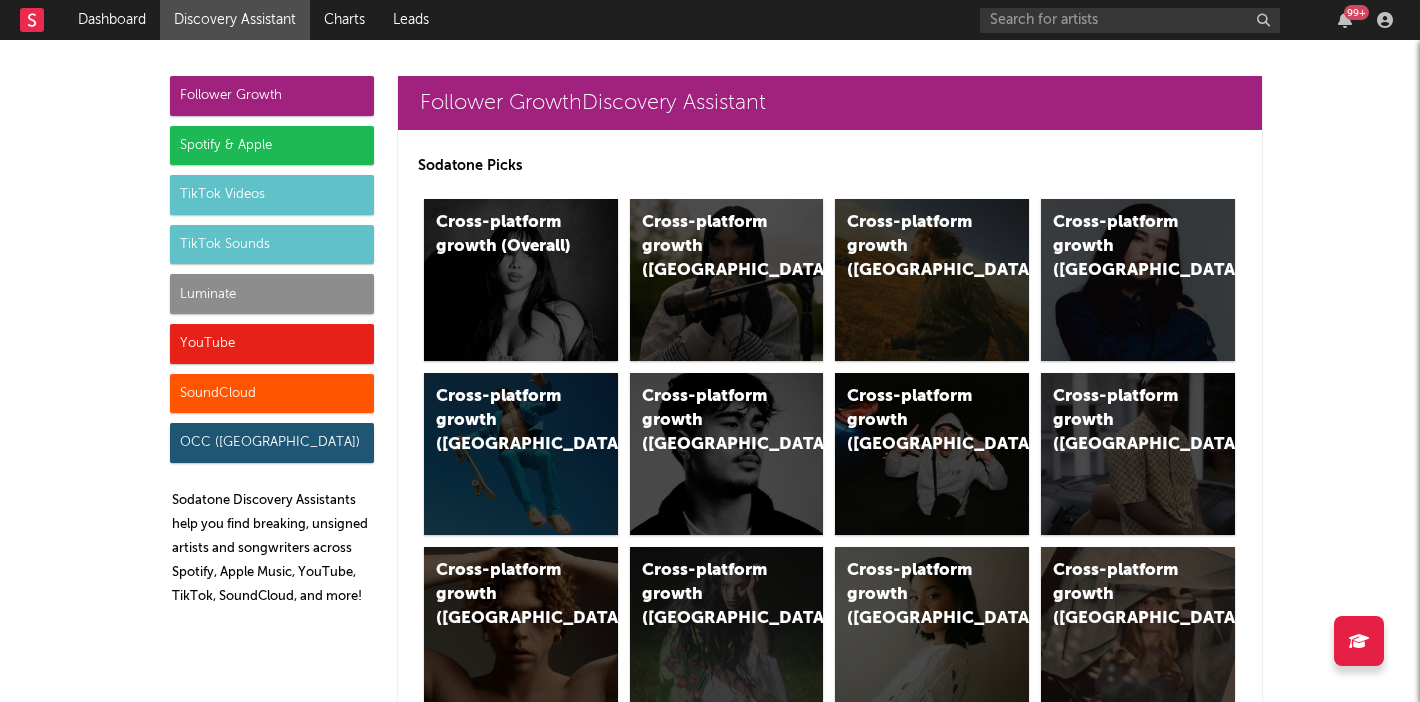 scroll, scrollTop: 0, scrollLeft: 0, axis: both 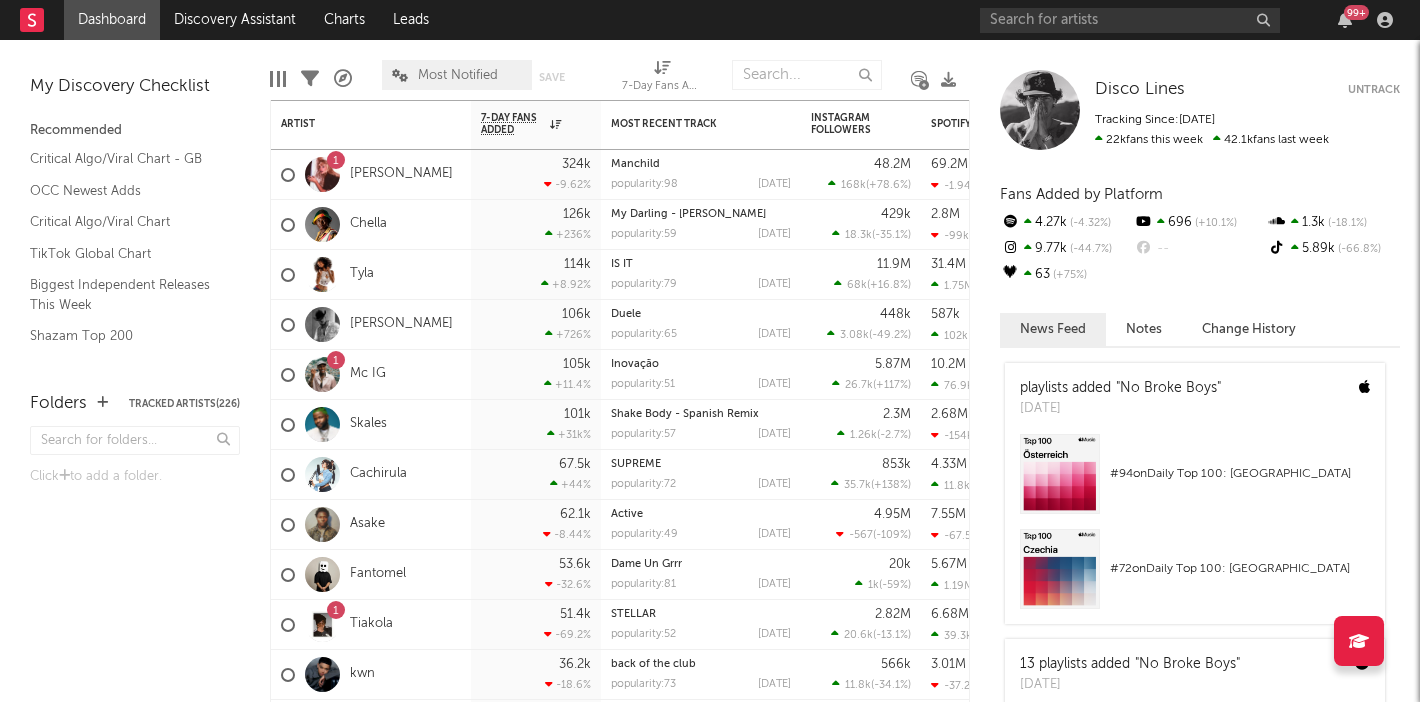 click on "My Discovery Checklist Recommended Critical Algo/Viral Chart - GB OCC Newest Adds Critical Algo/Viral Chart TikTok Global Chart Biggest Independent Releases This Week Shazam Top 200 YouTube Hottest Videos Apple Top 200 Spotify Track Velocity Chart Recommended For You" at bounding box center (135, 205) 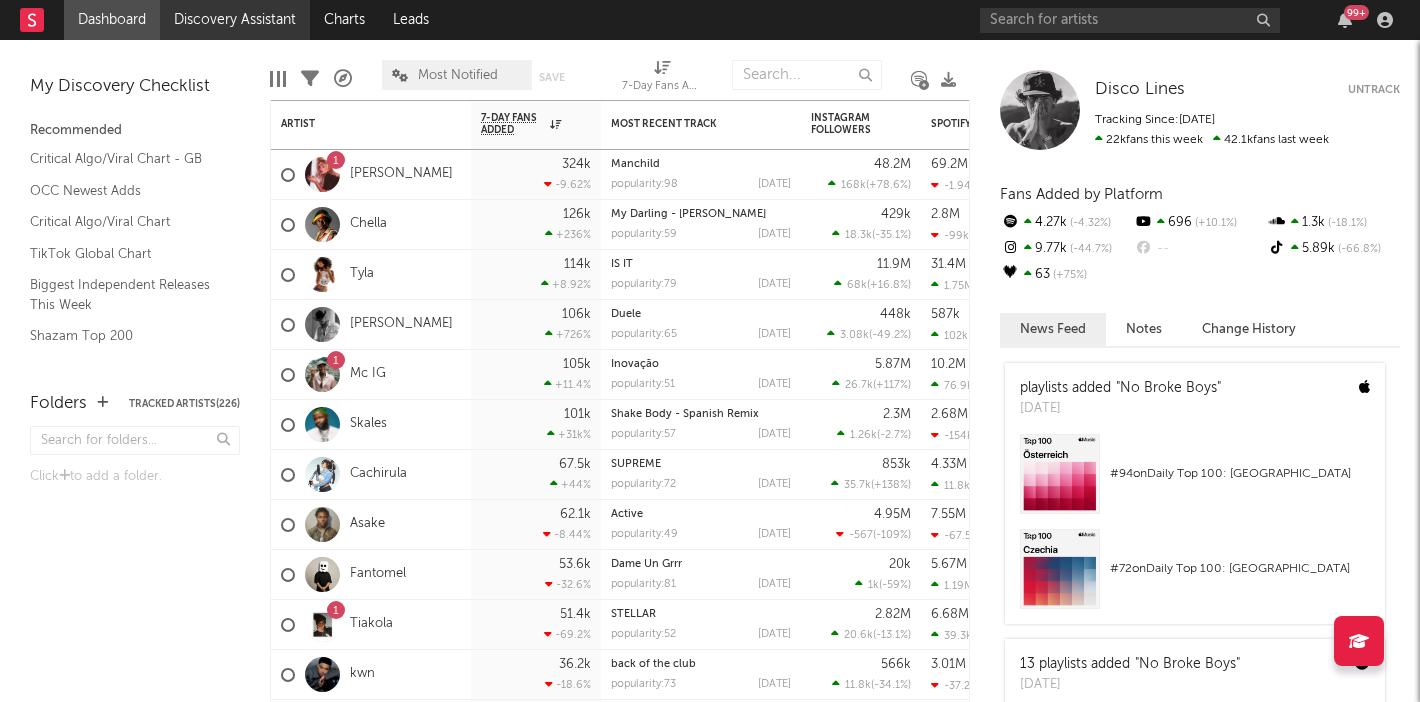 click on "Discovery Assistant" at bounding box center (235, 20) 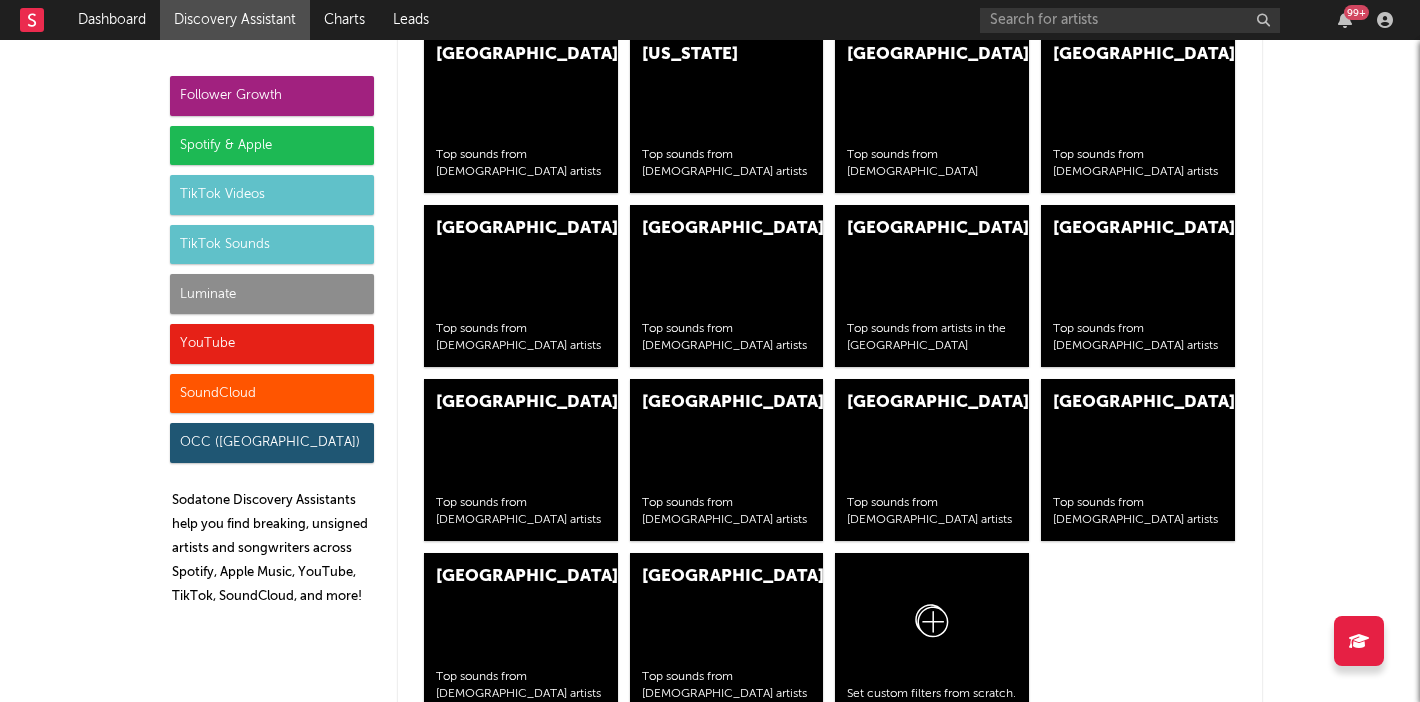 scroll, scrollTop: 8282, scrollLeft: 0, axis: vertical 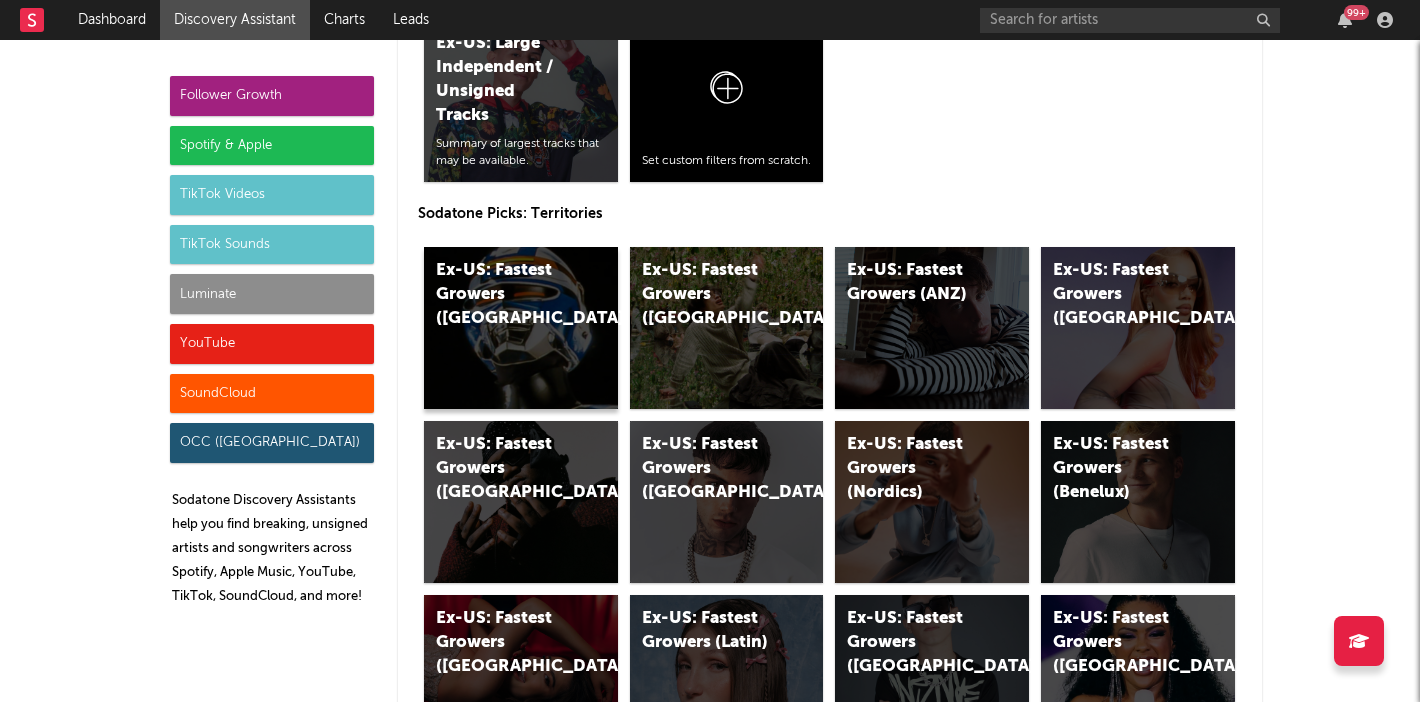 click on "Ex-US: Fastest Growers (UK)" at bounding box center (521, 328) 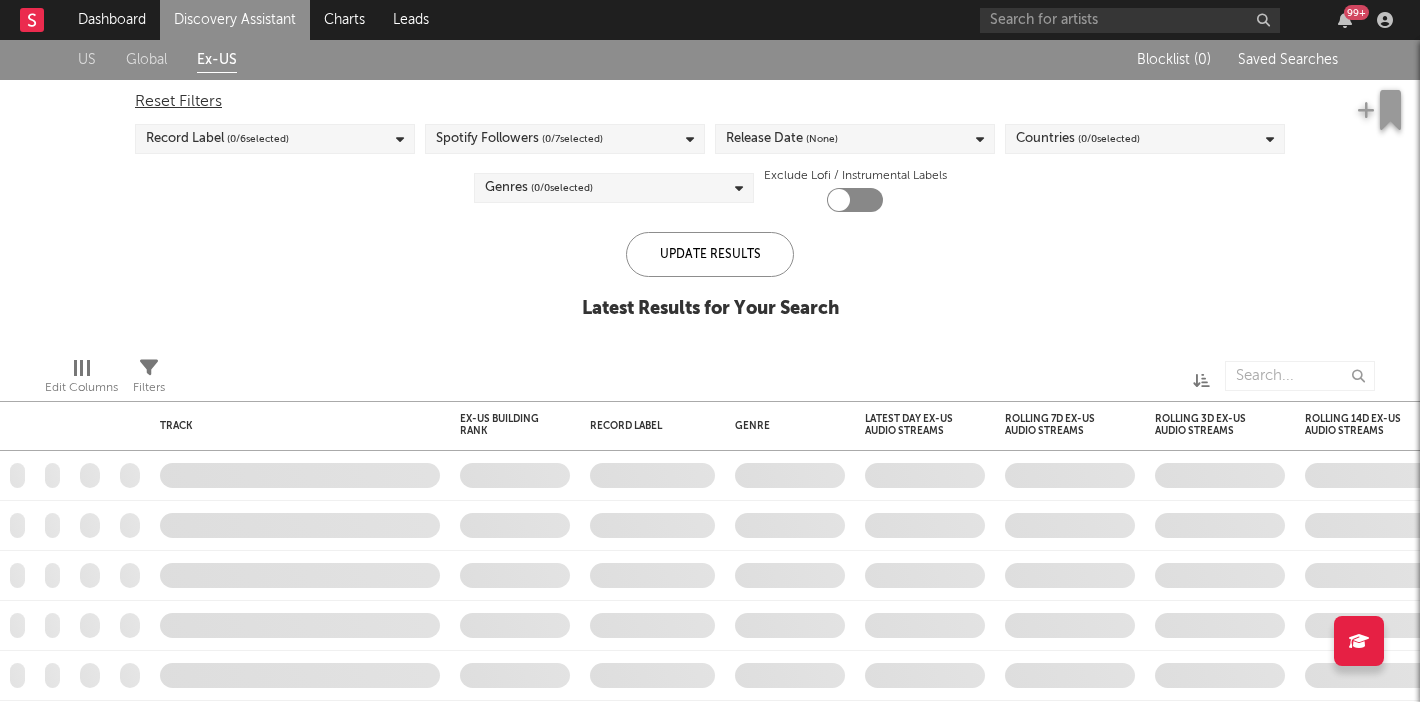 checkbox on "true" 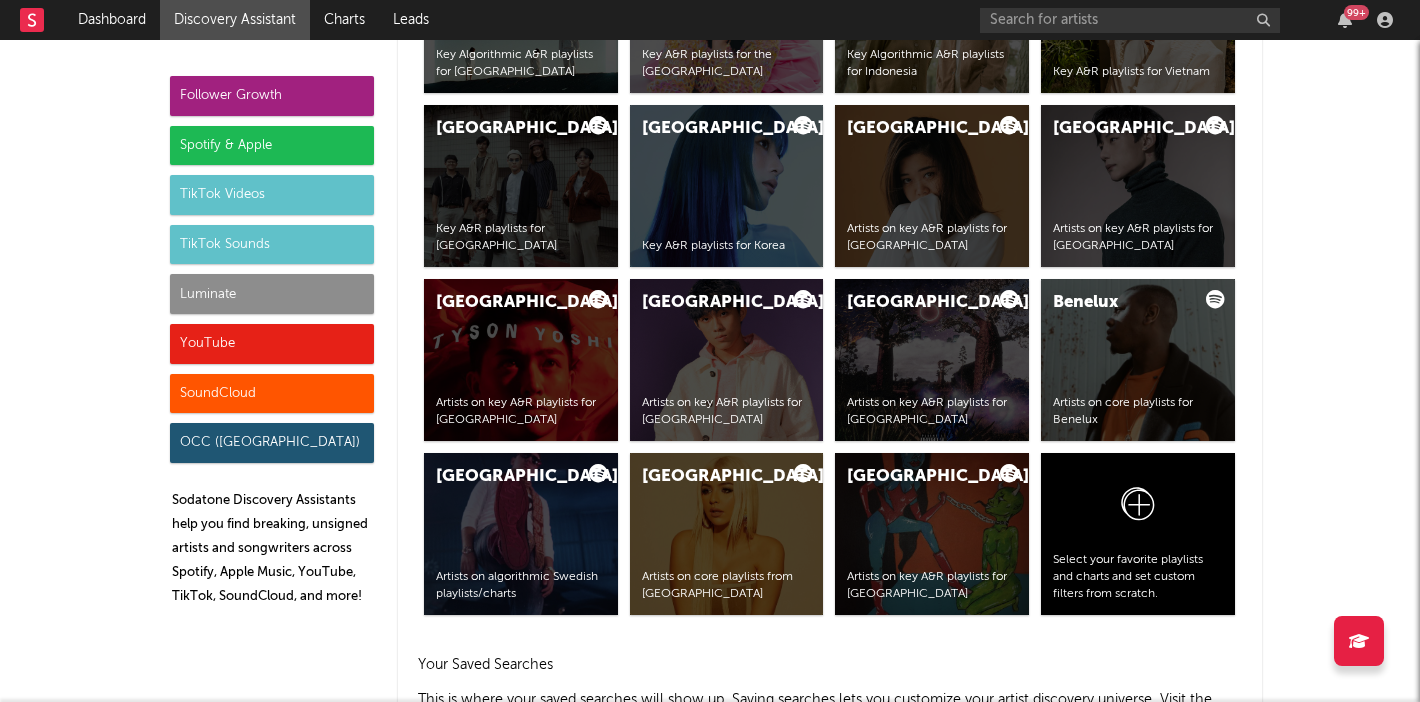 scroll, scrollTop: 3908, scrollLeft: 0, axis: vertical 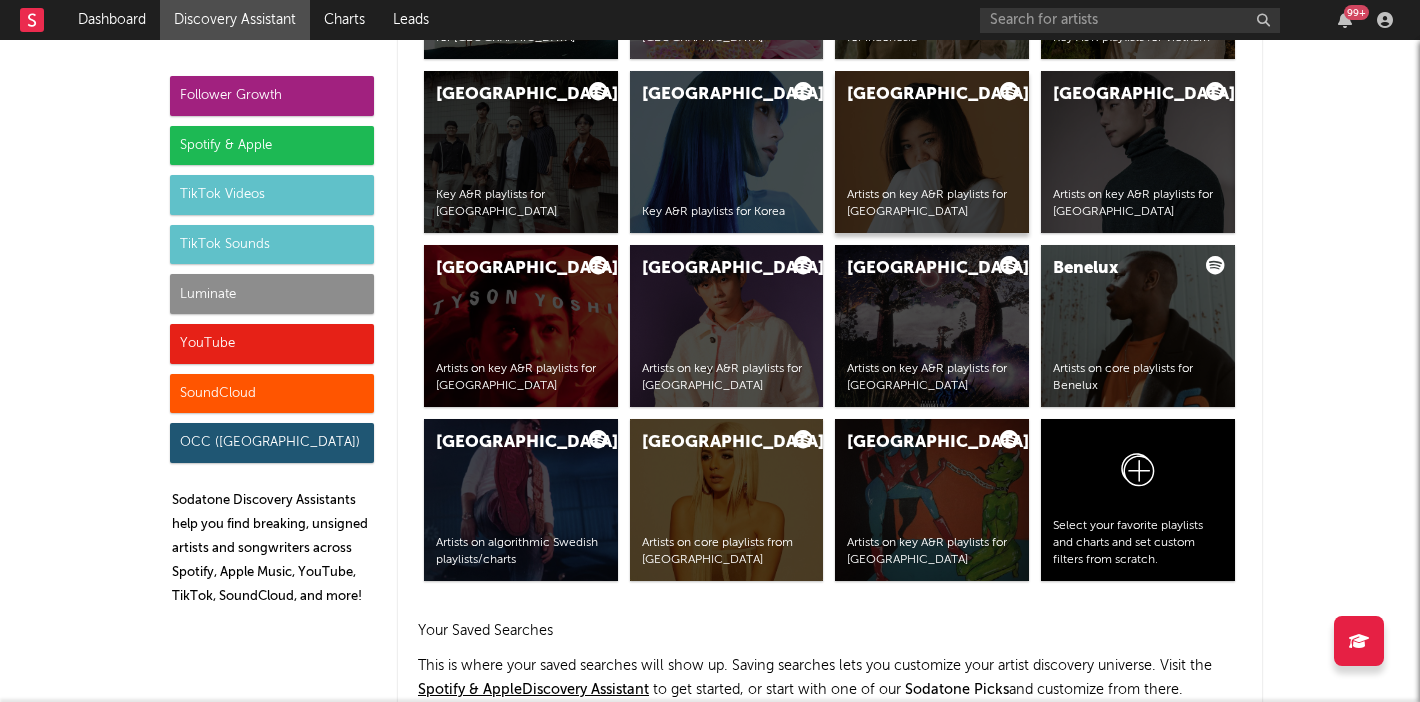 click on "Malaysia Artists on key A&R playlists for Malaysia" at bounding box center [932, 152] 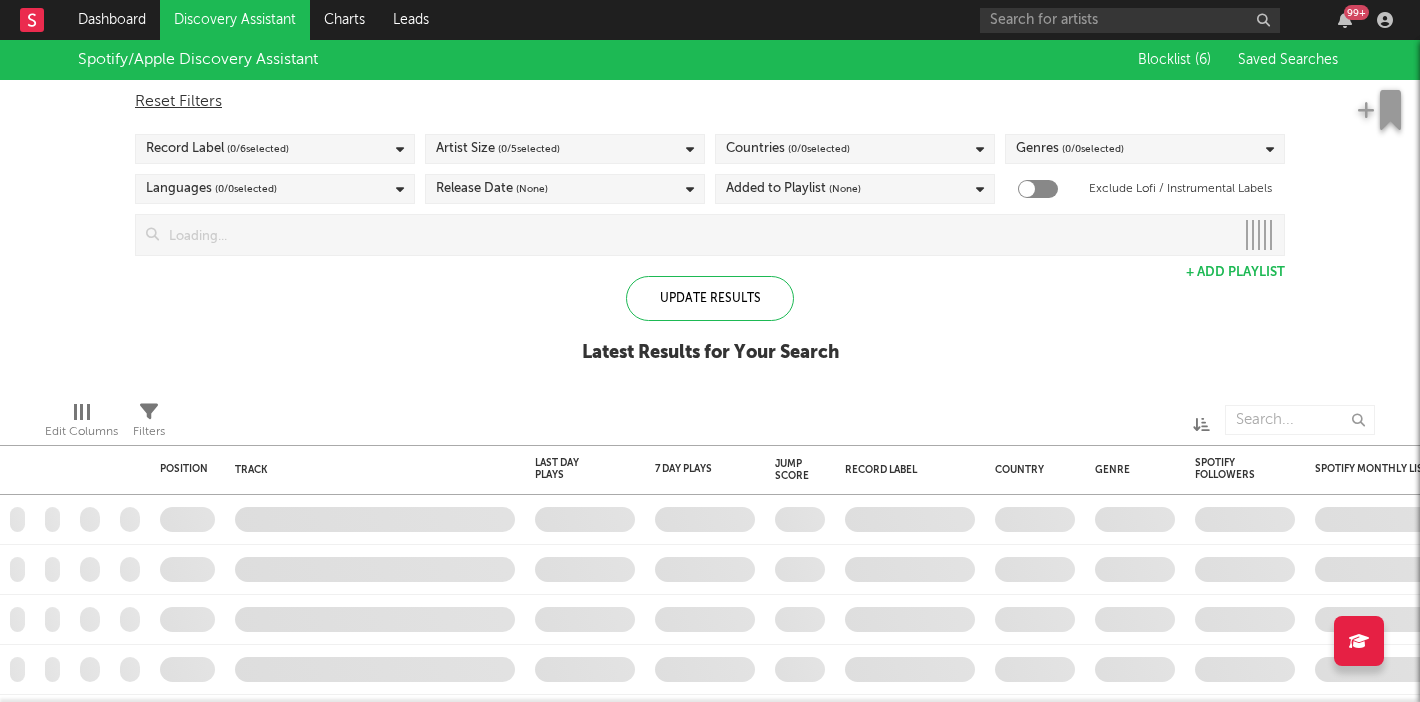 checkbox on "true" 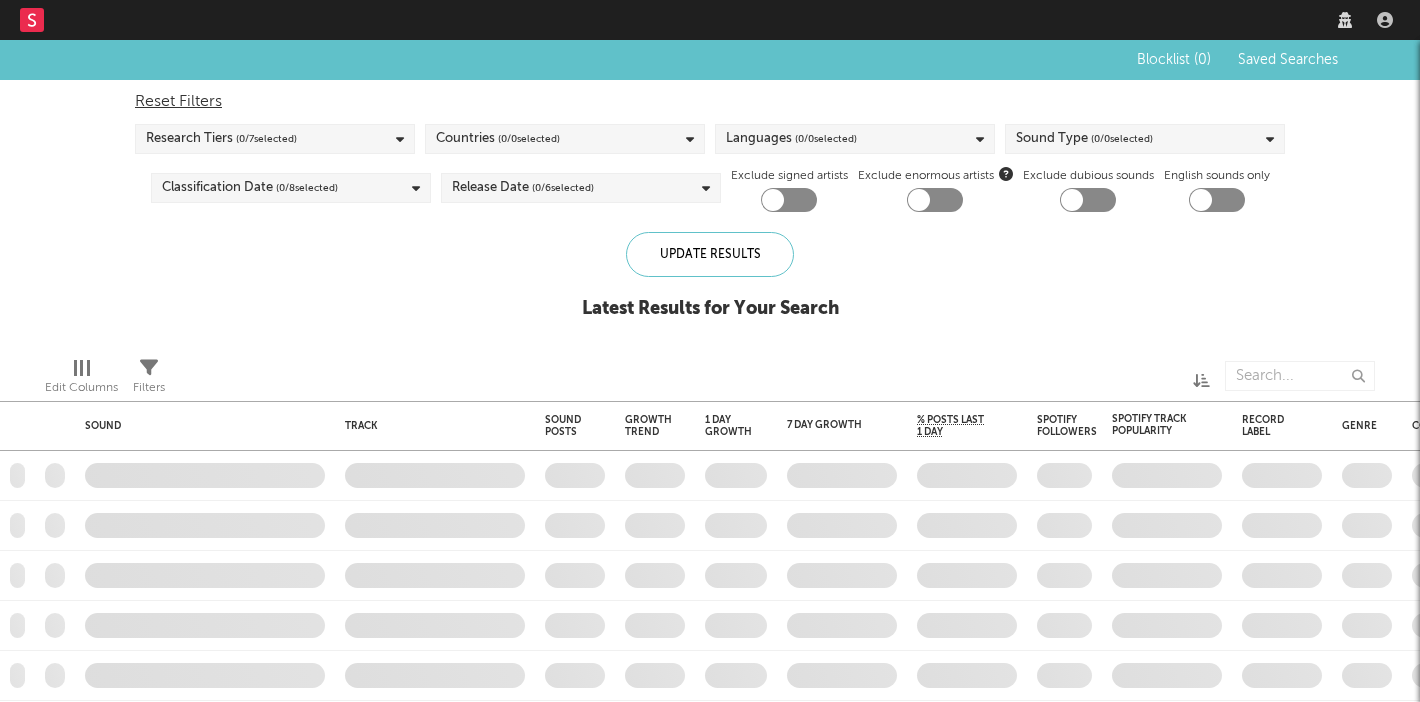 scroll, scrollTop: 0, scrollLeft: 0, axis: both 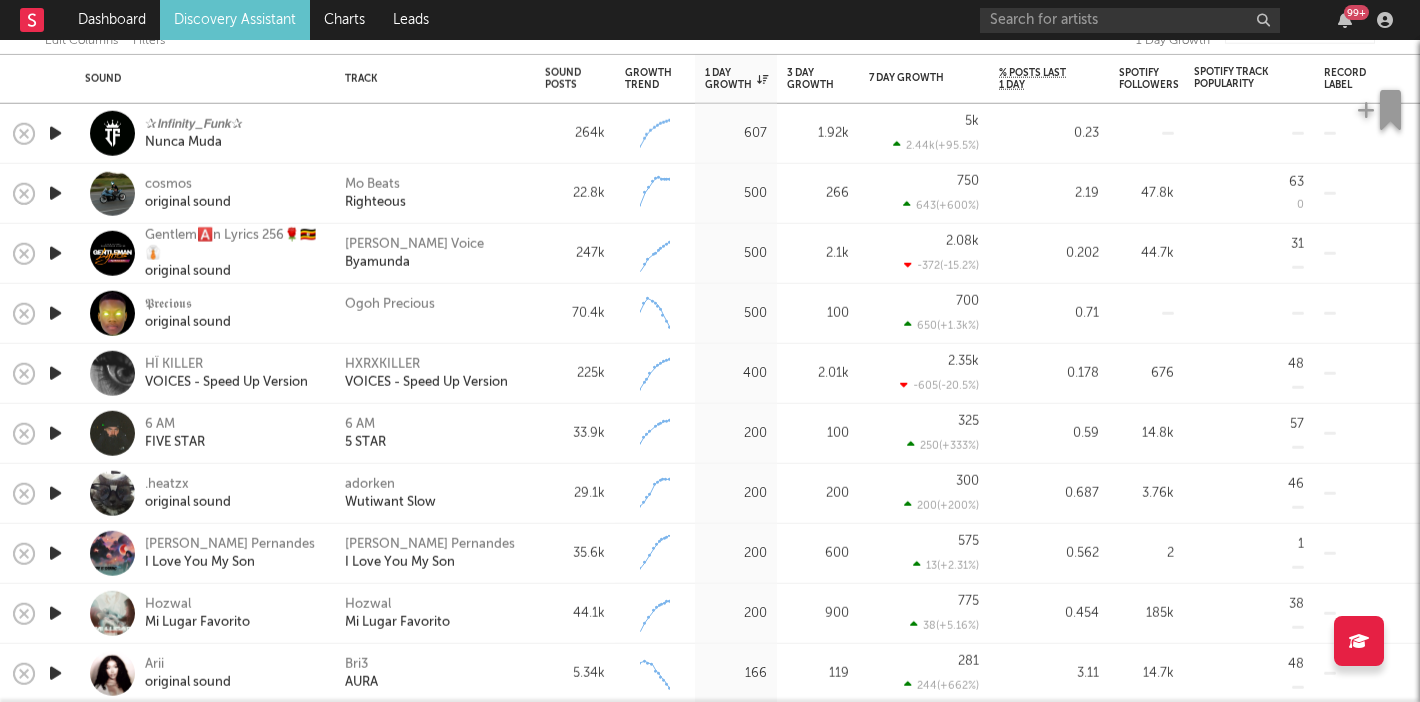click at bounding box center (55, 433) 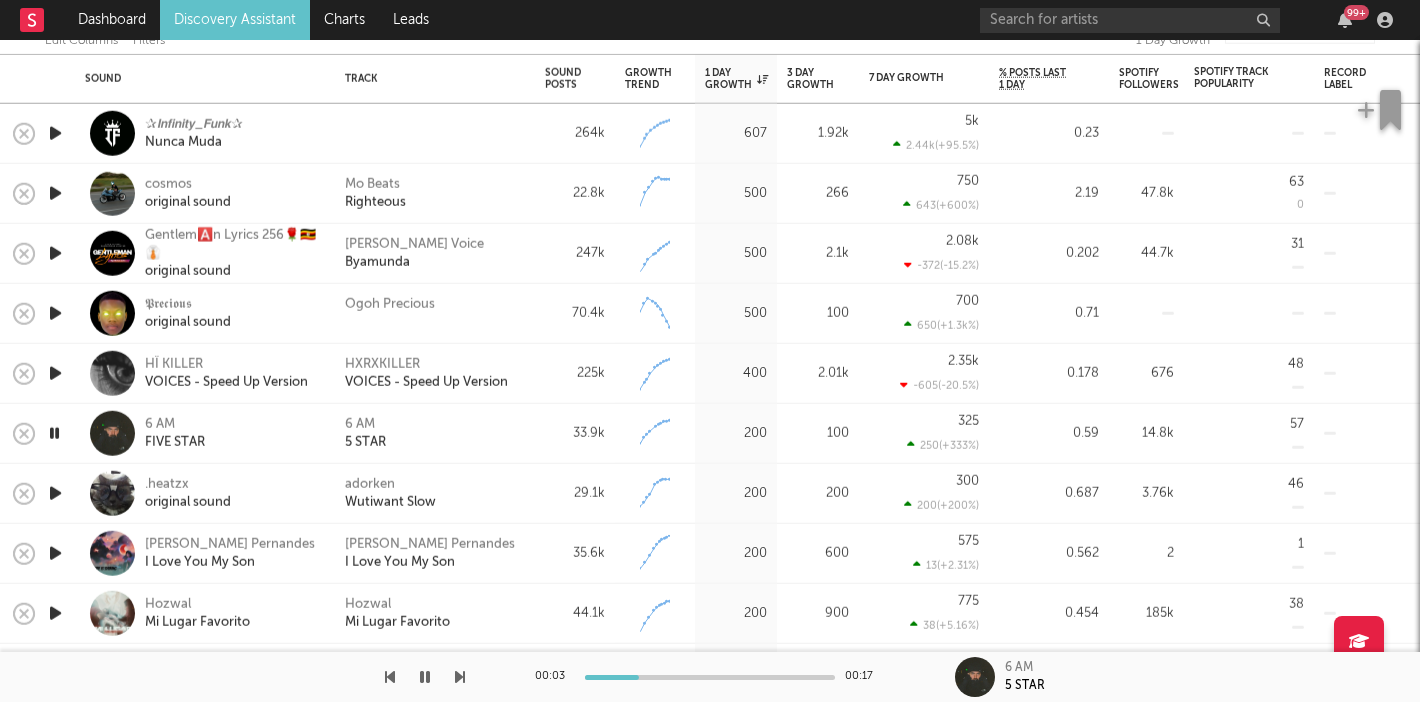click at bounding box center [54, 433] 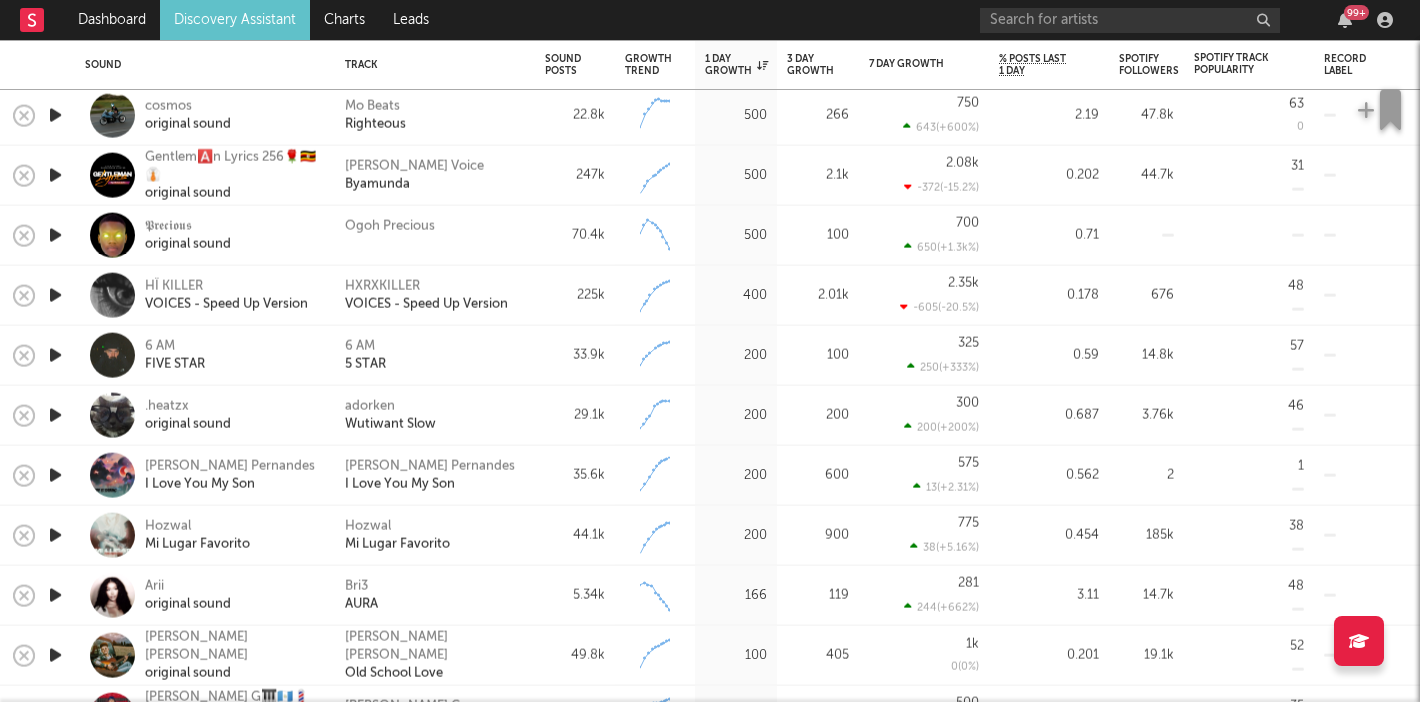 click on ".heatzx original sound" at bounding box center (205, 415) 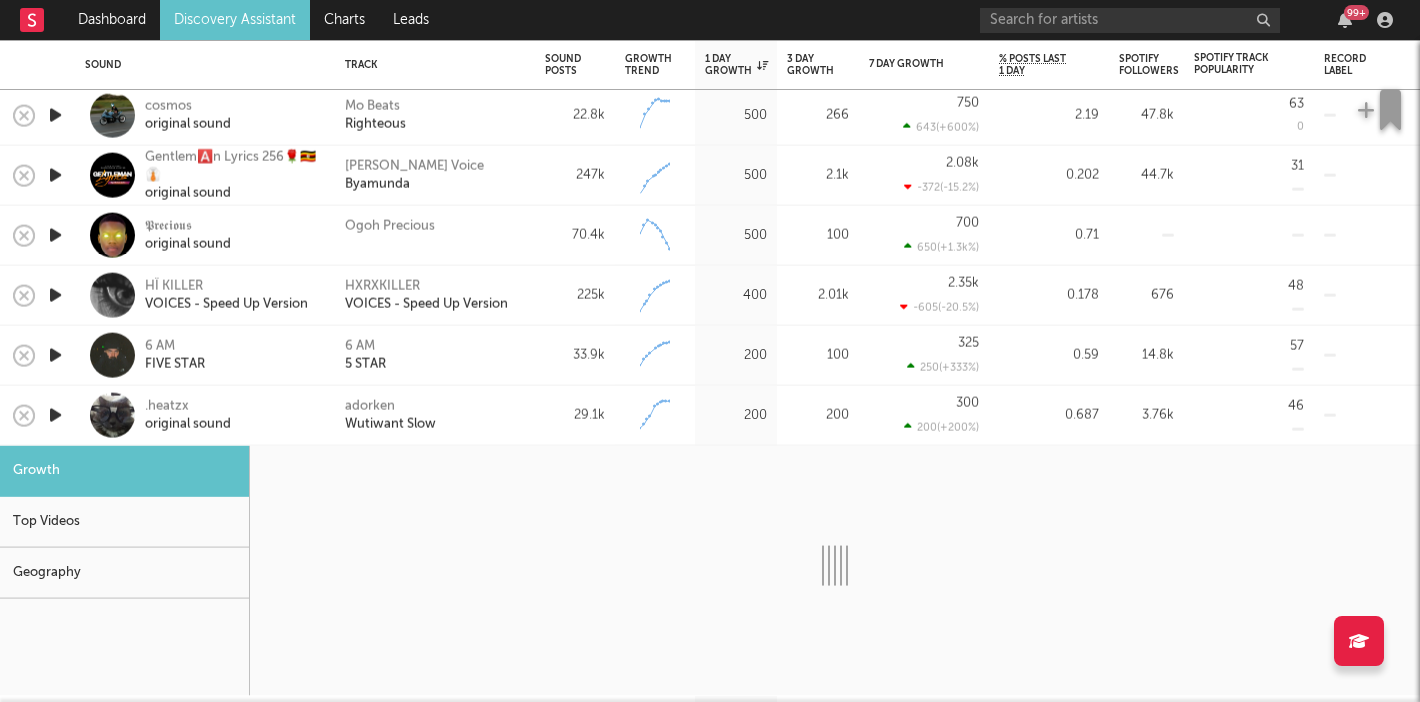 select on "6m" 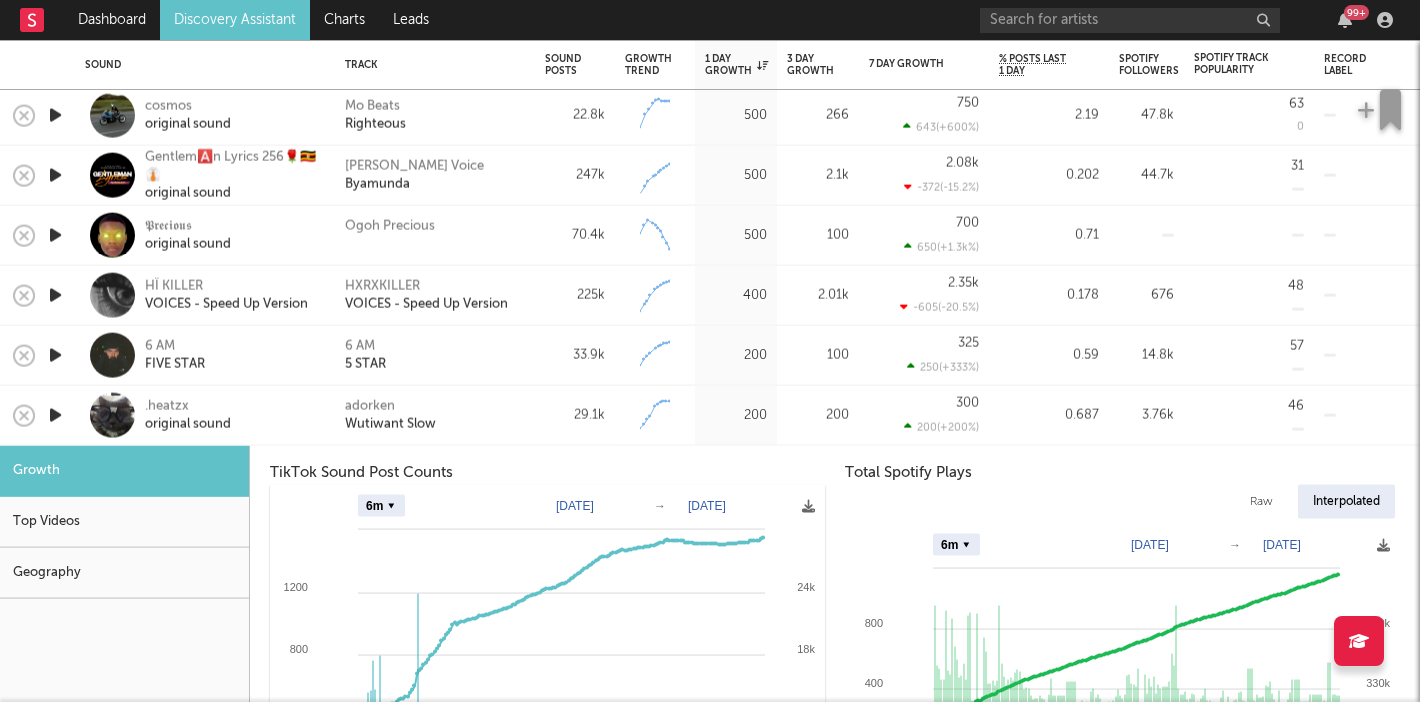 click on "Top Videos" at bounding box center (124, 522) 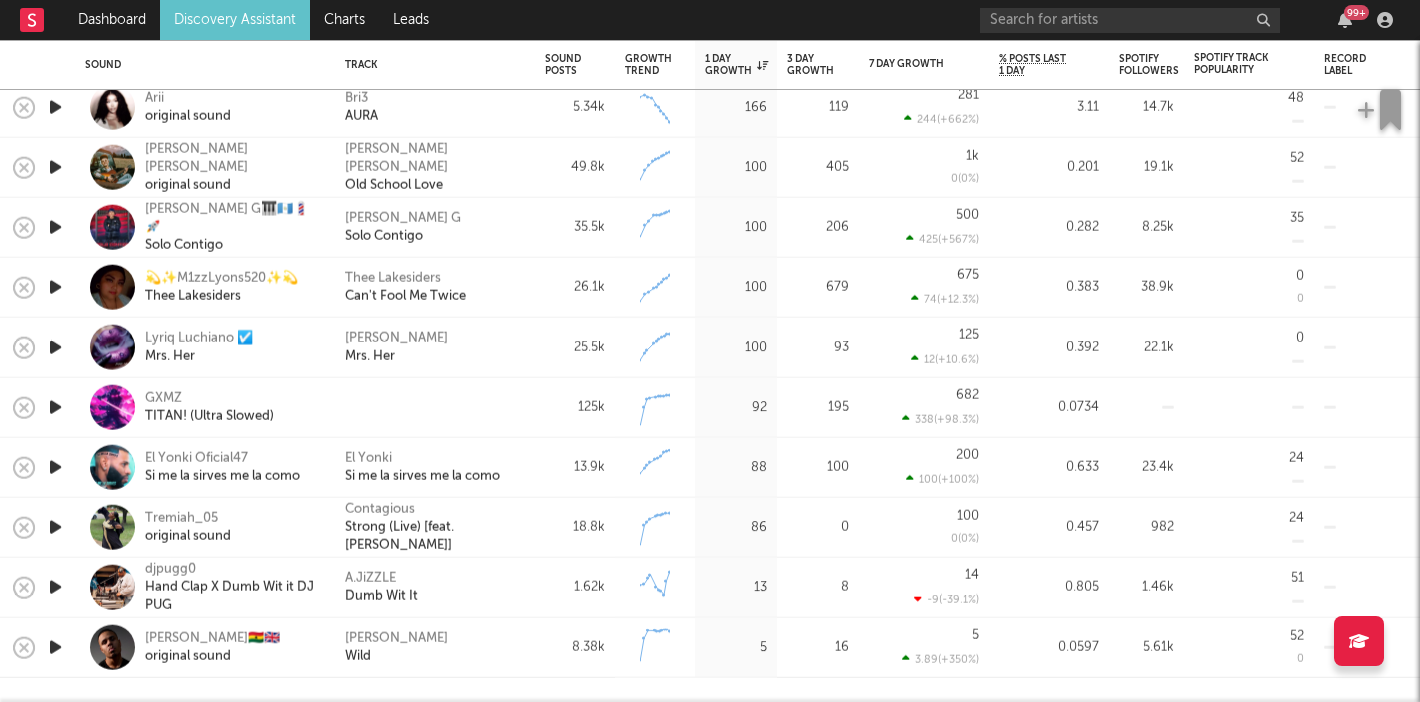 click on "Discovery Assistant" at bounding box center [235, 20] 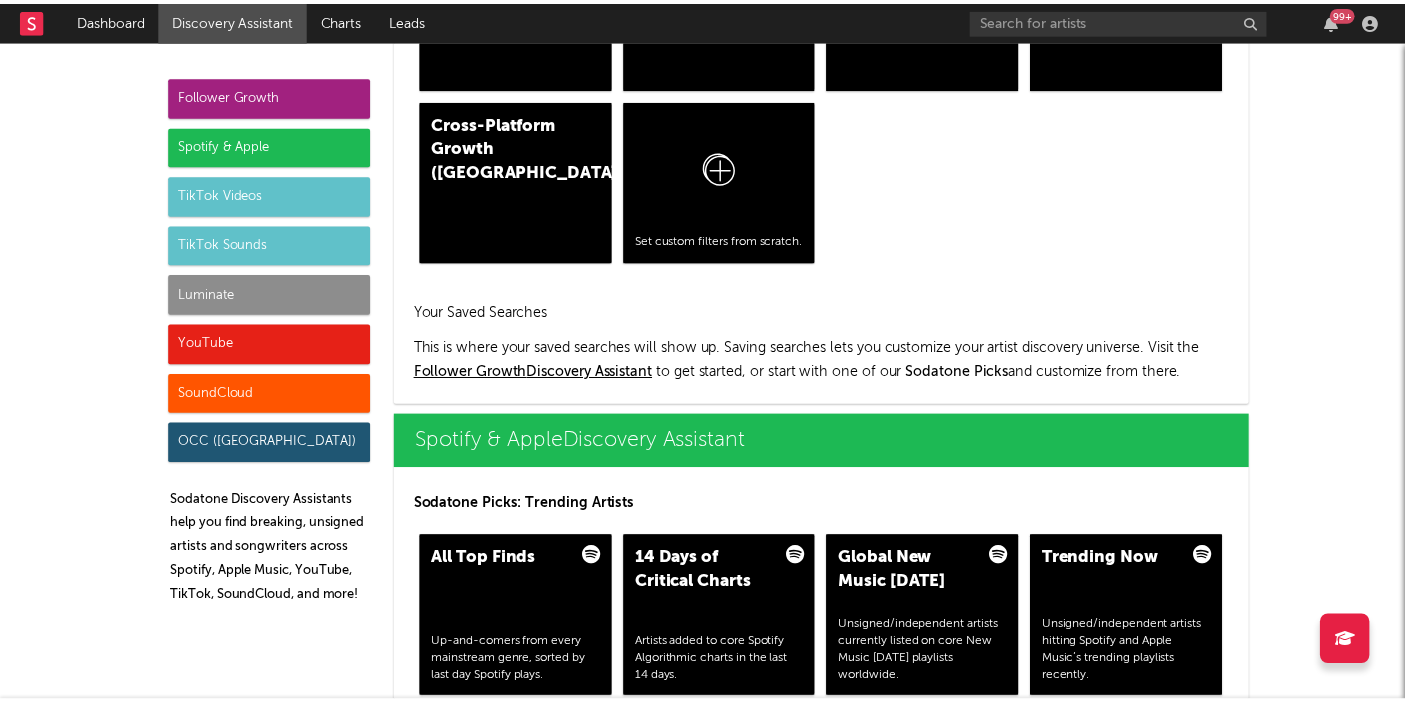 scroll, scrollTop: 2024, scrollLeft: 0, axis: vertical 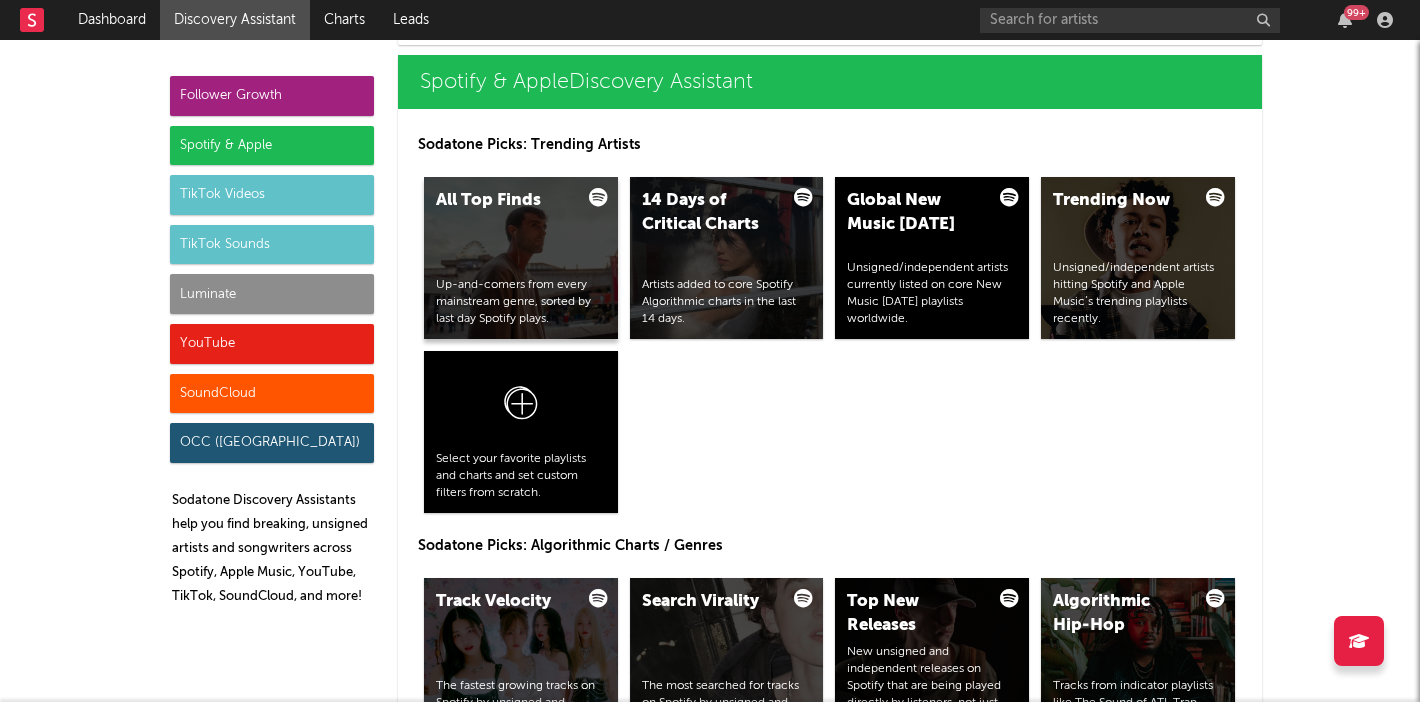 click on "All Top Finds Up-and-comers from every mainstream genre, sorted by last day Spotify plays." at bounding box center [521, 258] 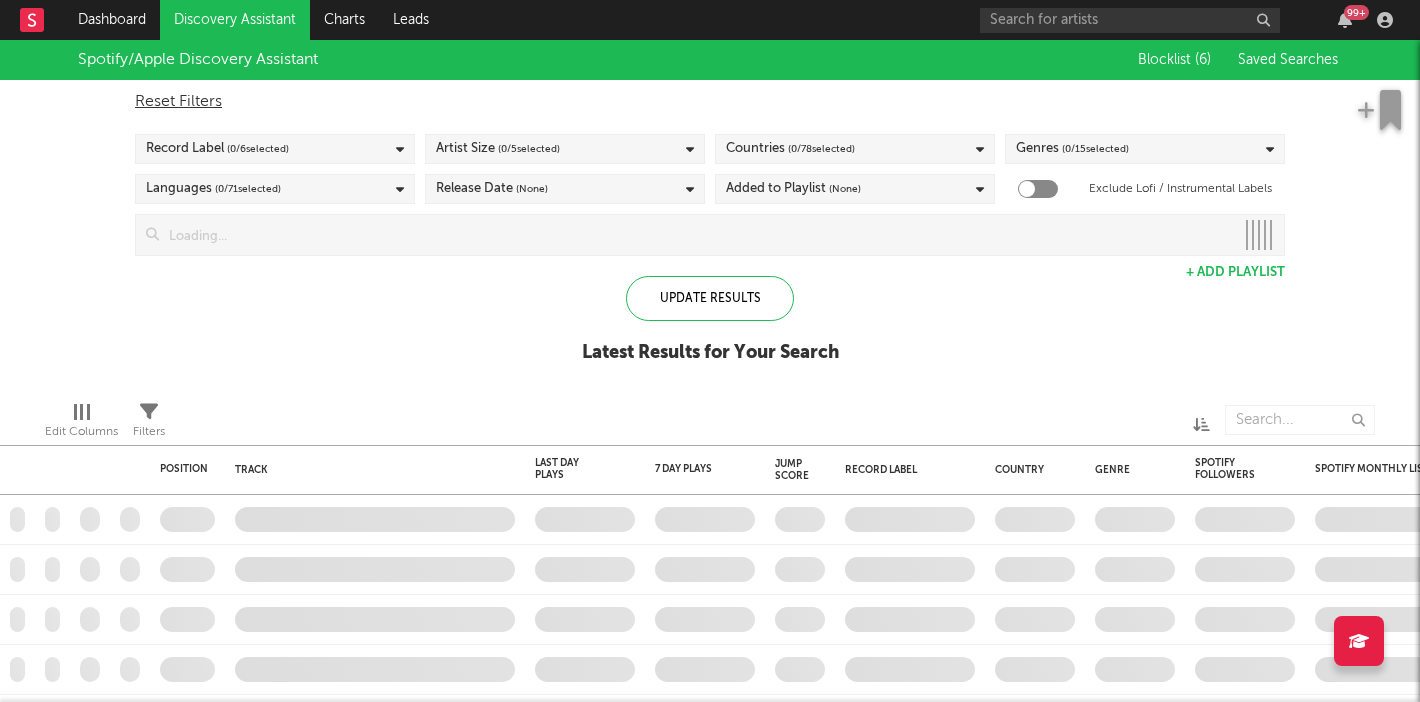 checkbox on "true" 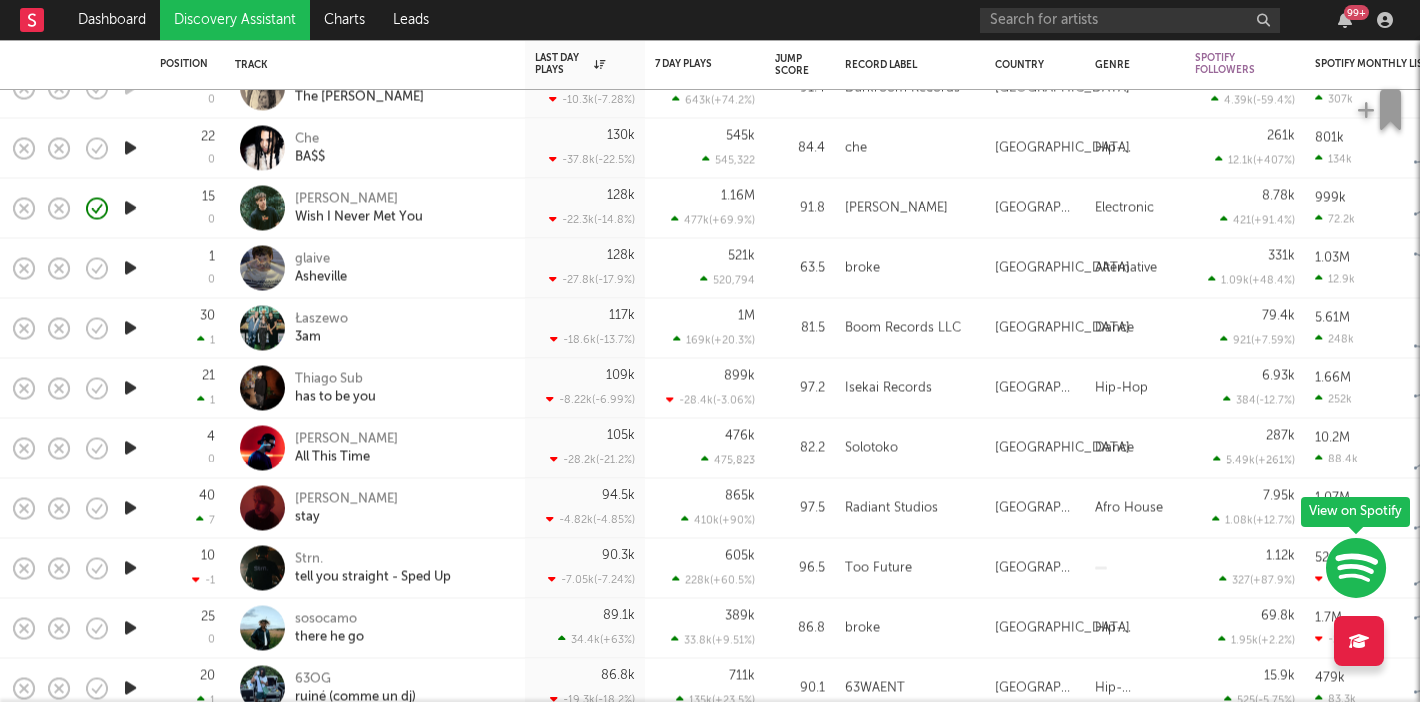 click on "94.5k -4.82k  ( -4.85 % )" at bounding box center [585, 508] 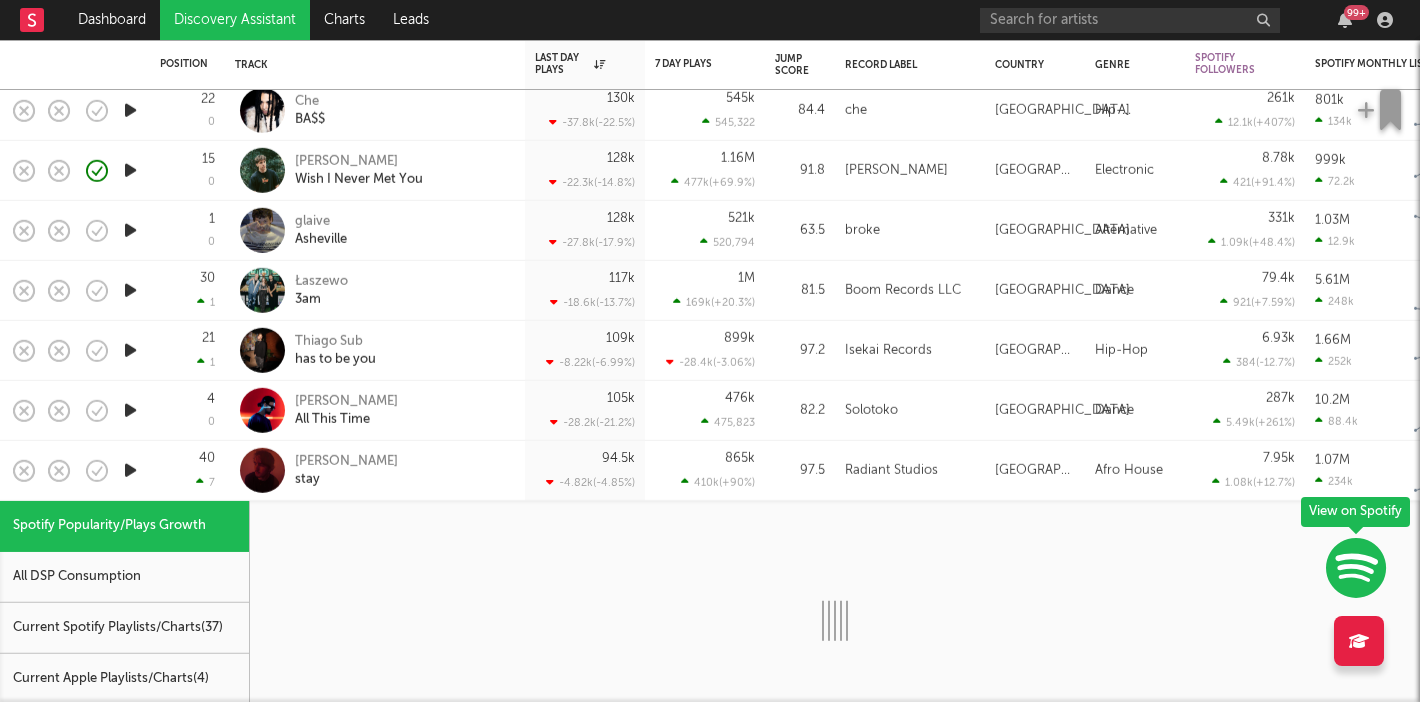 click on "All DSP Consumption" at bounding box center [124, 577] 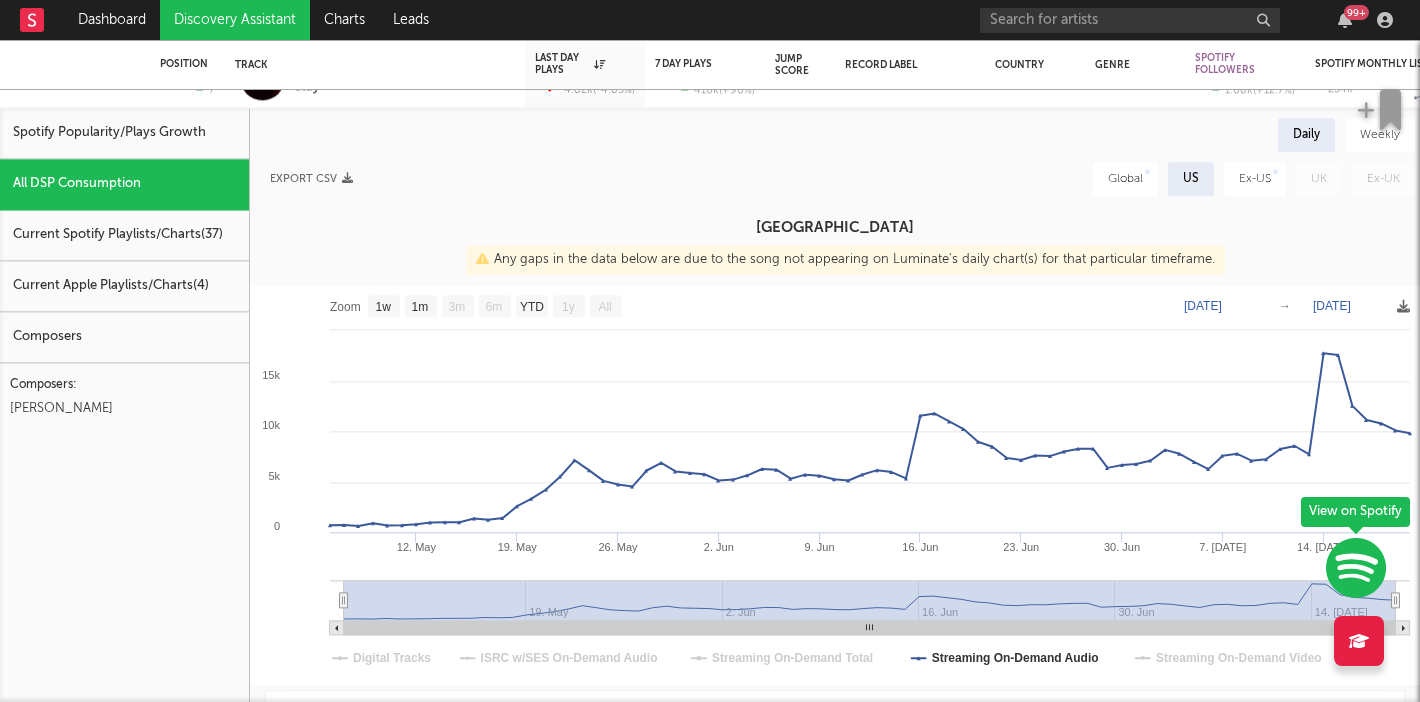 click on "99 +" at bounding box center (1190, 20) 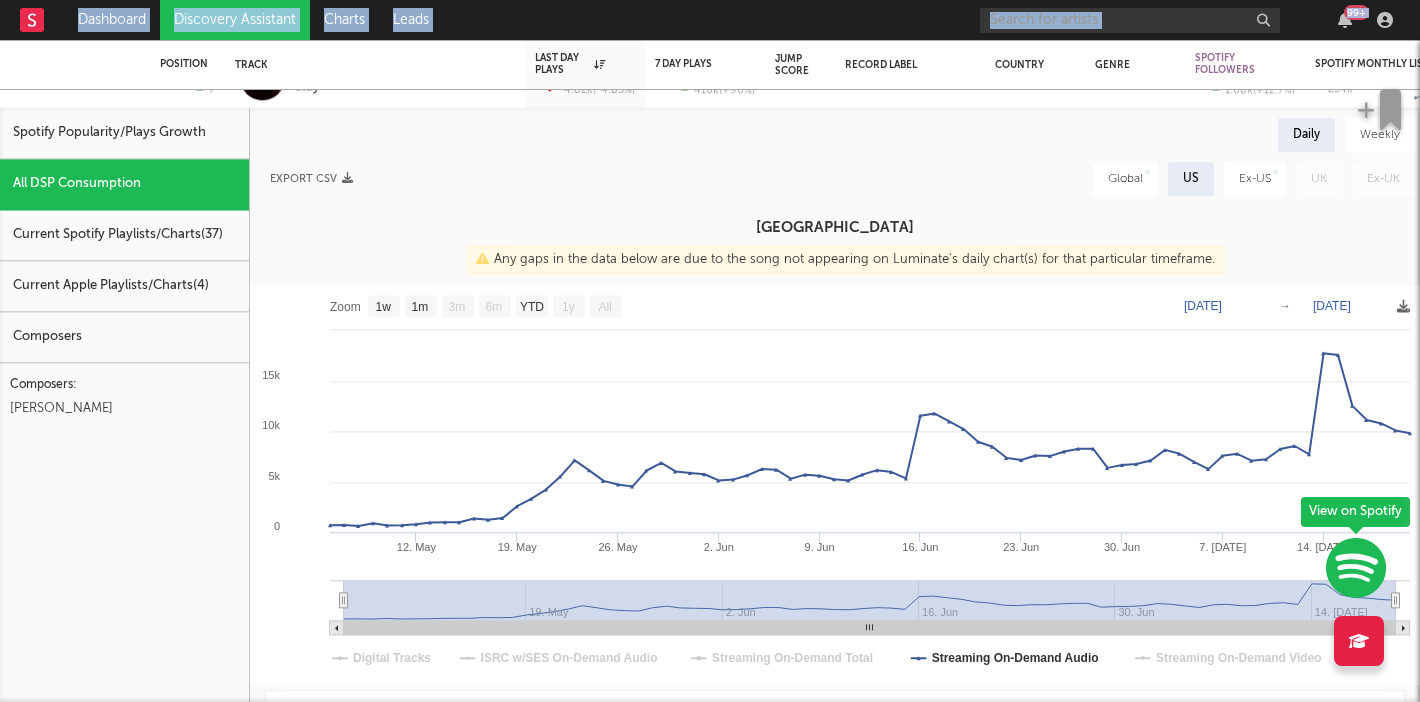 drag, startPoint x: 3, startPoint y: 97, endPoint x: -140, endPoint y: 82, distance: 143.78456 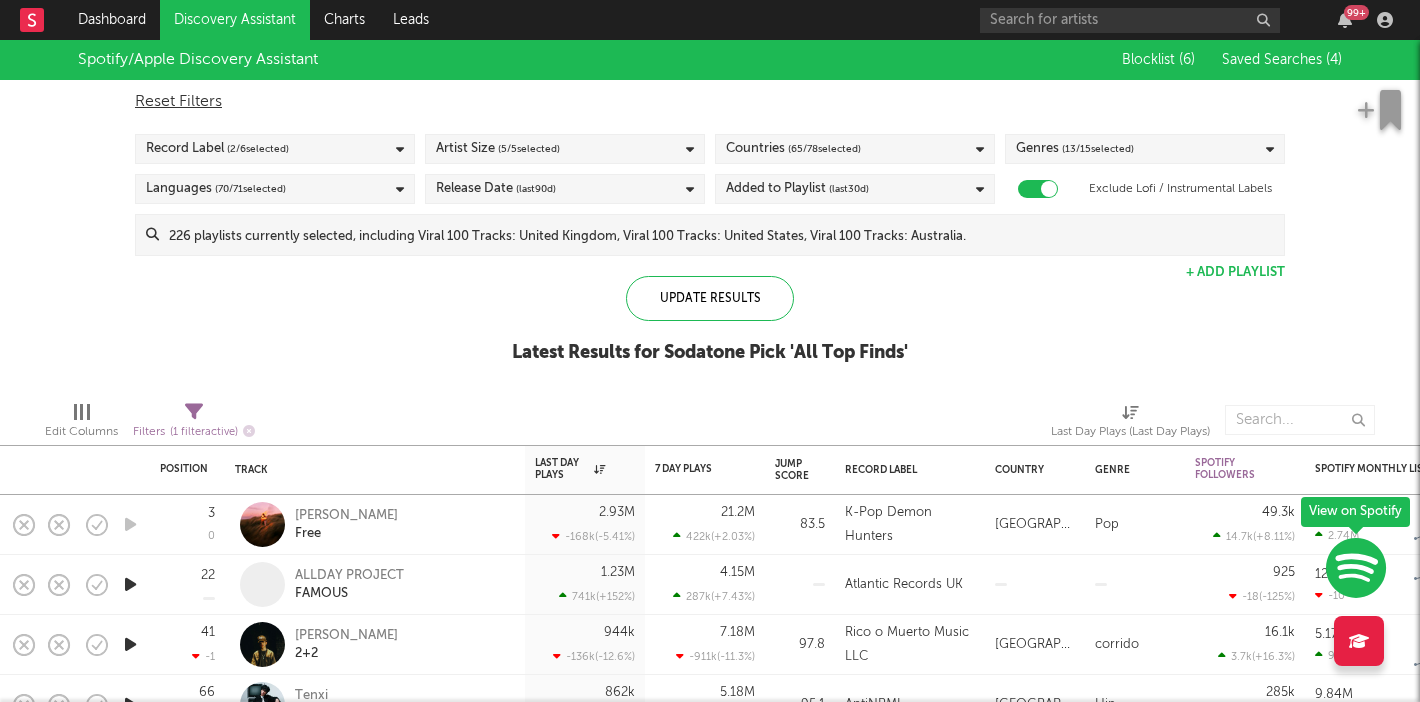 click on "Spotify/Apple Discovery Assistant Blocklist   ( 6 ) Saved Searches   ( 4 ) Reset Filters Record Label ( 2 / 6  selected) Artist Size ( 5 / 5  selected) Countries ( 65 / 78  selected) Genres ( 13 / 15  selected) Languages ( 70 / 71  selected) Release Date (last  90 d) Added to Playlist (last  30 d) Exclude Lofi / Instrumental Labels Update Results + Add Playlist Update Results Latest Results for Sodatone Pick ' All Top Finds '" at bounding box center (710, 212) 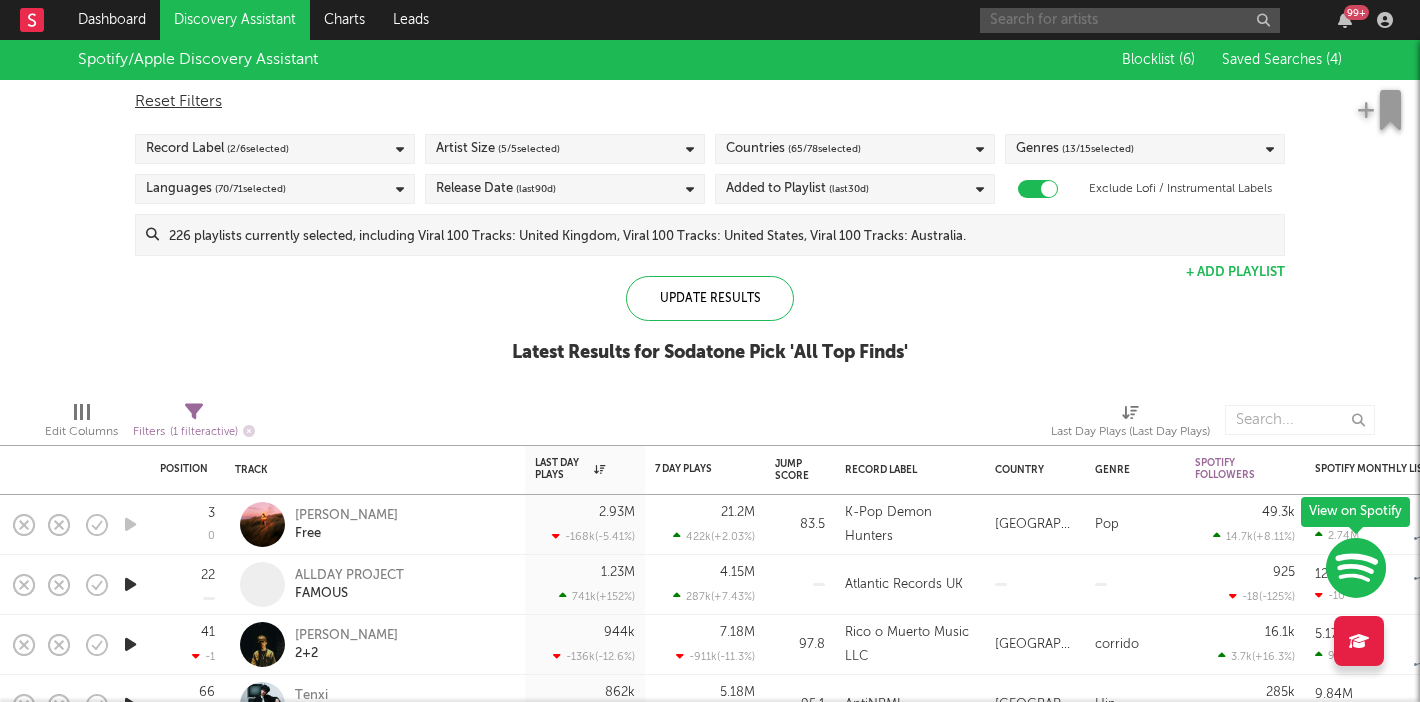 click at bounding box center [1130, 20] 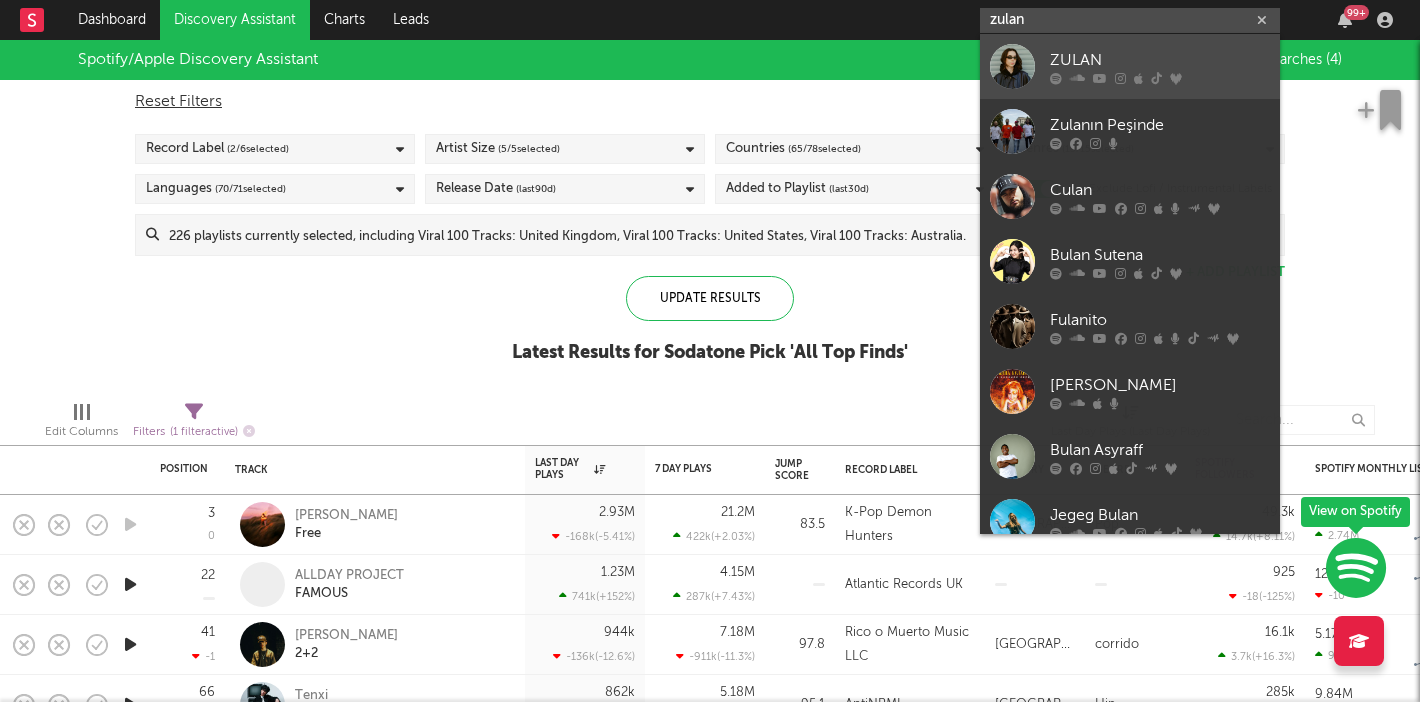 type on "zulan" 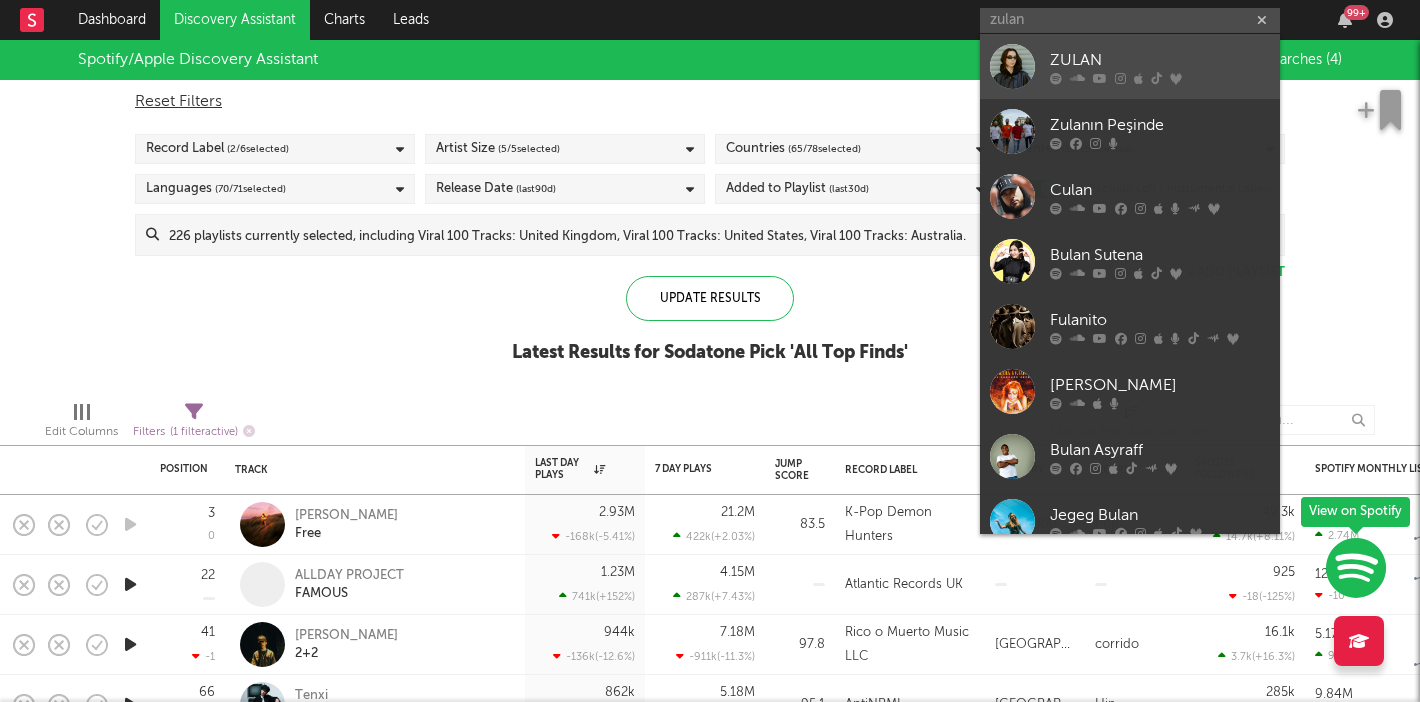 click at bounding box center (1012, 66) 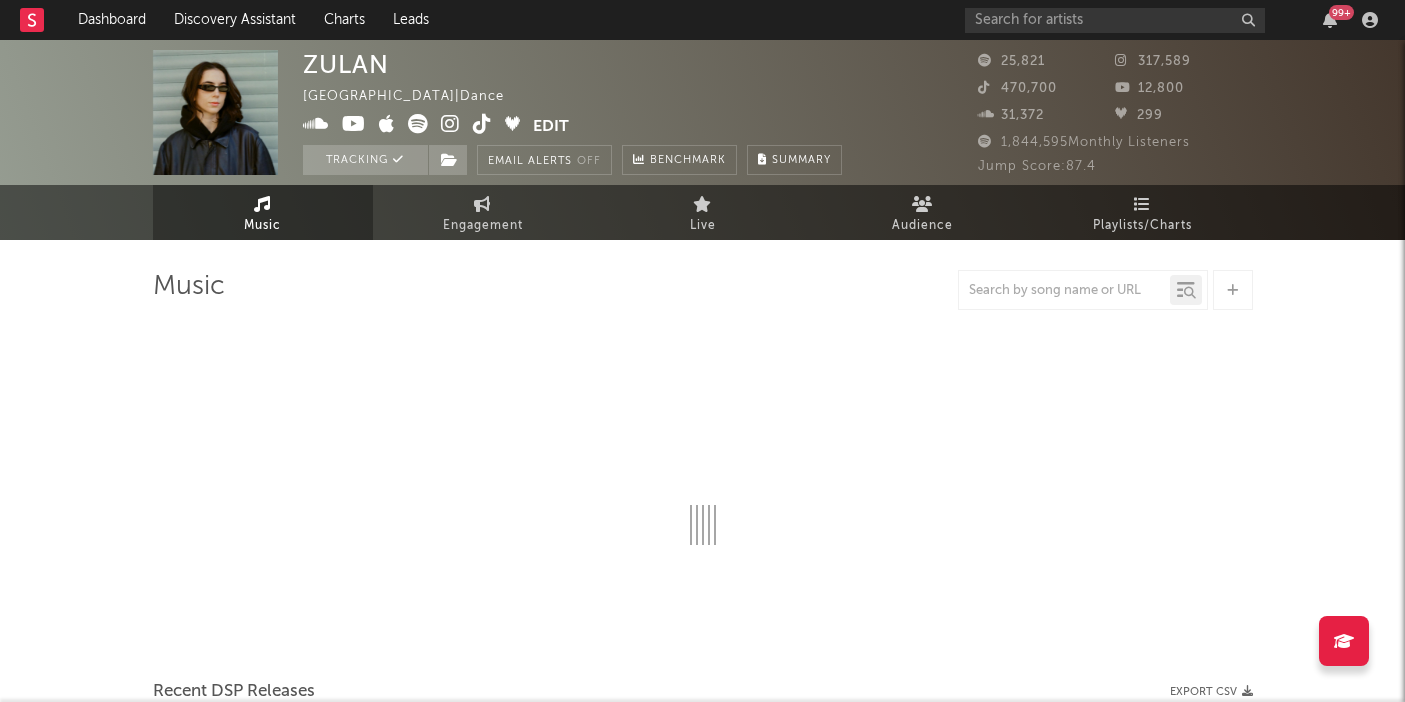 select on "1w" 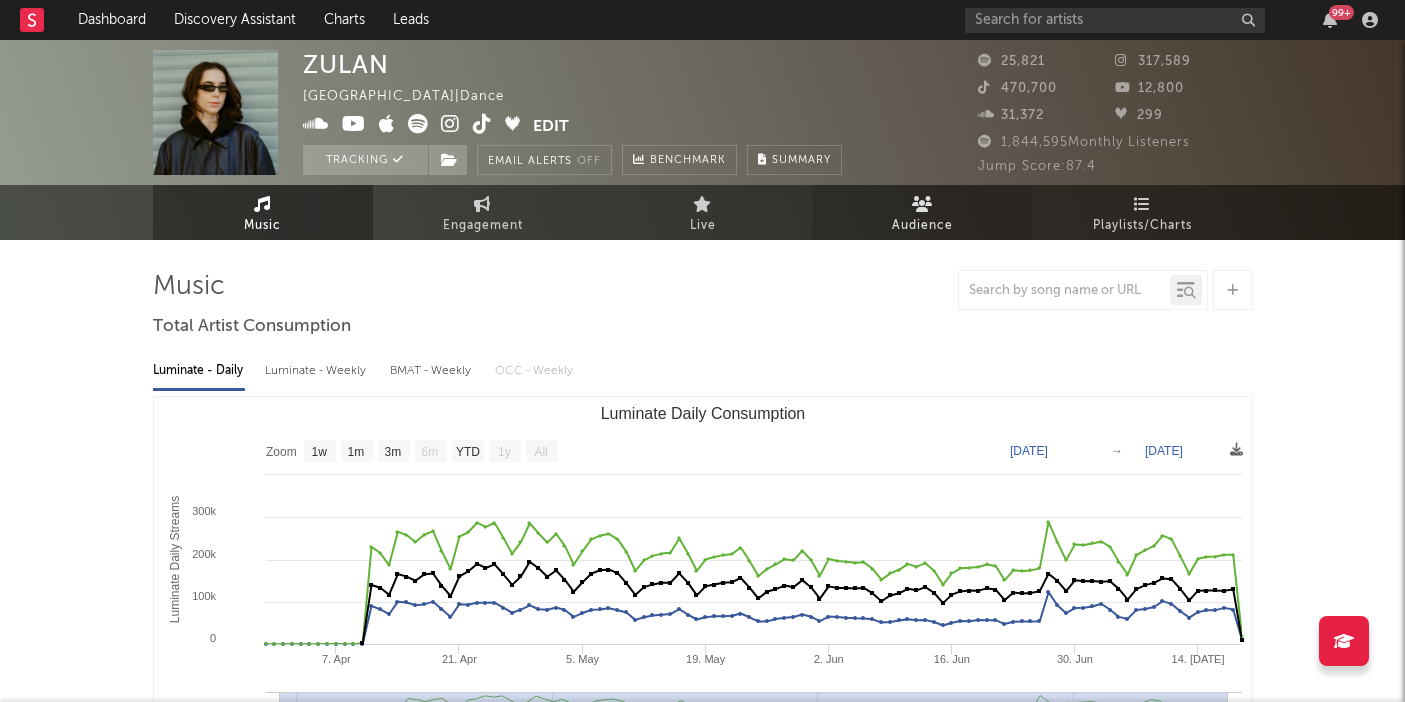 click on "Audience" at bounding box center (922, 226) 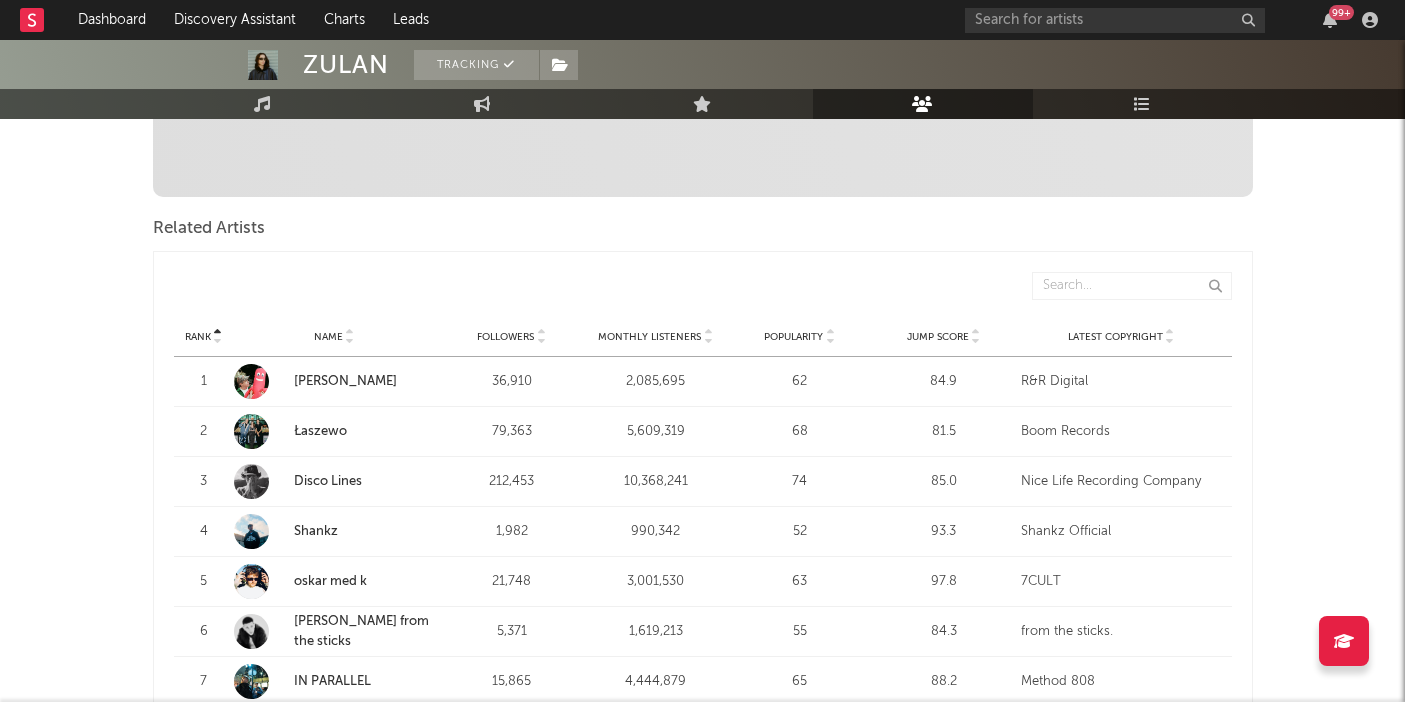 scroll, scrollTop: 630, scrollLeft: 0, axis: vertical 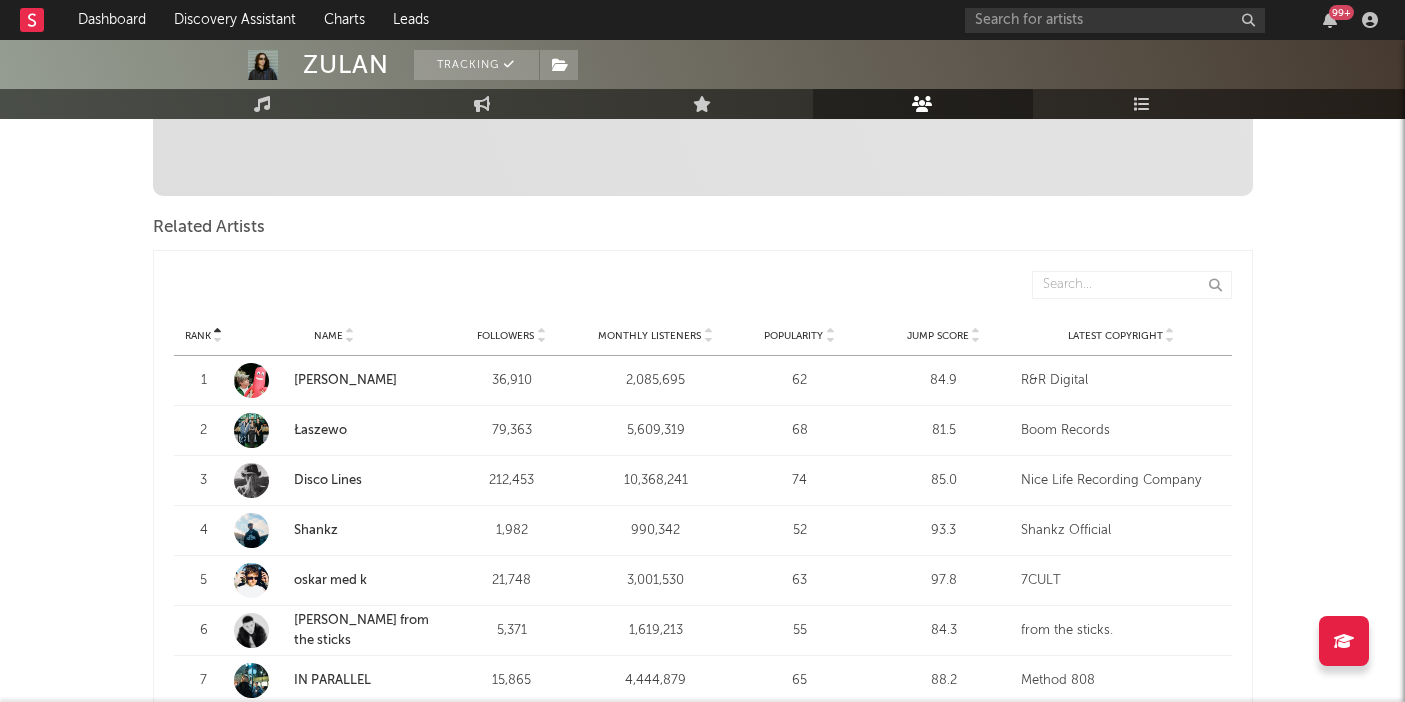 click on "oskar med k" at bounding box center (364, 581) 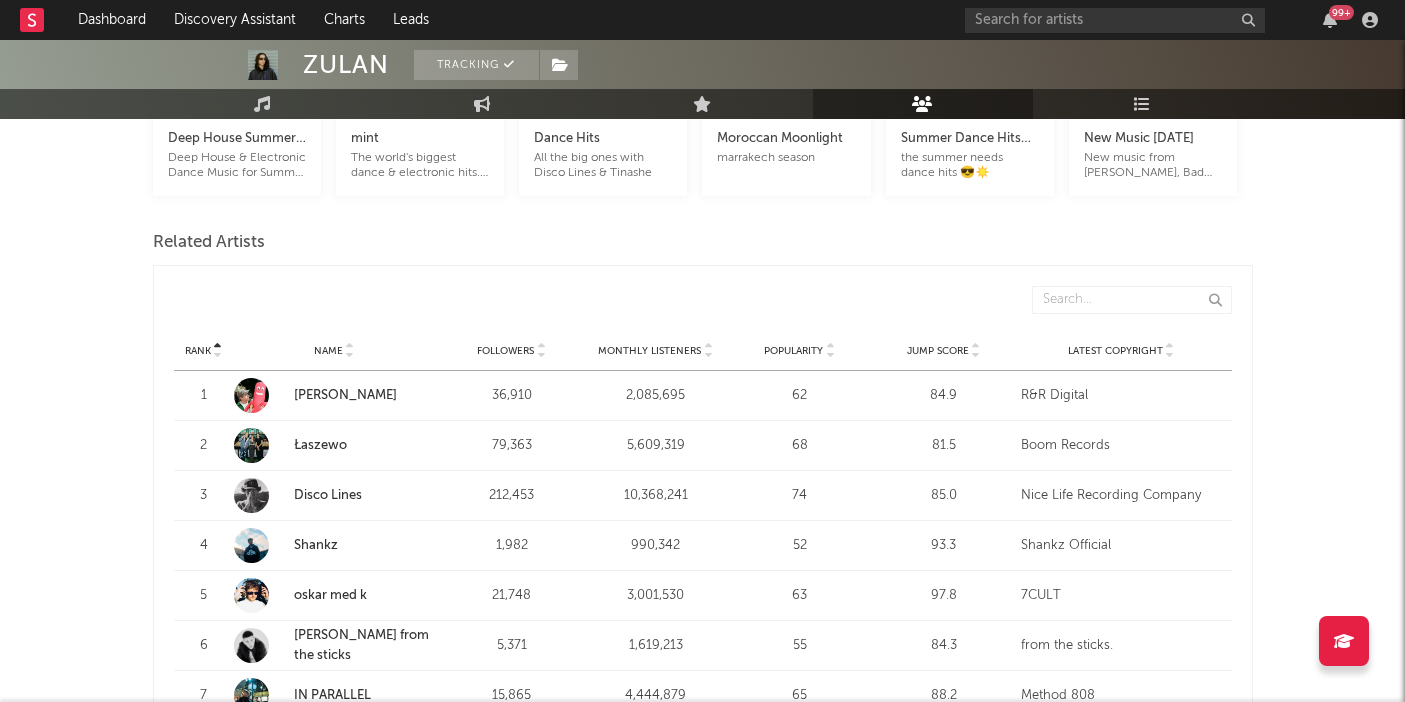 scroll, scrollTop: 667, scrollLeft: 0, axis: vertical 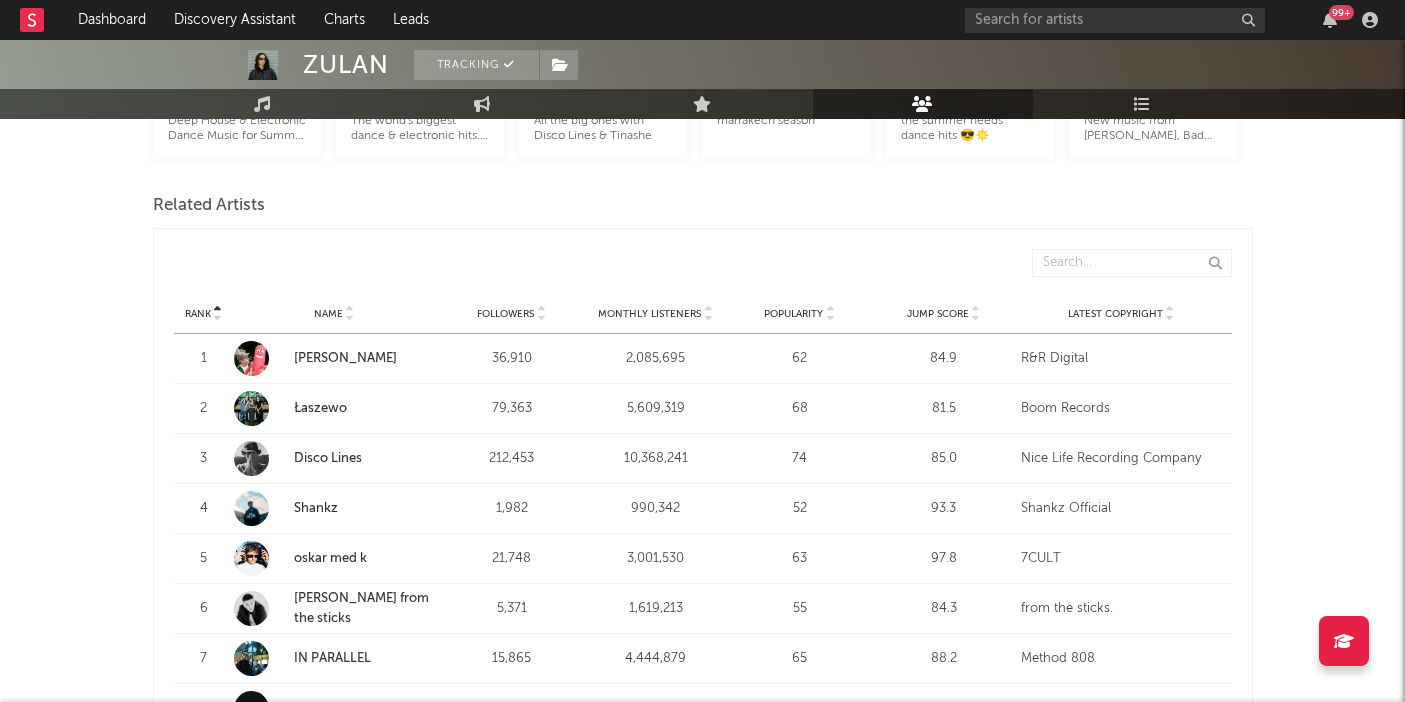 click on "Rank 6 Name rhys from the sticks Followers 5,371 Monthly Listeners 1,619,213 Popularity 55 Jump Score 84.3 Latest Copyright from the sticks." at bounding box center (703, 608) 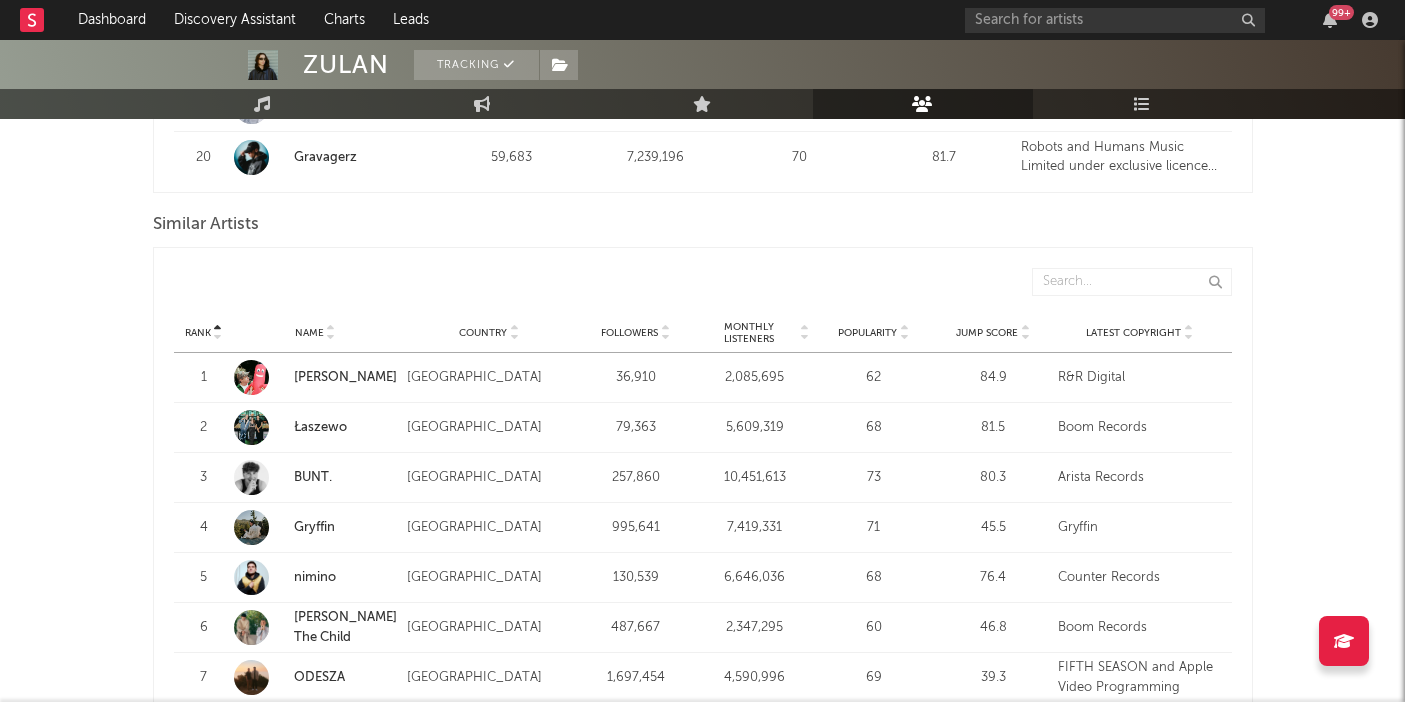 scroll, scrollTop: 2464, scrollLeft: 0, axis: vertical 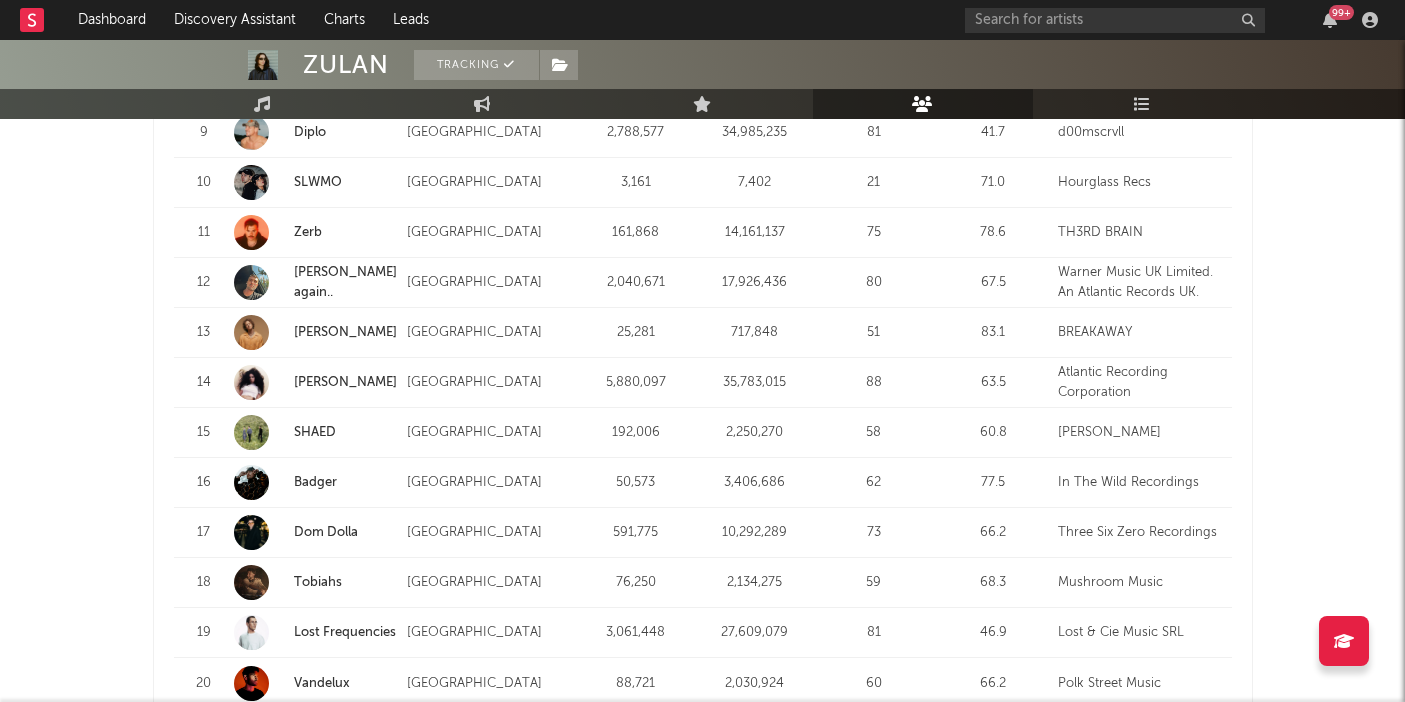 click on "Badger" at bounding box center [315, 482] 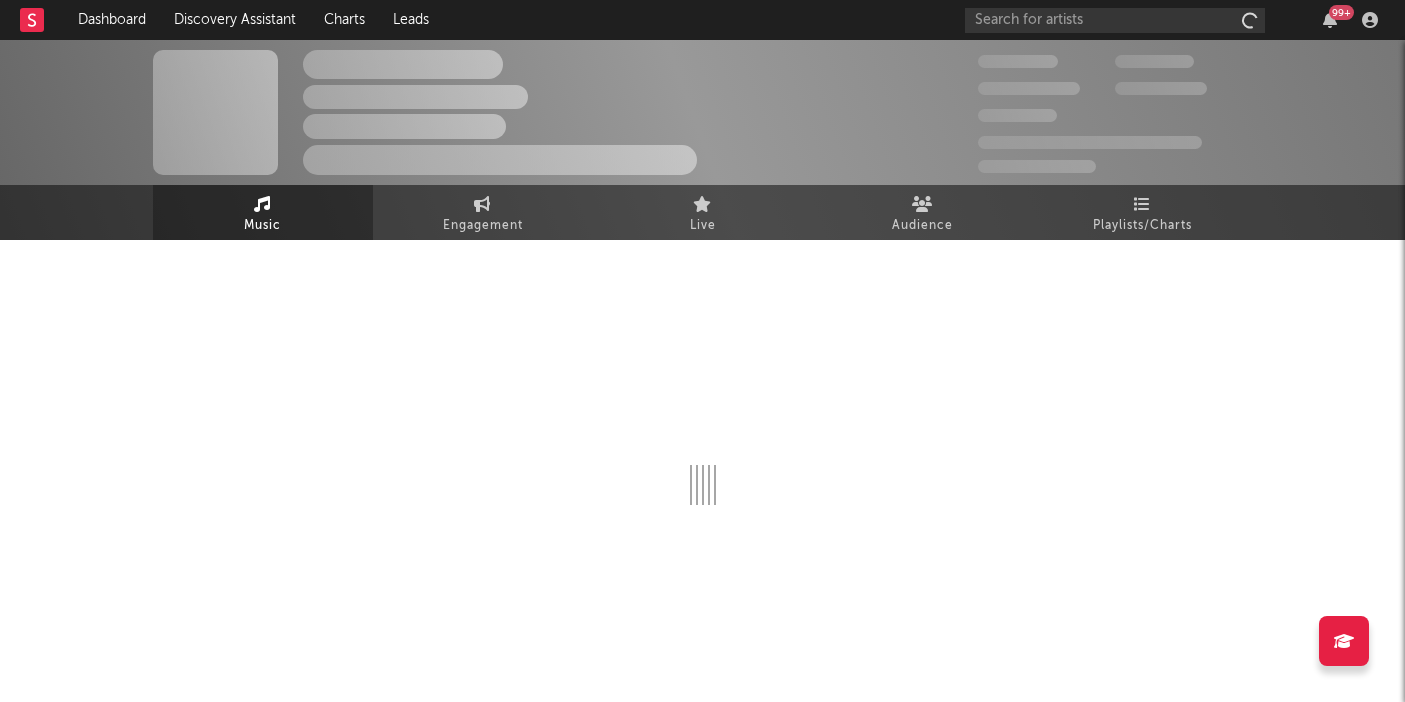 scroll, scrollTop: 0, scrollLeft: 0, axis: both 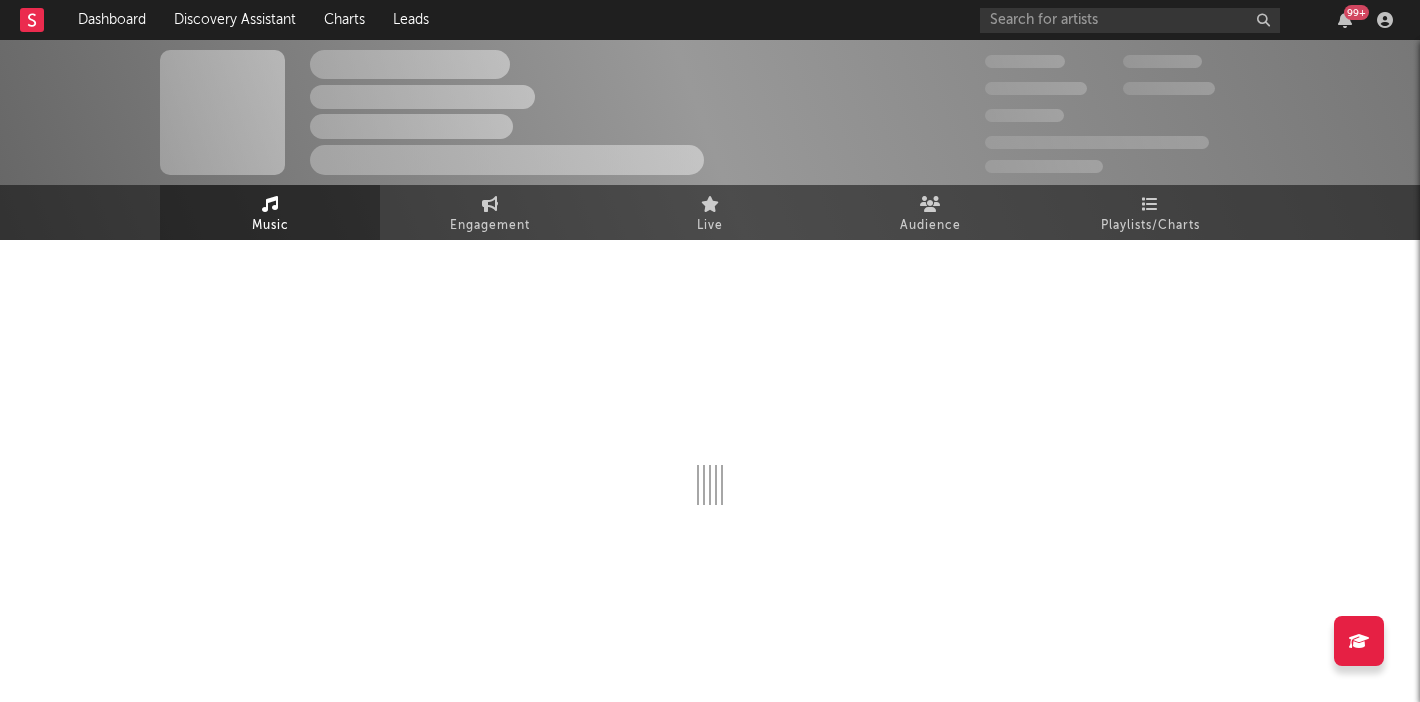 select on "6m" 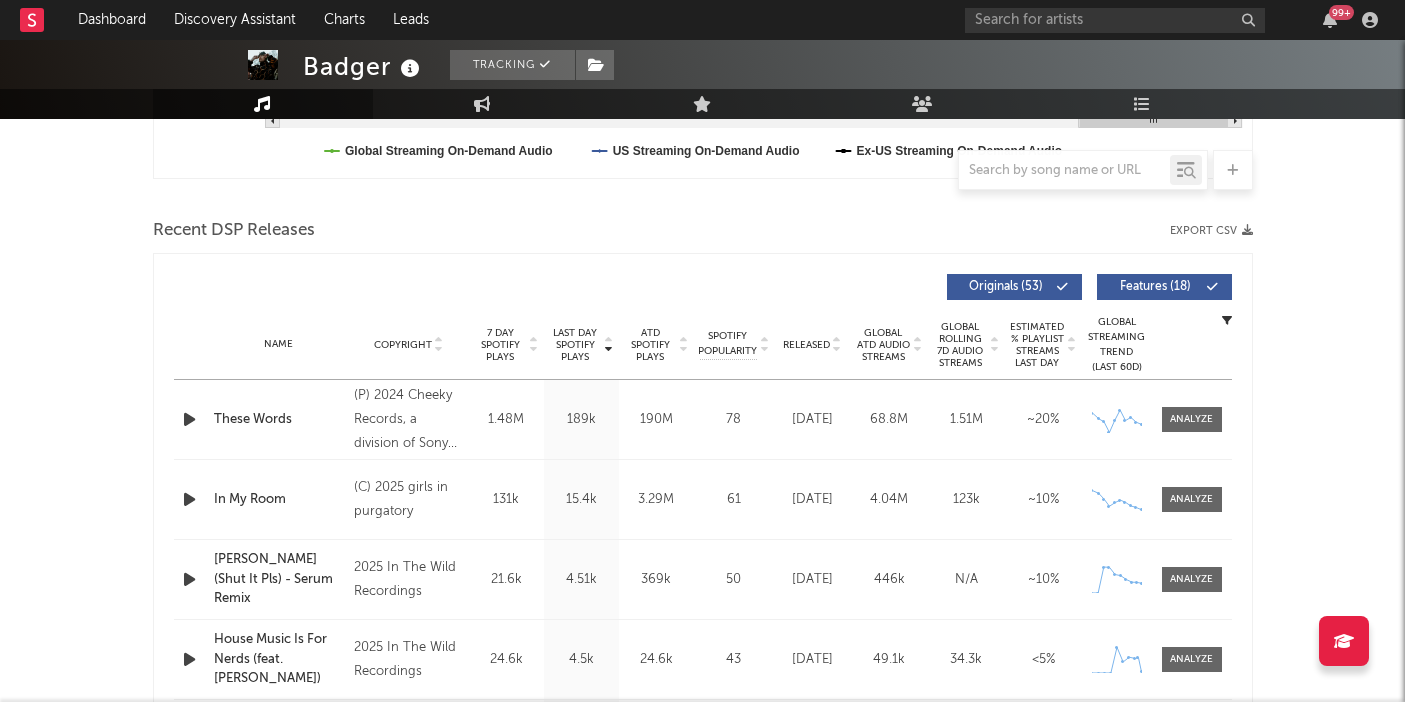 scroll, scrollTop: 719, scrollLeft: 0, axis: vertical 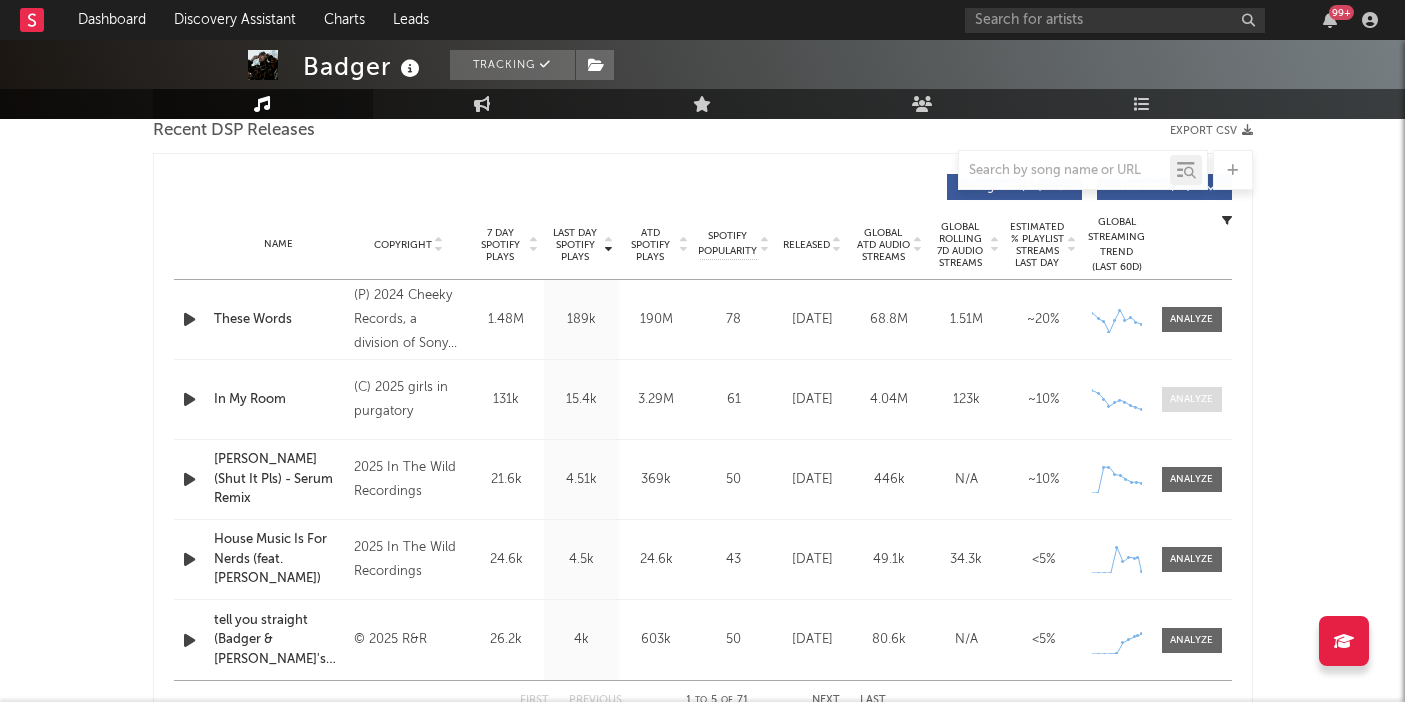 click at bounding box center [1191, 399] 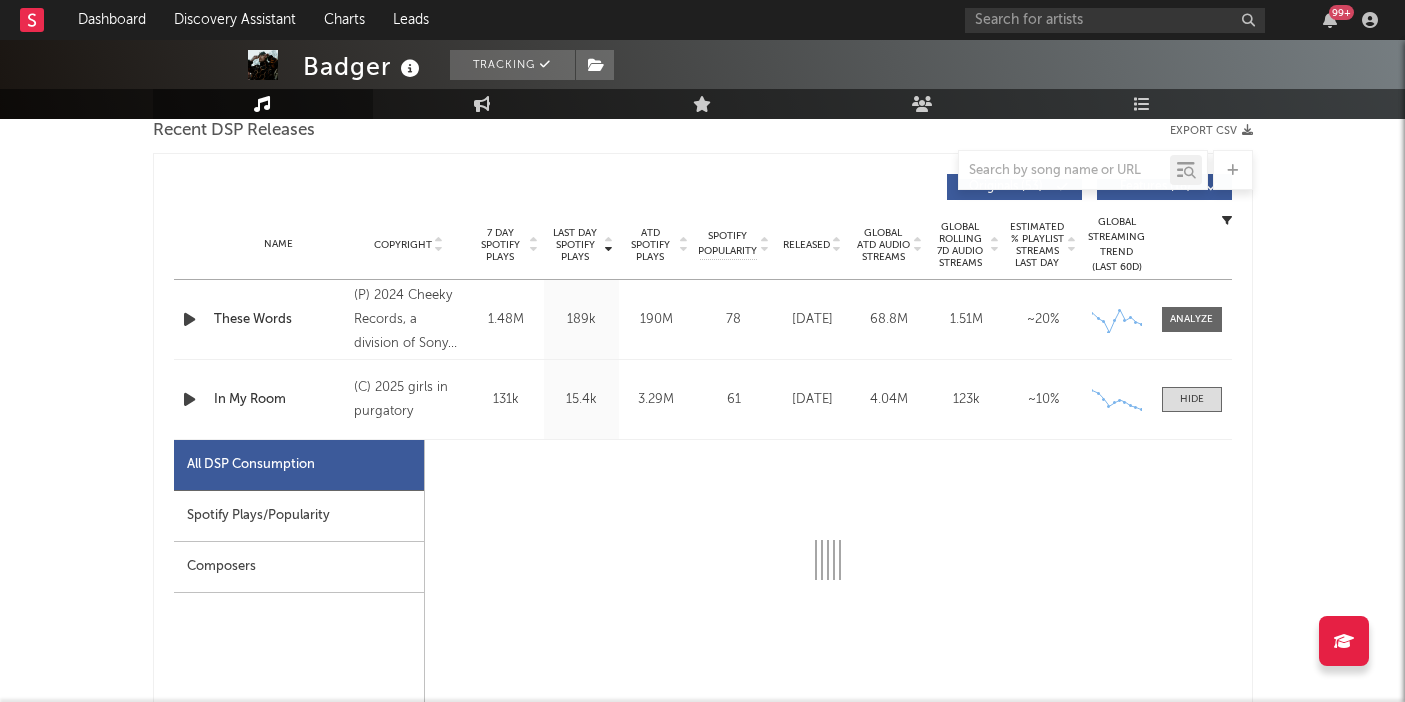 select on "1w" 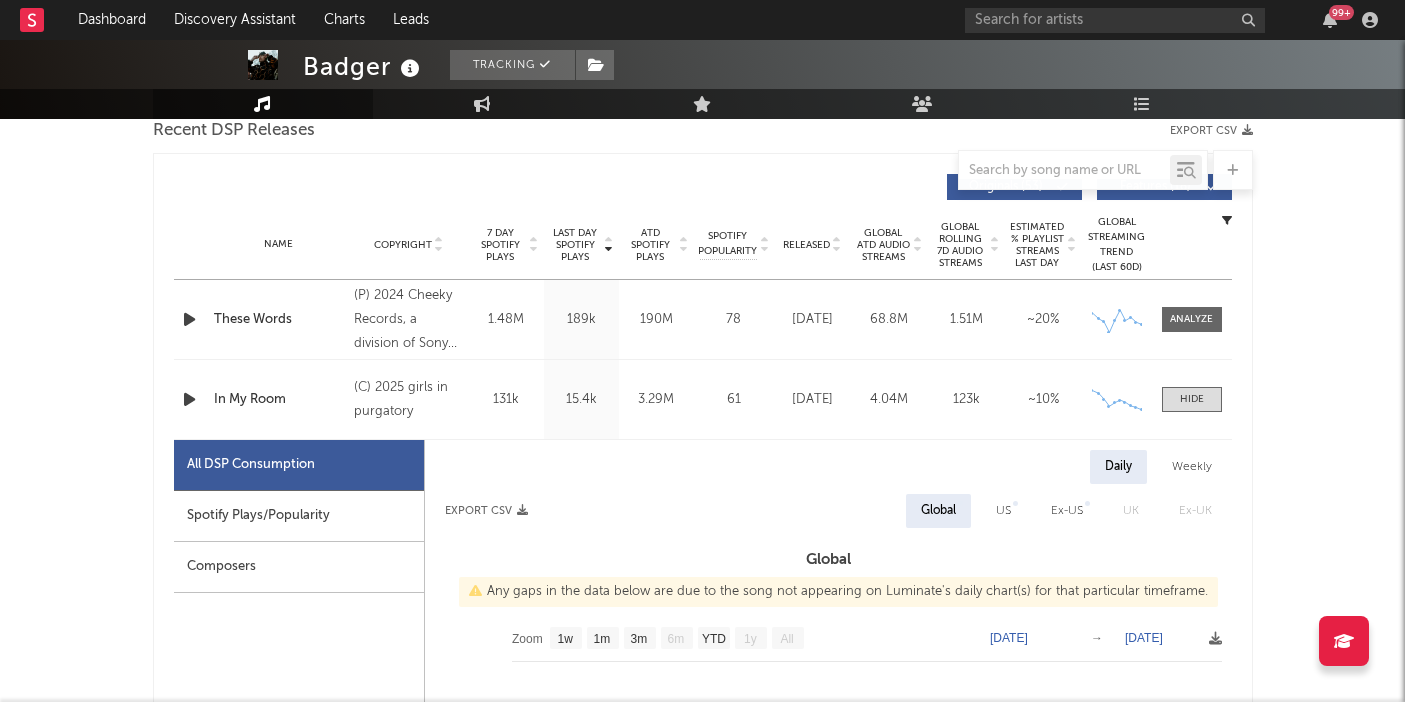 click on "Spotify Plays/Popularity" at bounding box center (299, 516) 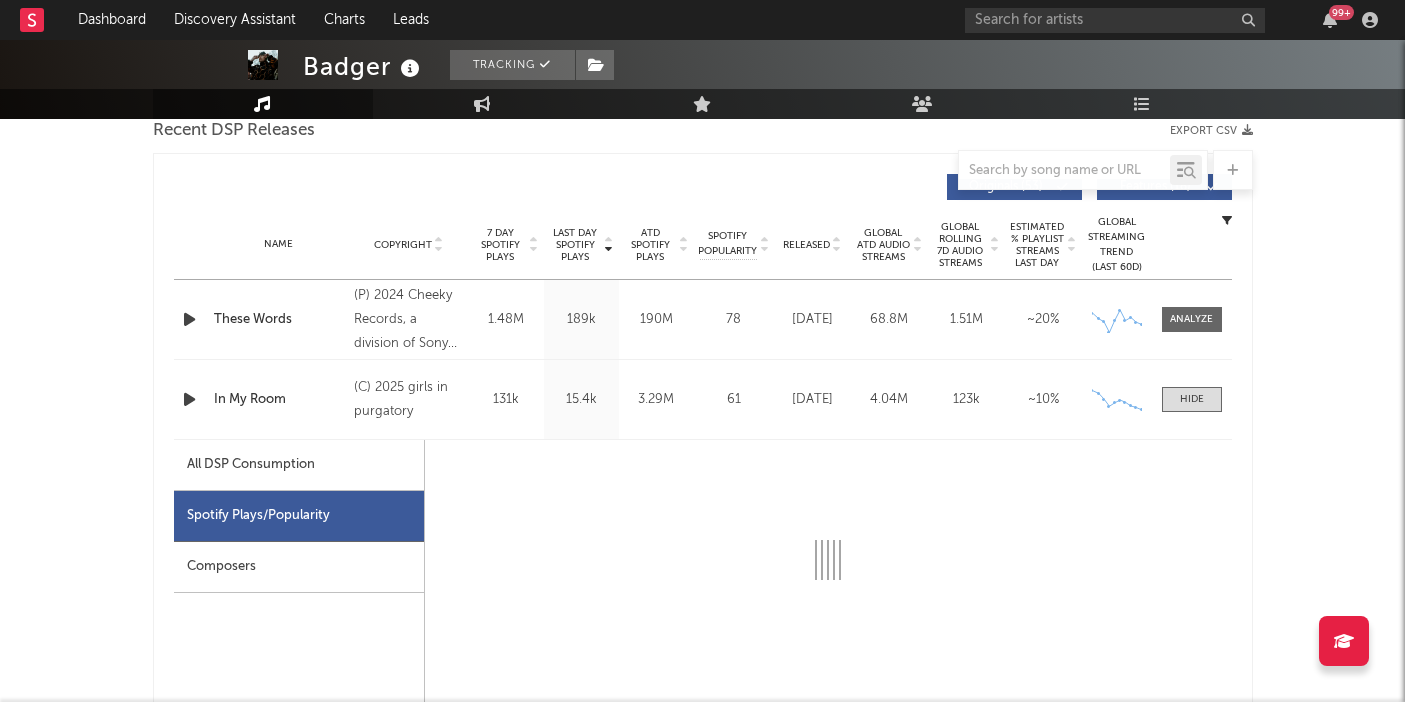 select on "1w" 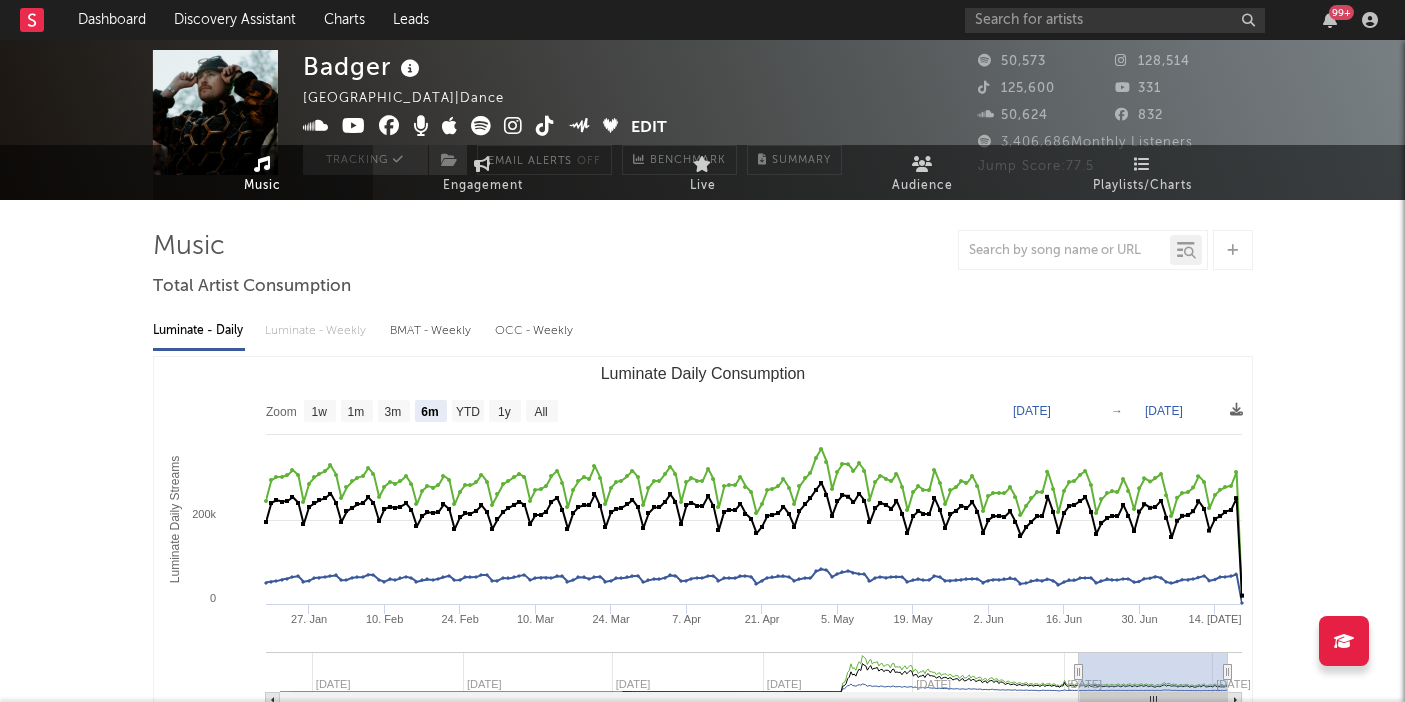 scroll, scrollTop: 0, scrollLeft: 0, axis: both 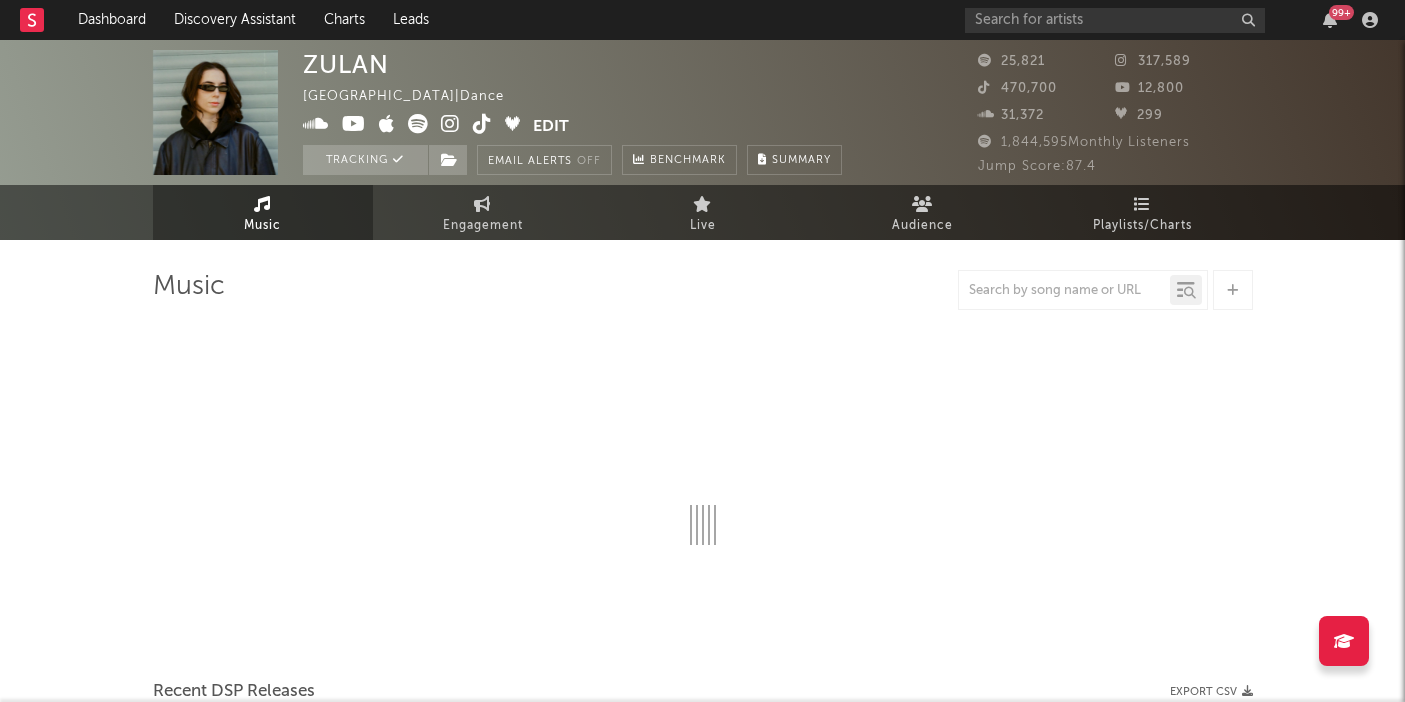 select on "1w" 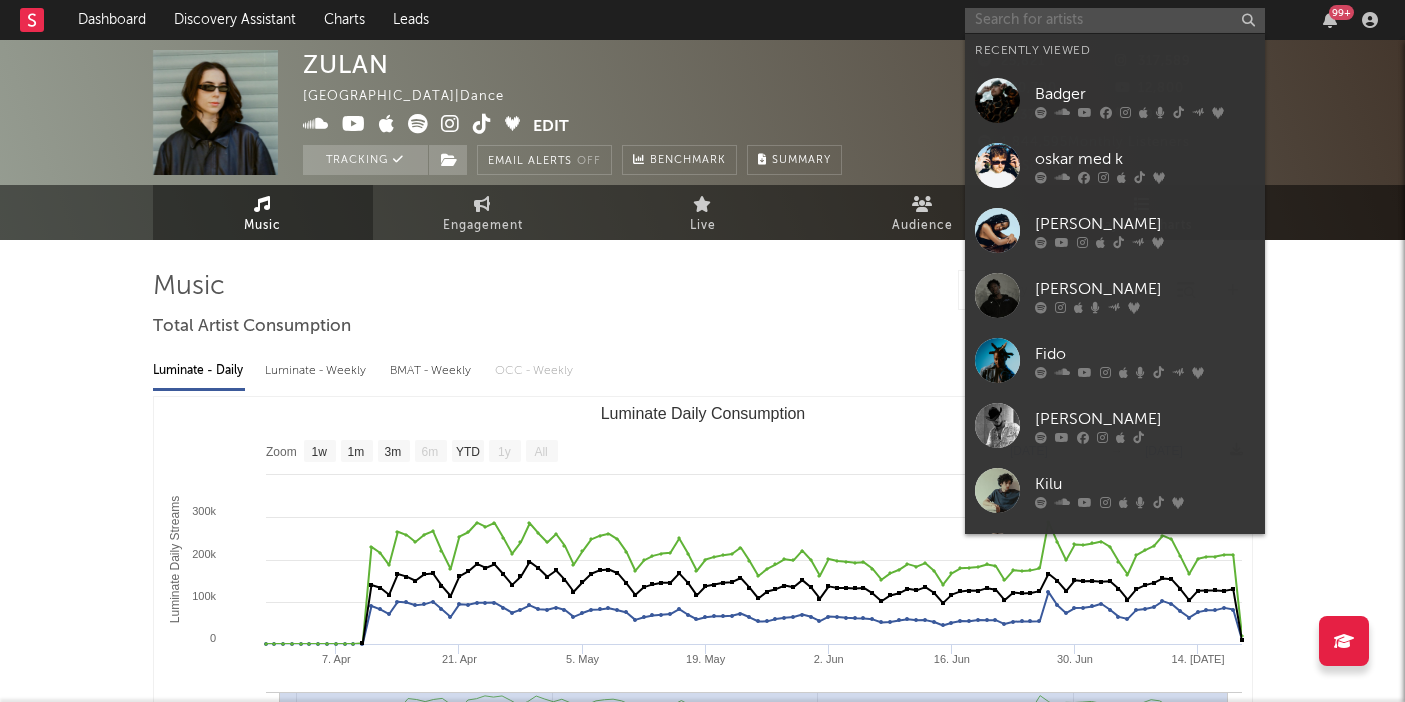 click at bounding box center (1115, 20) 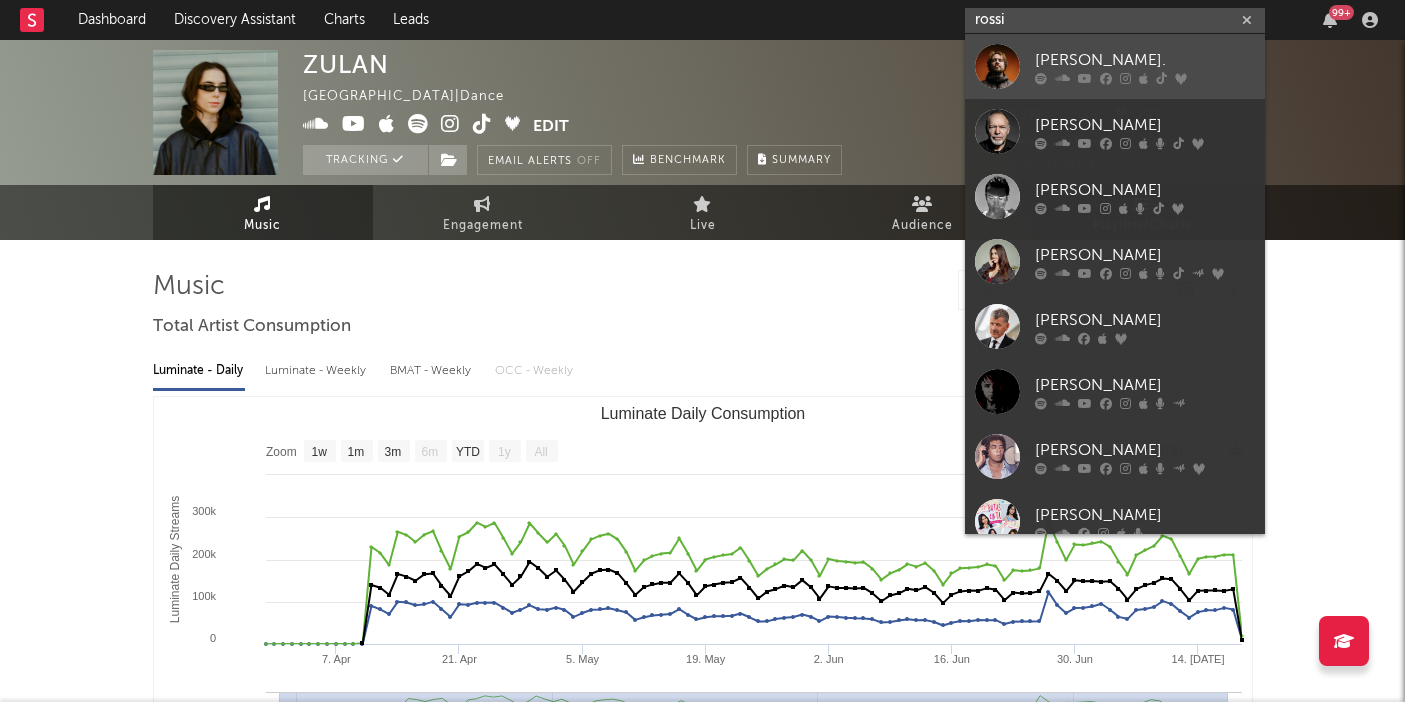 type on "rossi" 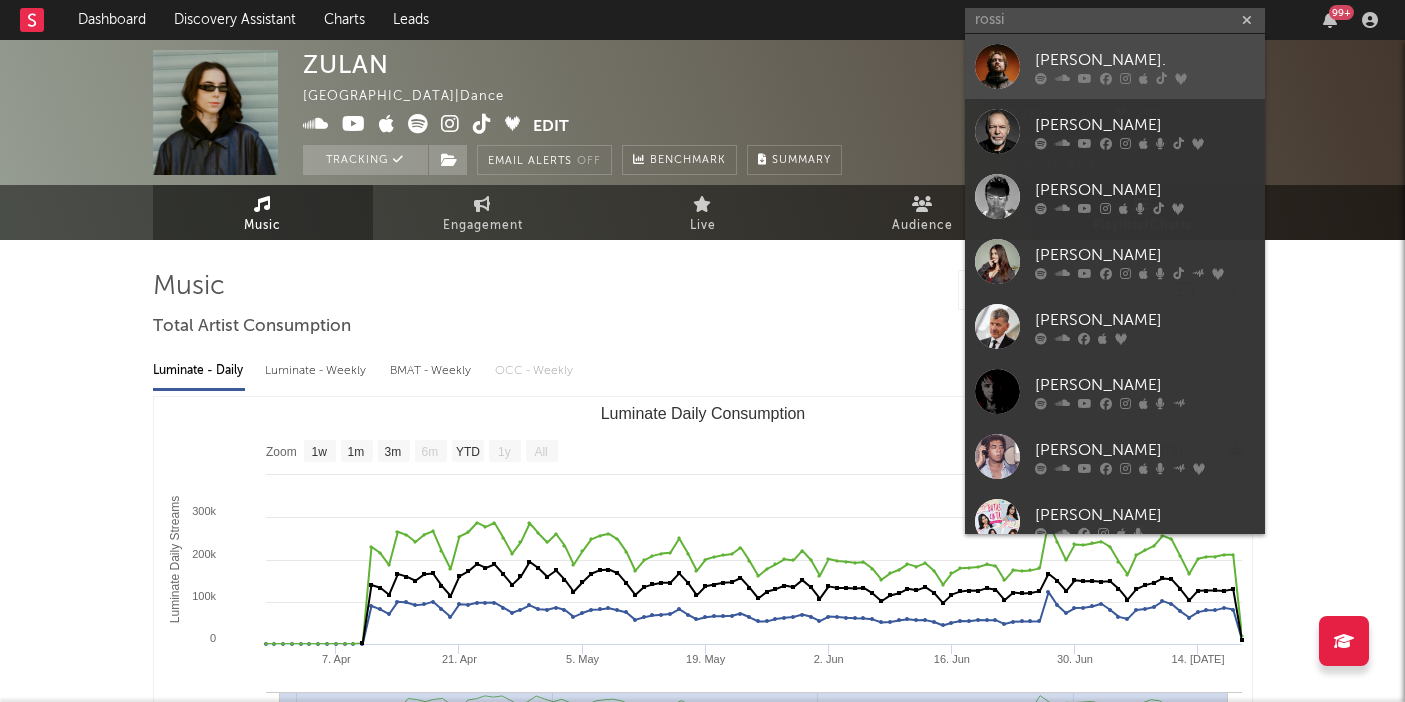click at bounding box center (997, 66) 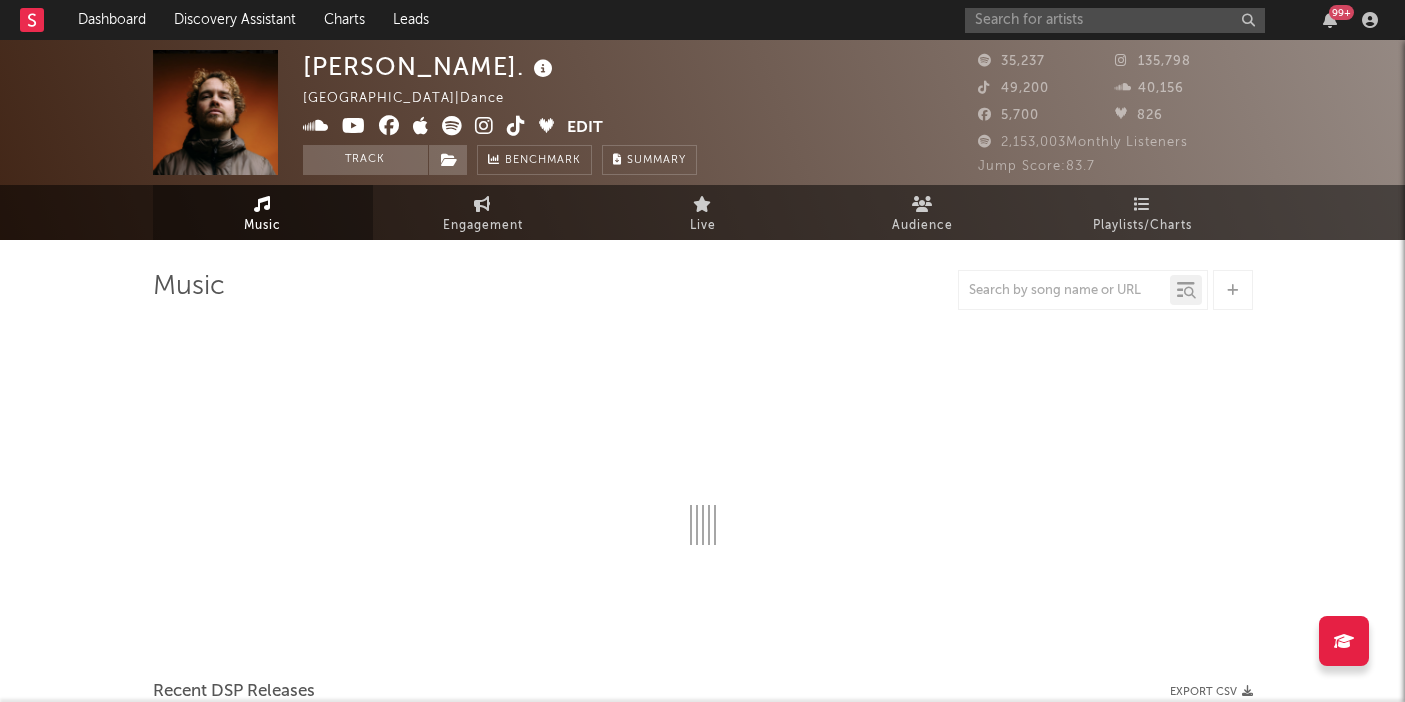 select on "6m" 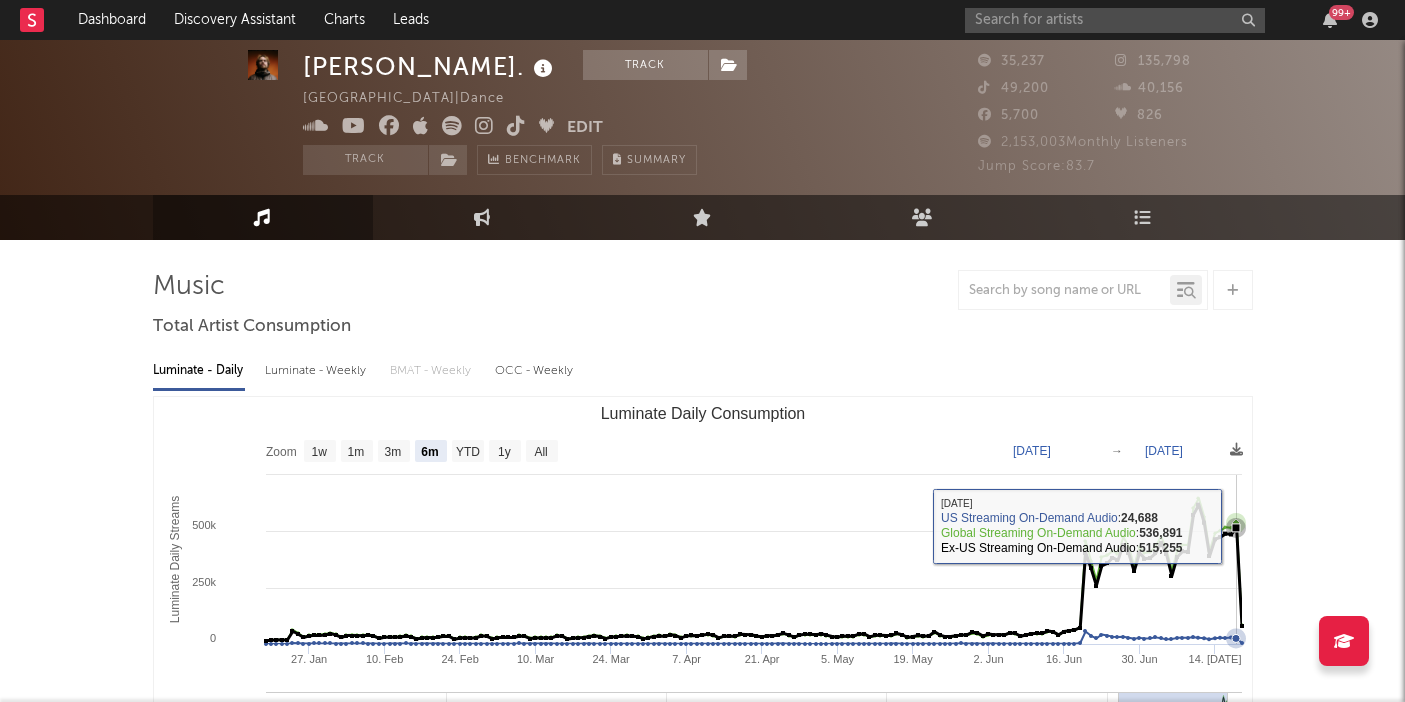 scroll, scrollTop: 668, scrollLeft: 0, axis: vertical 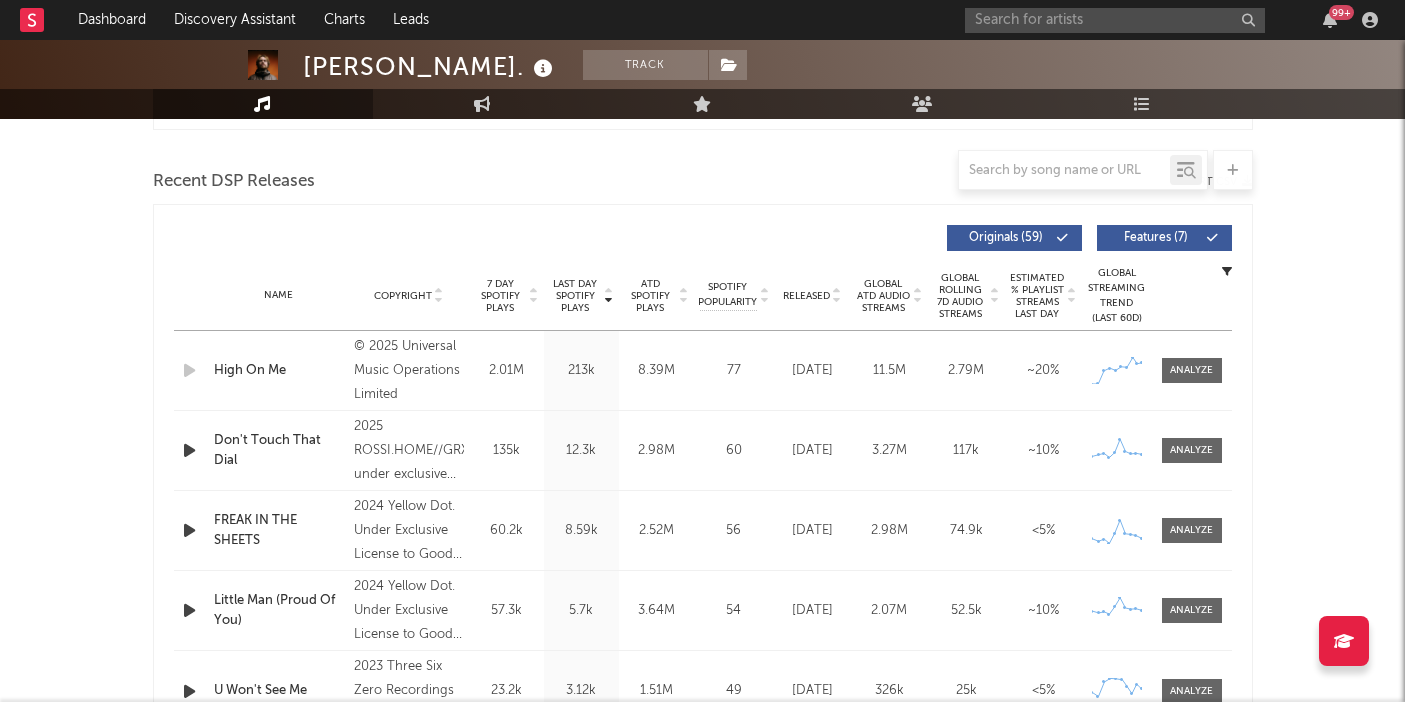 click on "Name High On Me Copyright © 2025 Universal Music Operations Limited Label Polydor Records Album Names High On Me Composer Names Rossi., Jazzy & Theo Hutchcraft 7 Day Spotify Plays 2.01M Last Day Spotify Plays 213k ATD Spotify Plays 8.39M Spotify Popularity 77 Total US Streams N/A Total US SES N/A Total UK Streams N/A Total UK Audio Streams N/A UK Weekly Streams N/A UK Weekly Audio Streams N/A Released Jun 20, 2025 US ATD Audio Streams 800k US Rolling 7D Audio Streams 151k US Rolling WoW % Chg -13.6 Global ATD Audio Streams 11.5M Global Rolling 7D Audio Streams 2.79M Global Rolling WoW % Chg -9.63 Estimated % Playlist Streams Last Day ~ 20 % Global Streaming Trend (Last 60D) Created with Highcharts 10.3.3 Ex-US Streaming Trend (Last 60D) Created with Highcharts 10.3.3 US Streaming Trend (Last 60D) Created with Highcharts 10.3.3 Global Latest Day Audio Streams 81.8k US Latest Day Audio Streams 4.38k" at bounding box center [703, 370] 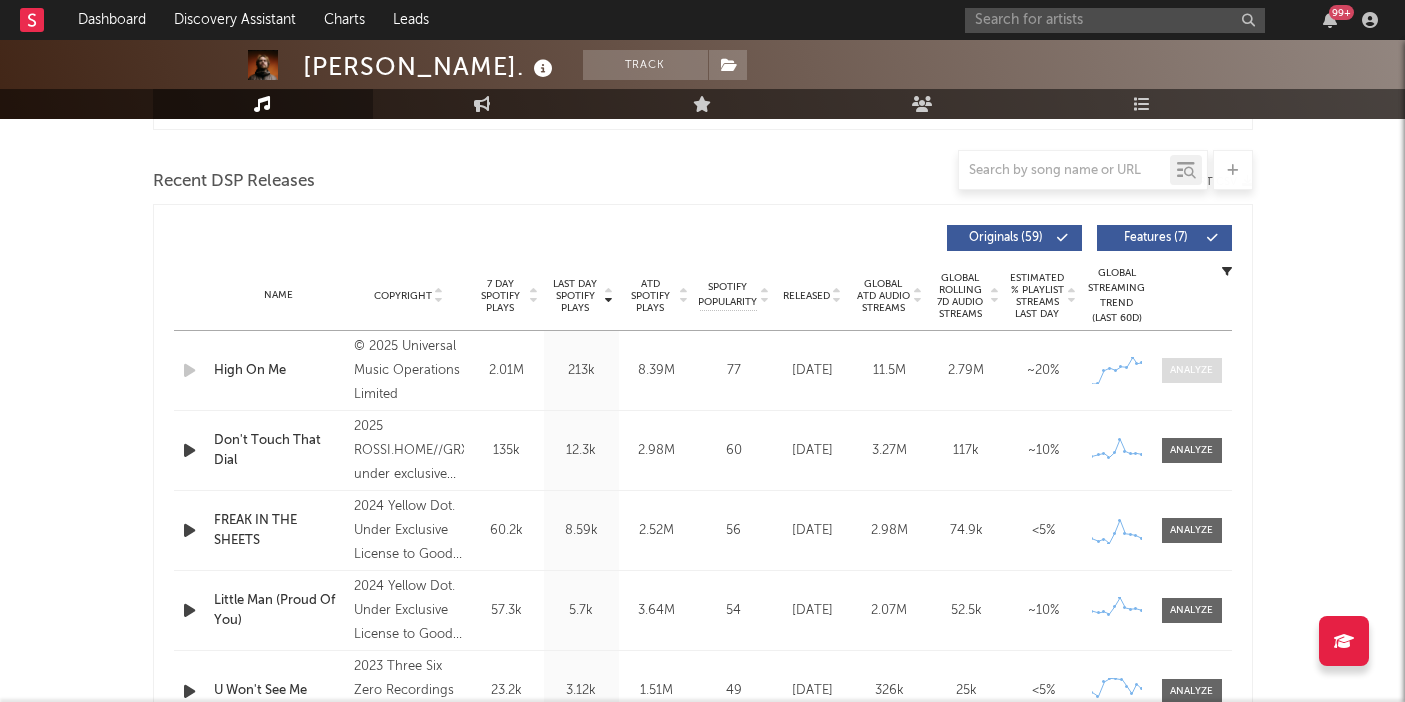 click at bounding box center [1191, 370] 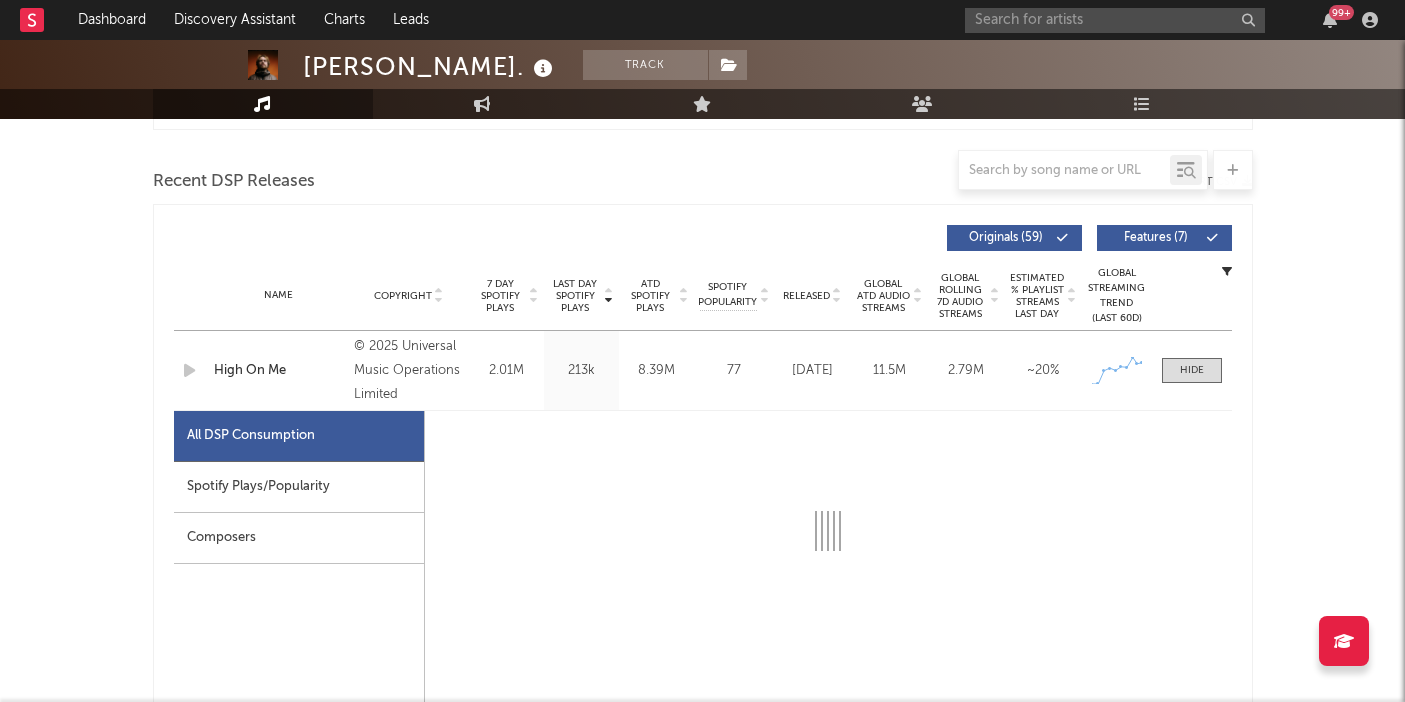 click on "Spotify Plays/Popularity" at bounding box center [299, 487] 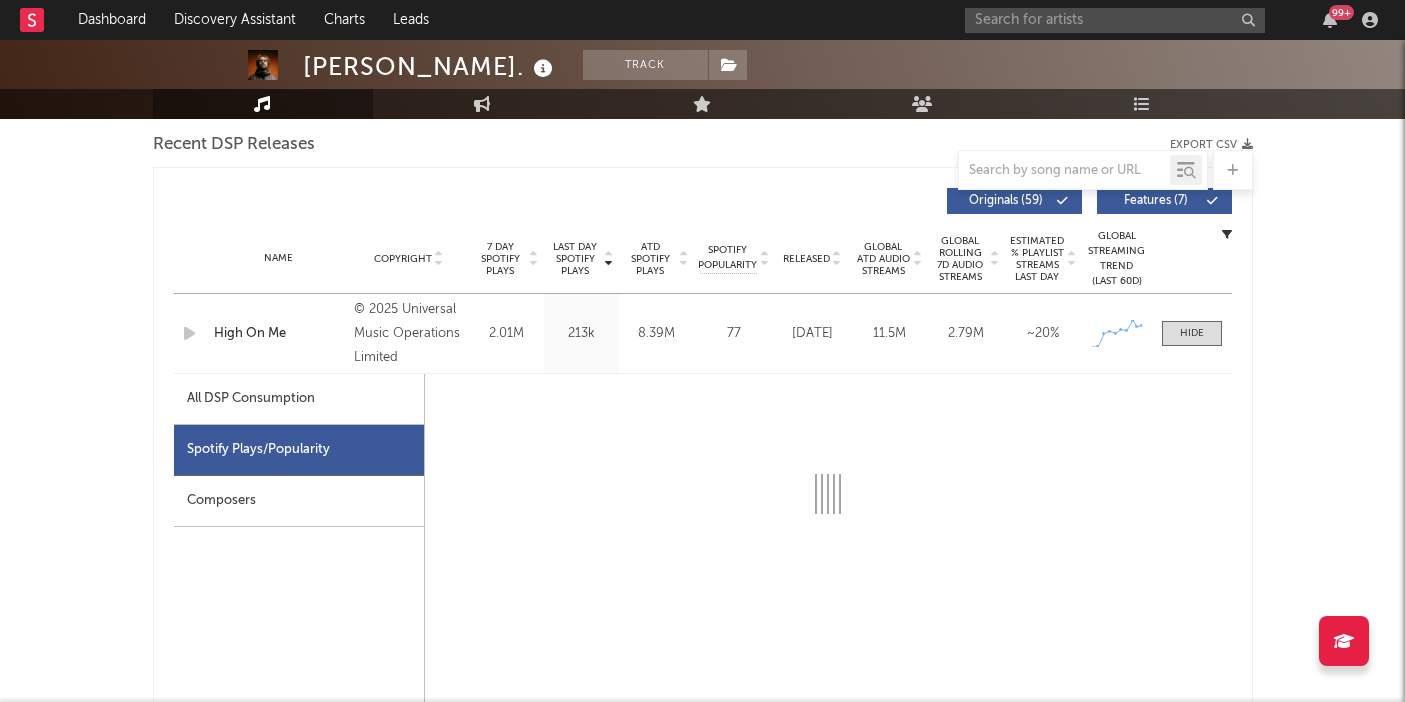 scroll, scrollTop: 829, scrollLeft: 0, axis: vertical 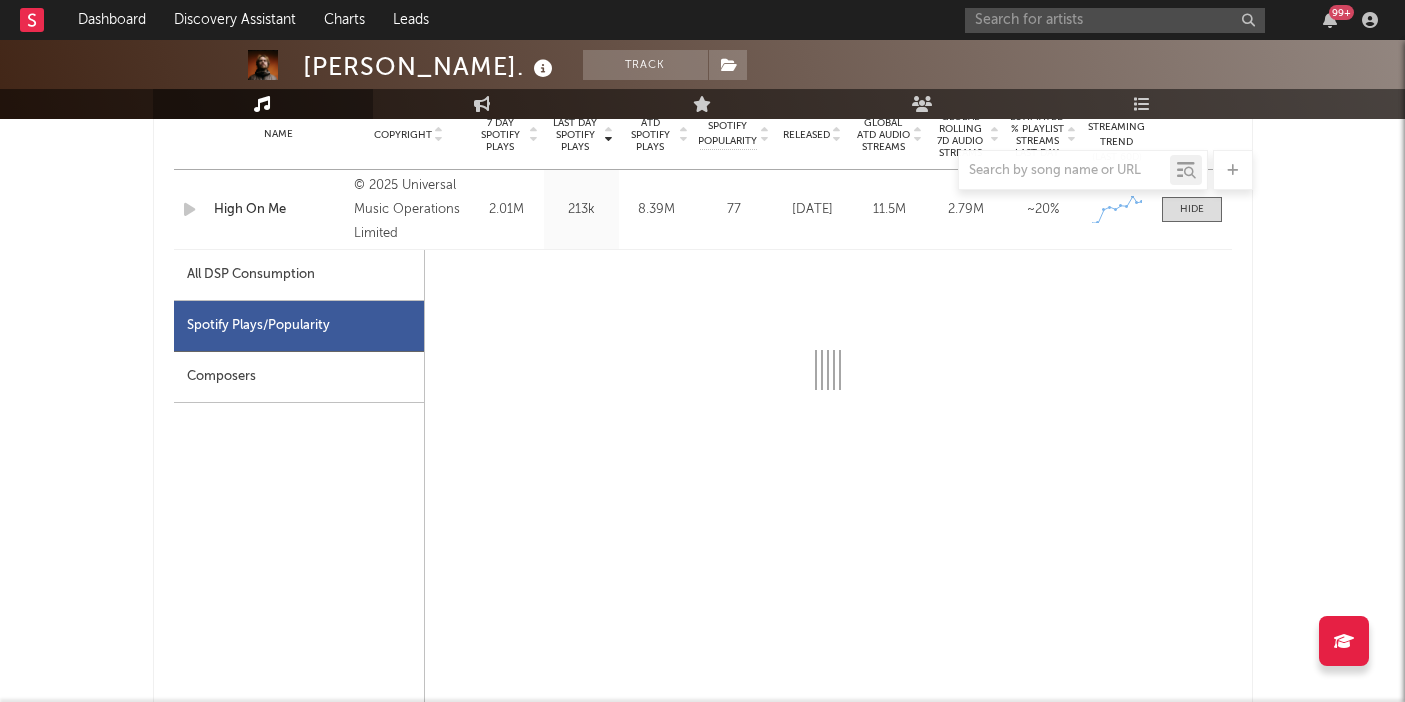 select on "1w" 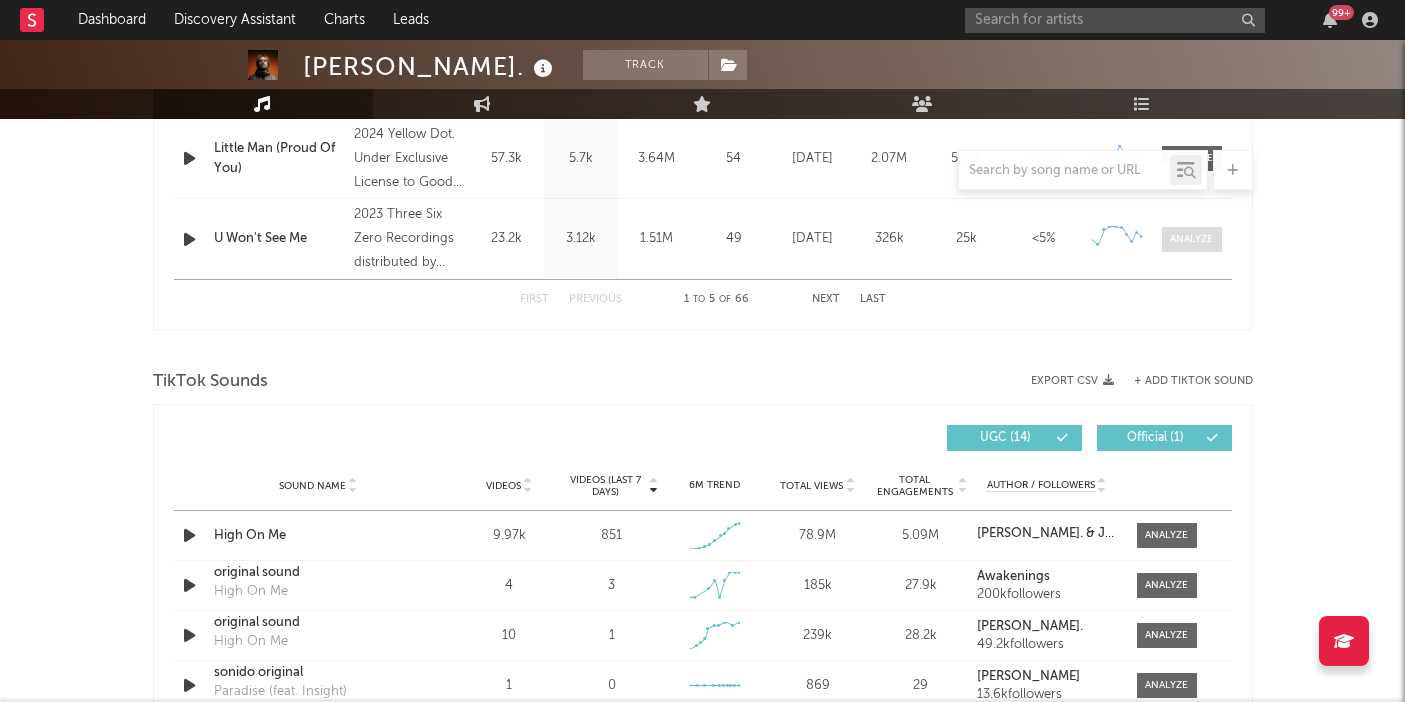 scroll, scrollTop: 2017, scrollLeft: 0, axis: vertical 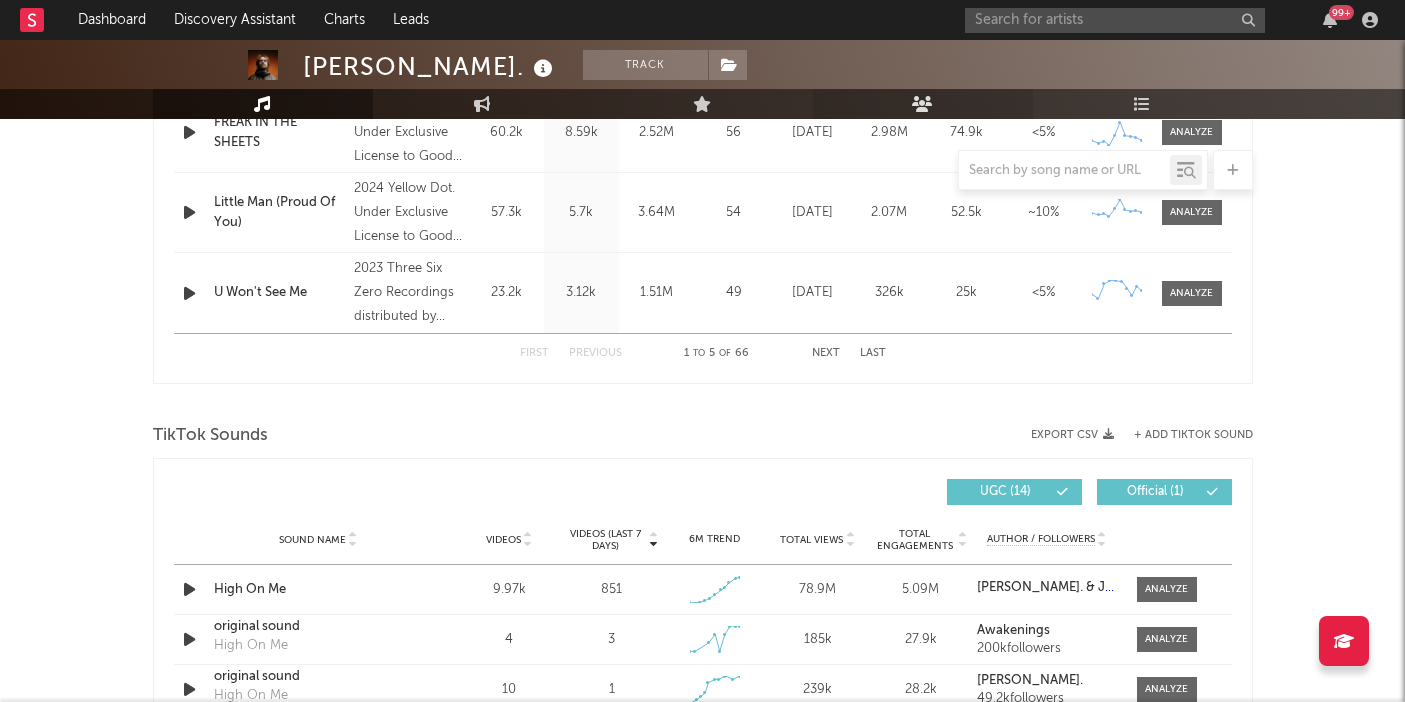 click on "Audience" at bounding box center (923, 104) 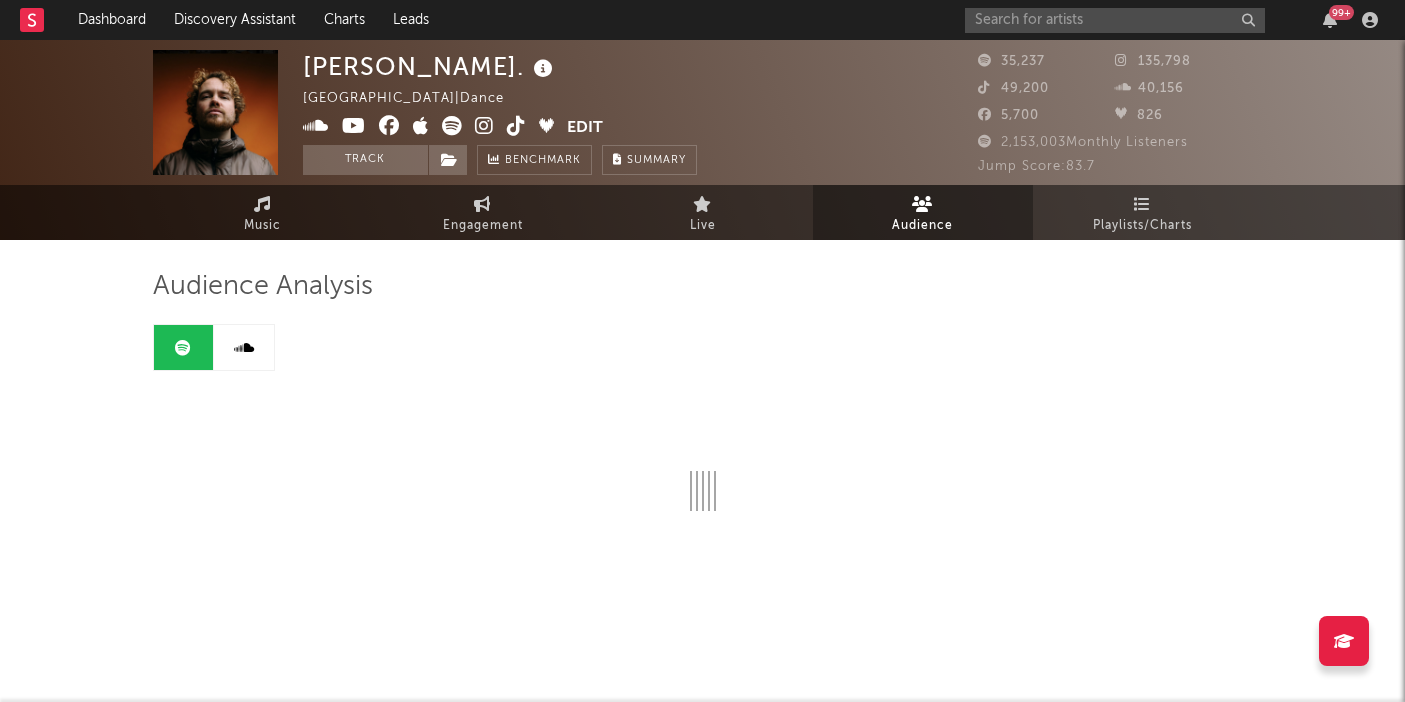 scroll, scrollTop: 0, scrollLeft: 0, axis: both 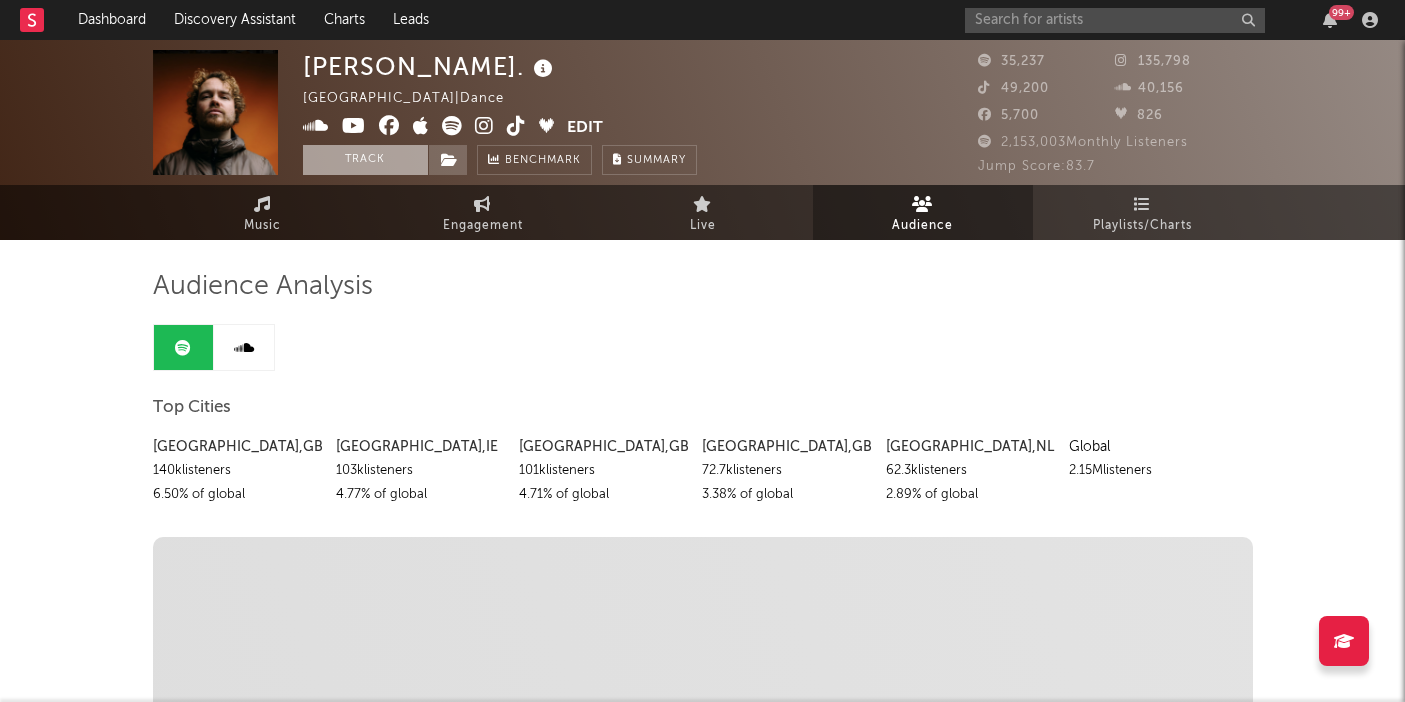 click on "Track" at bounding box center [365, 160] 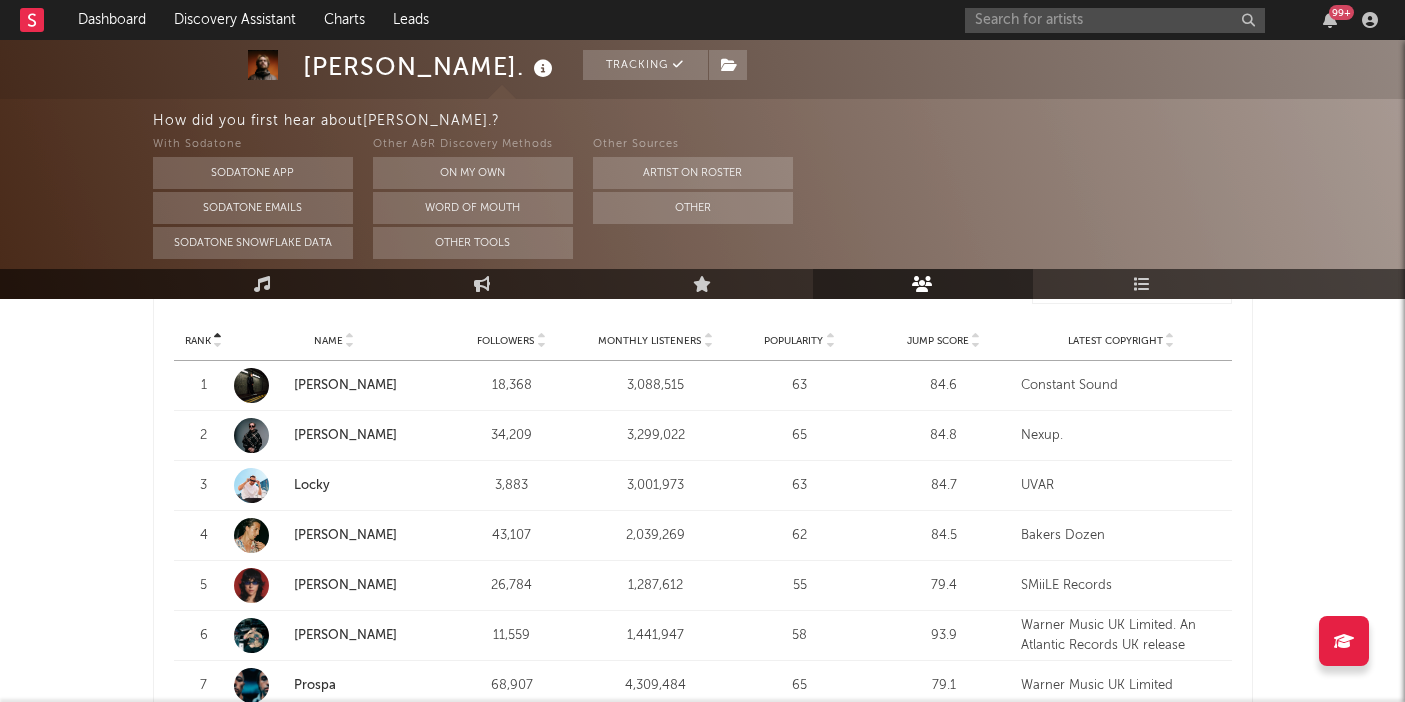 scroll, scrollTop: 810, scrollLeft: 0, axis: vertical 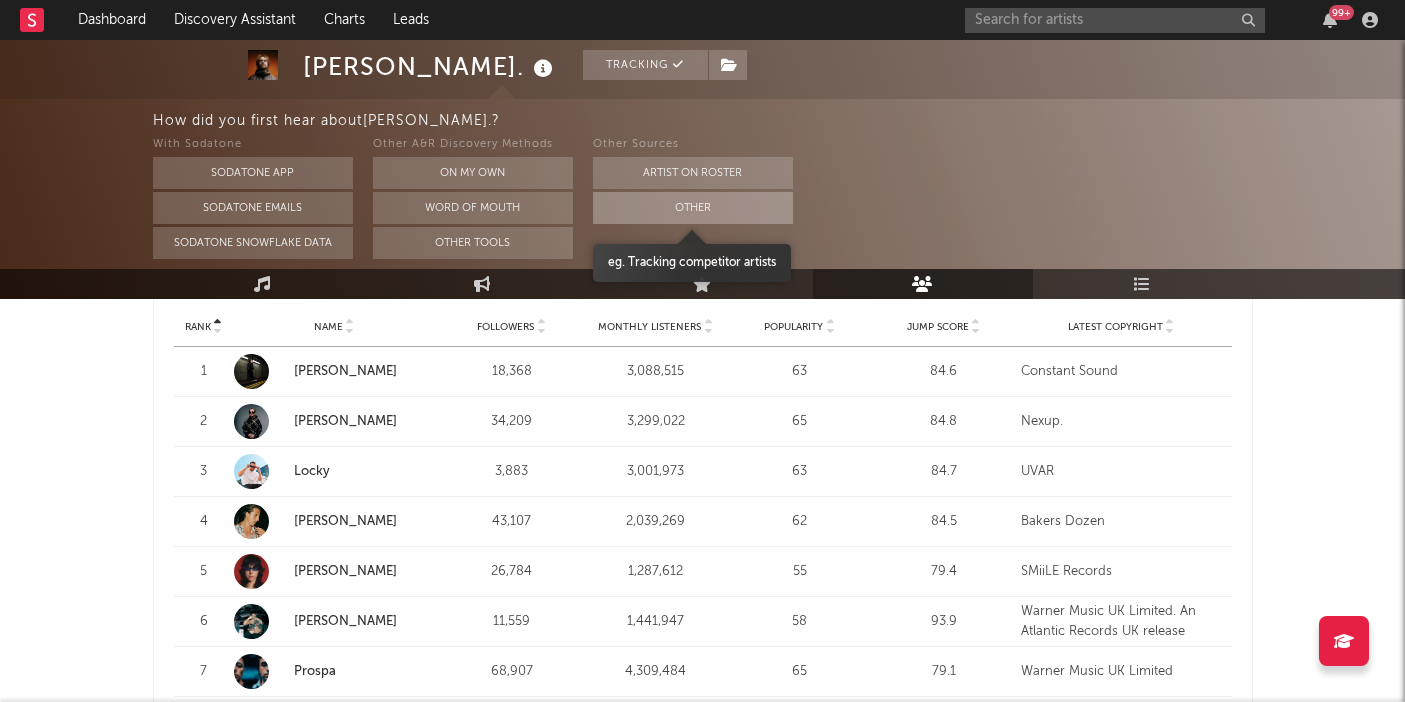 click on "Other" at bounding box center [693, 208] 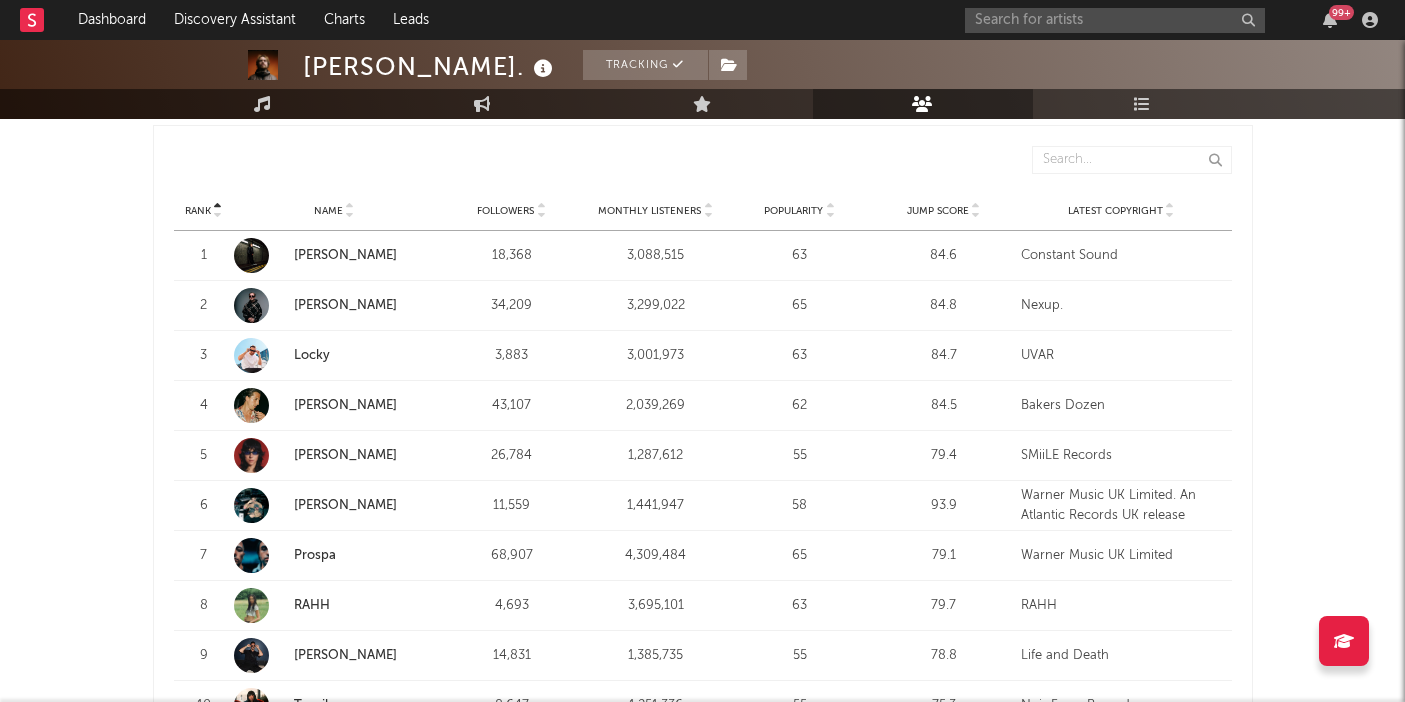 scroll, scrollTop: 723, scrollLeft: 0, axis: vertical 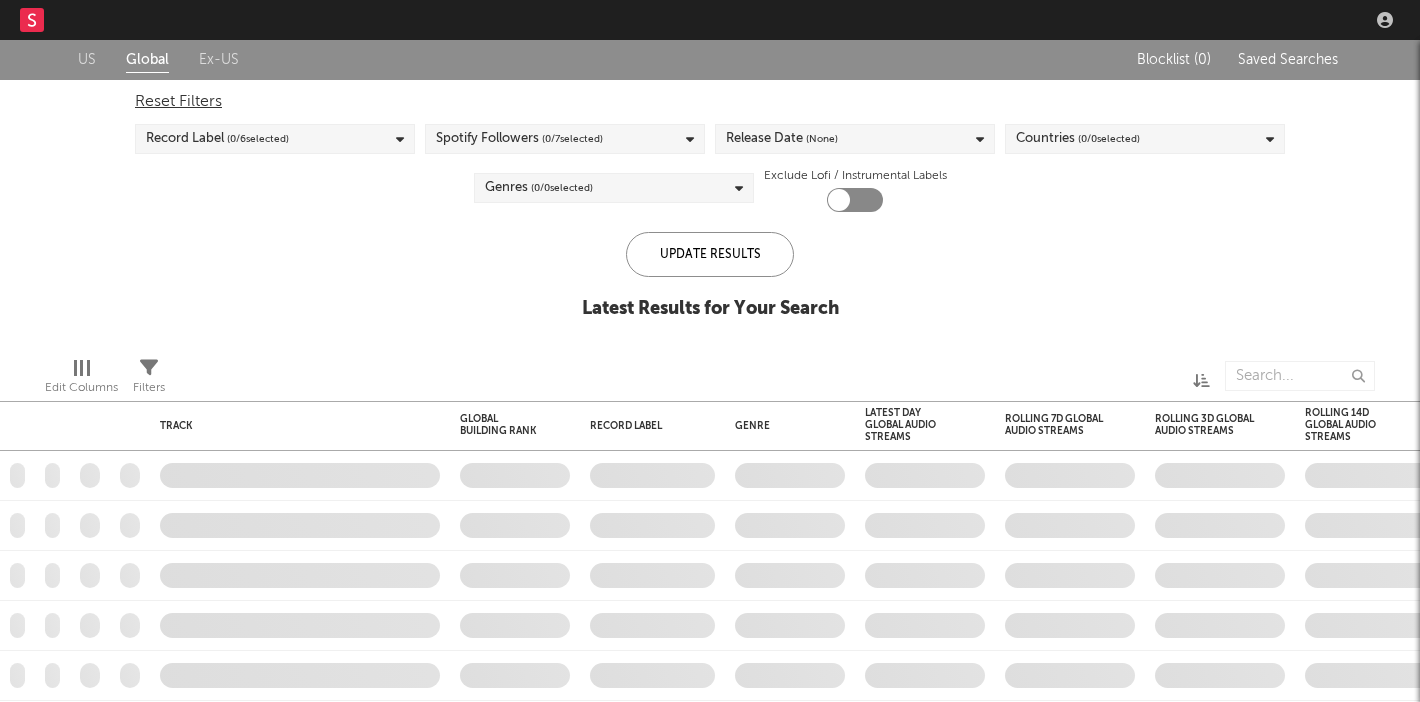 checkbox on "true" 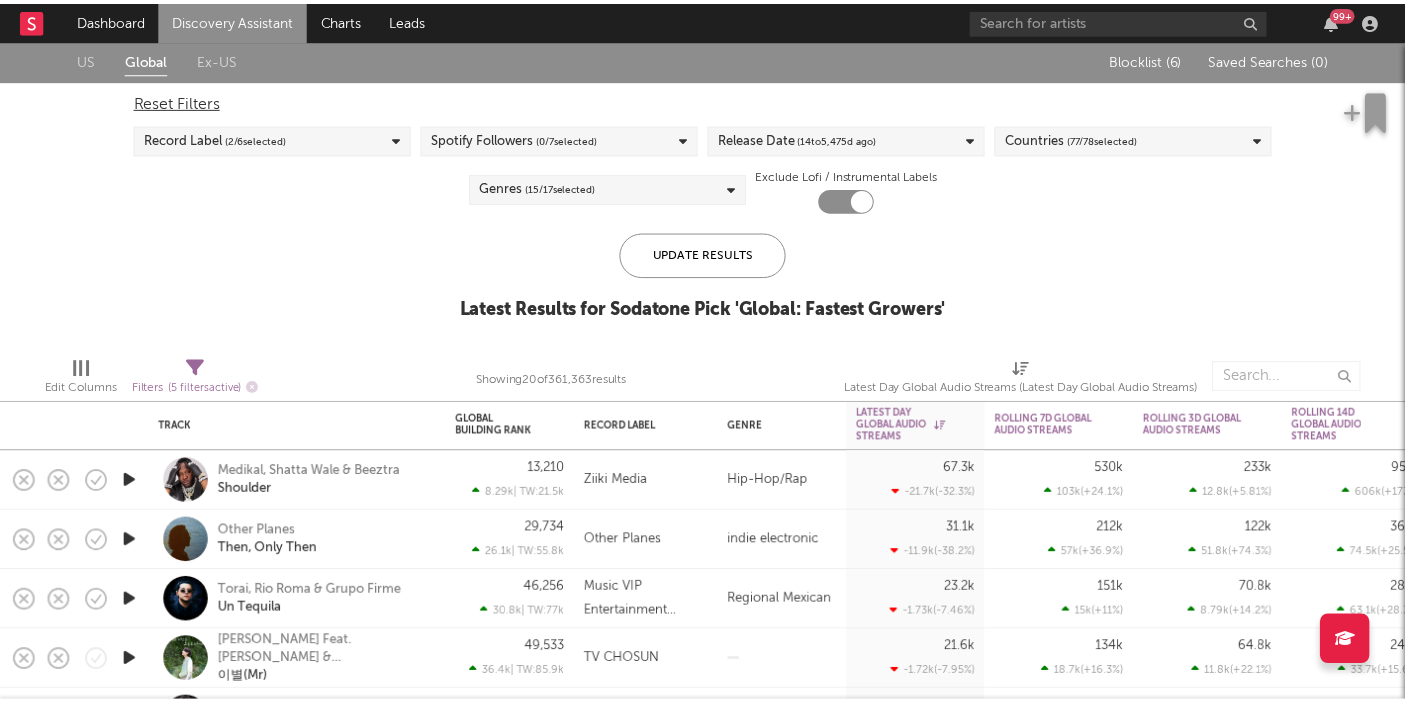 scroll, scrollTop: 0, scrollLeft: 0, axis: both 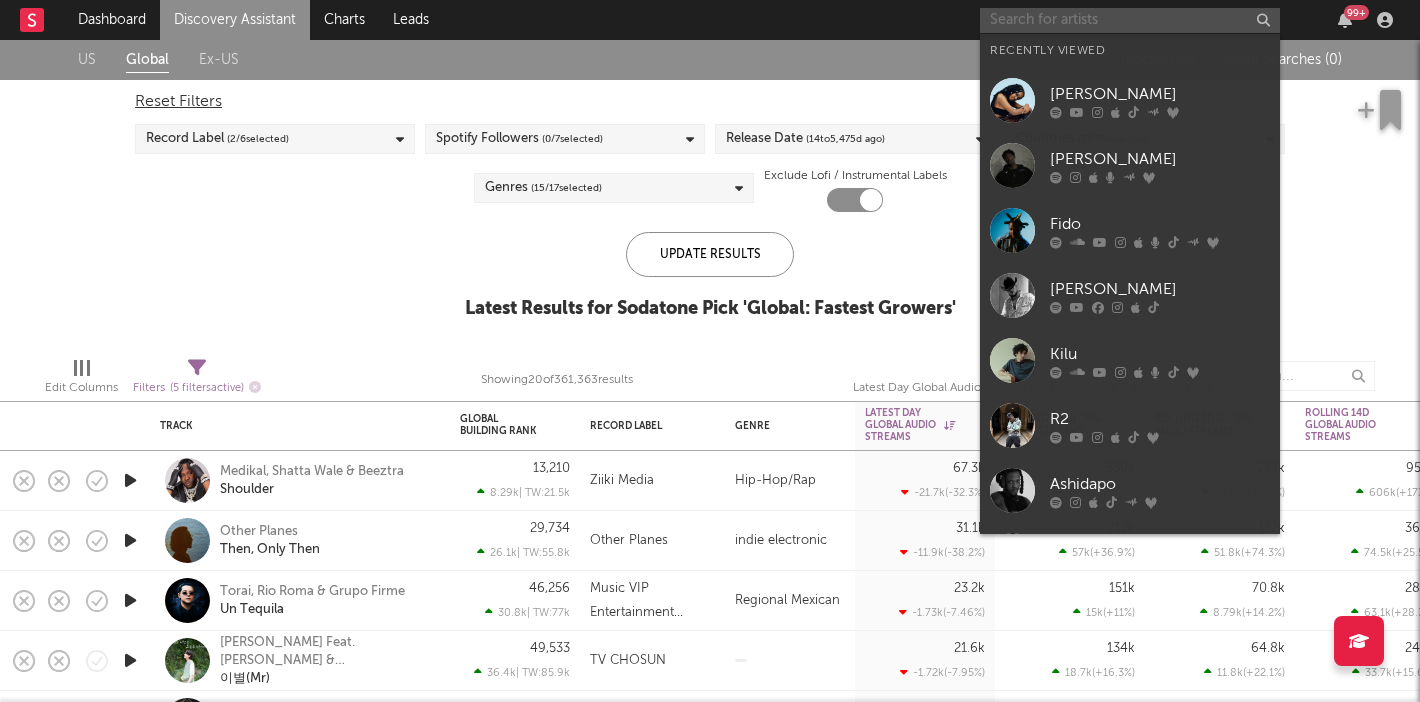 click at bounding box center [1130, 20] 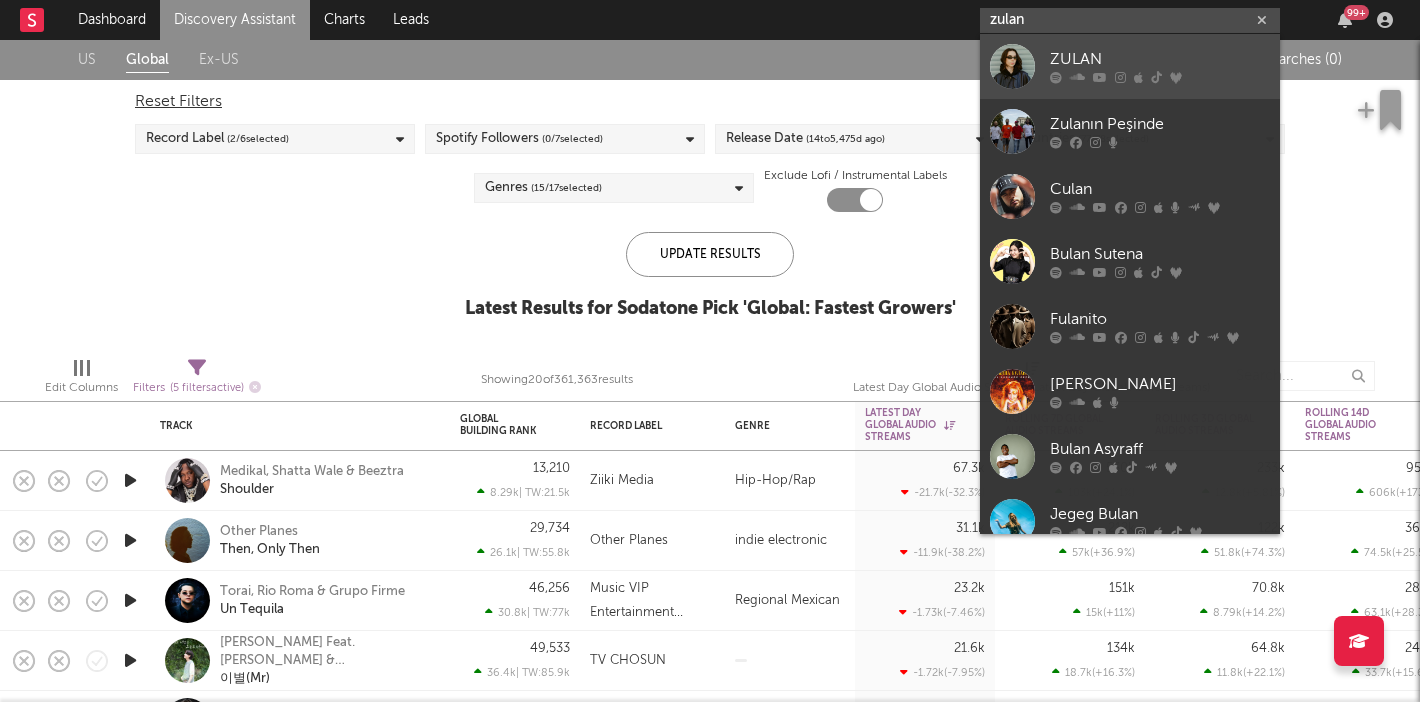 type on "zulan" 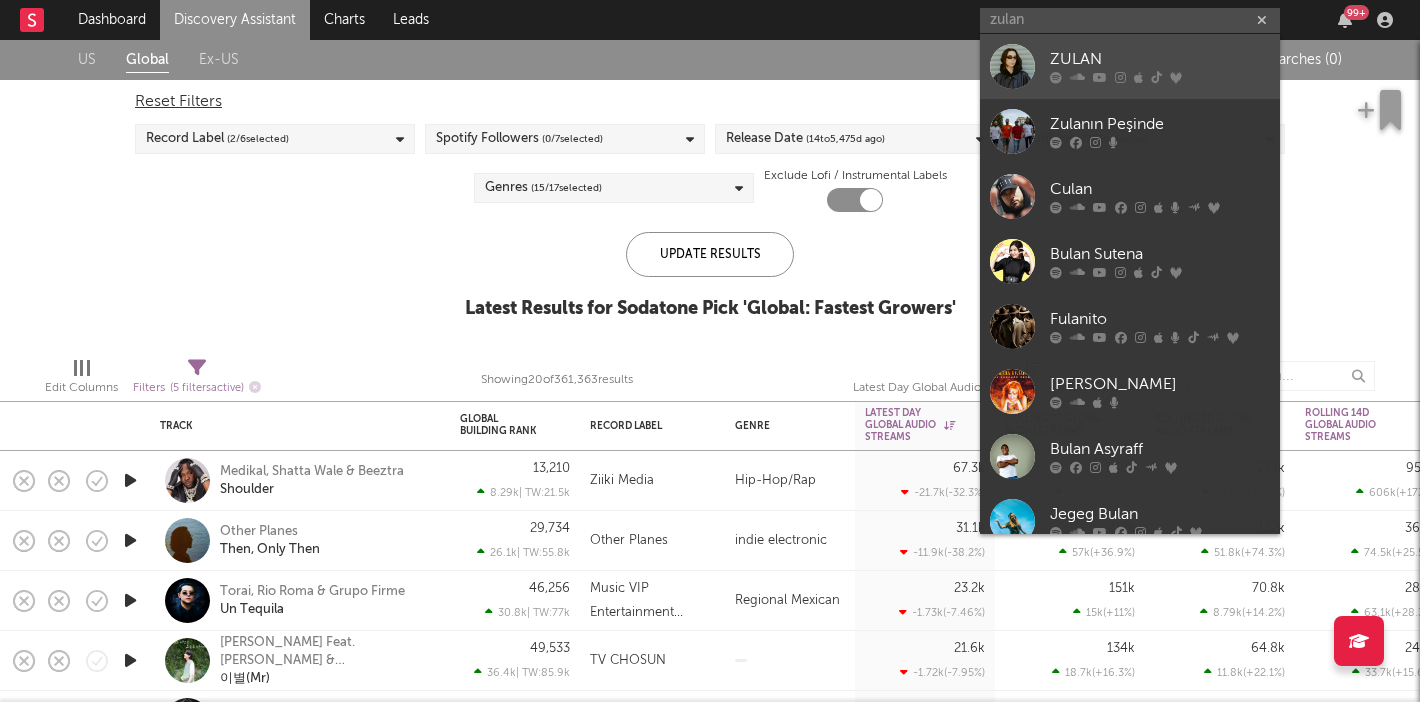 click on "ZULAN" at bounding box center (1160, 60) 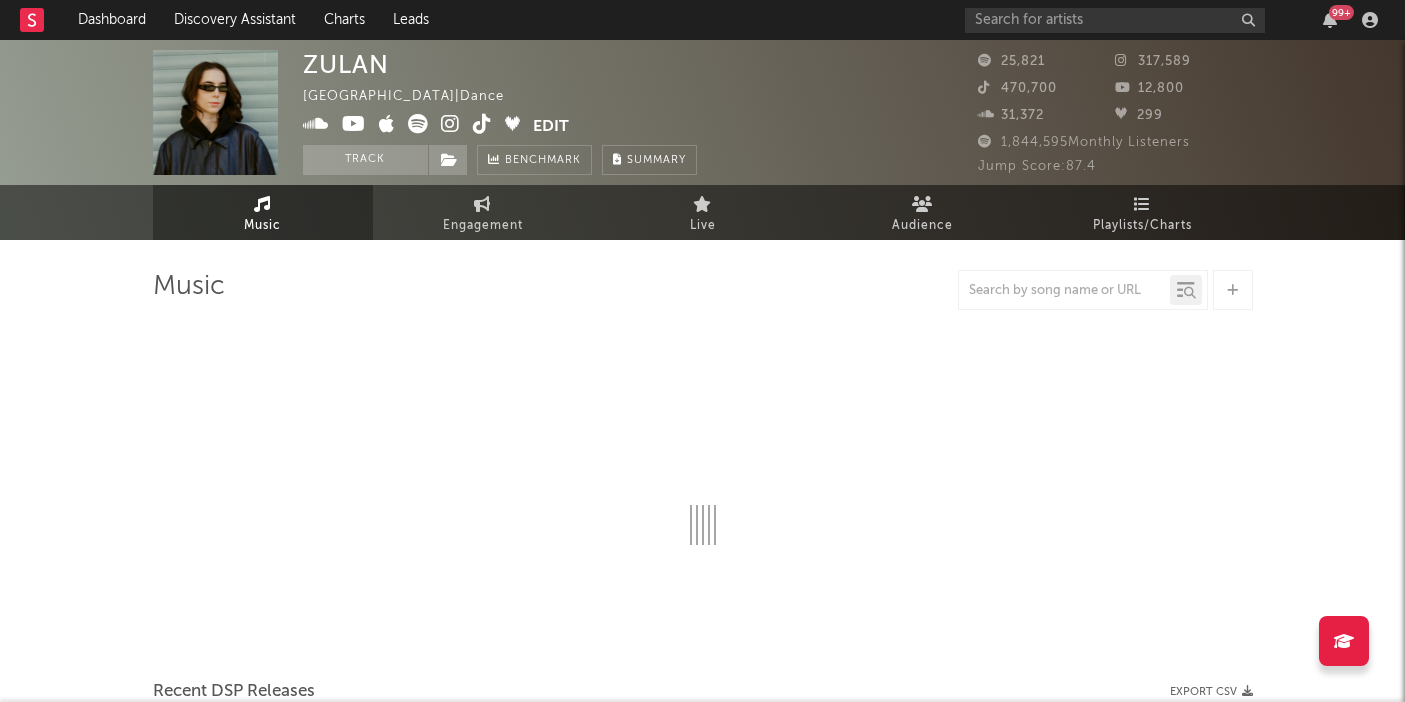 select on "1w" 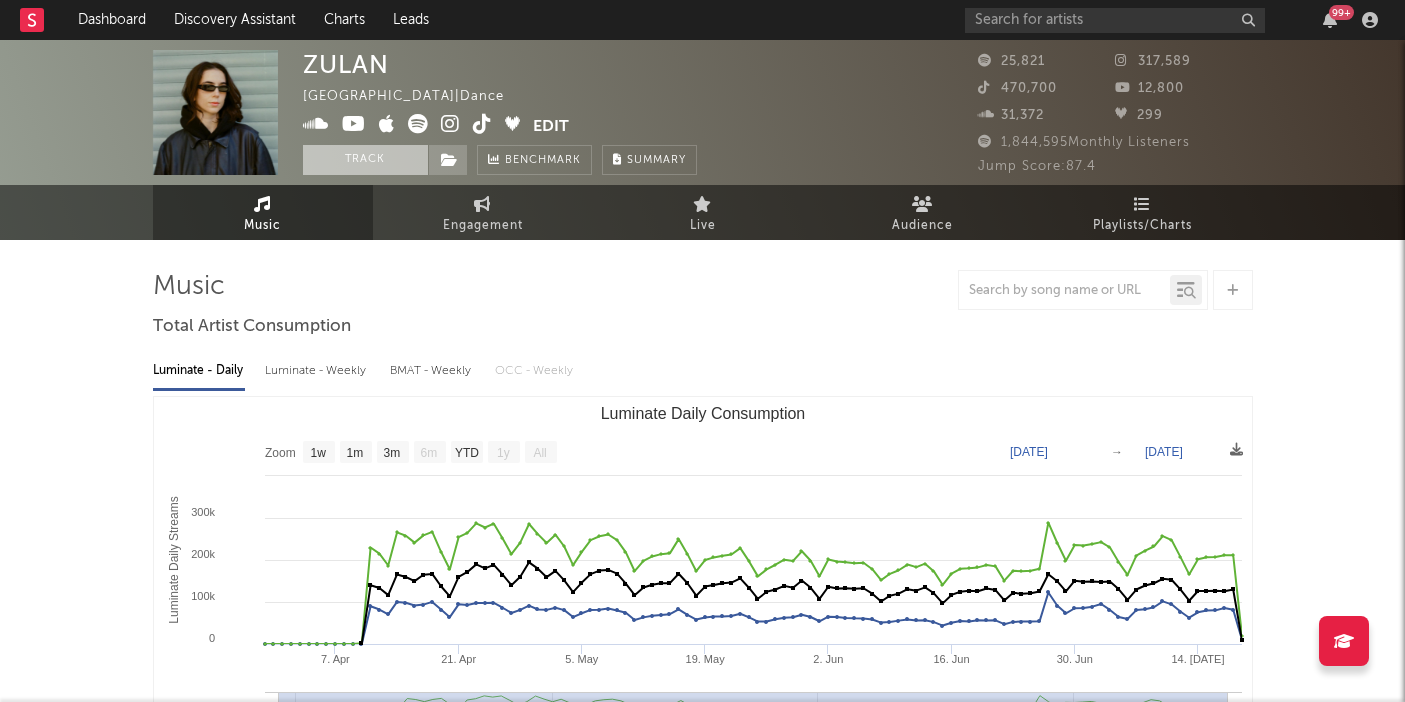 click on "Track" at bounding box center [365, 160] 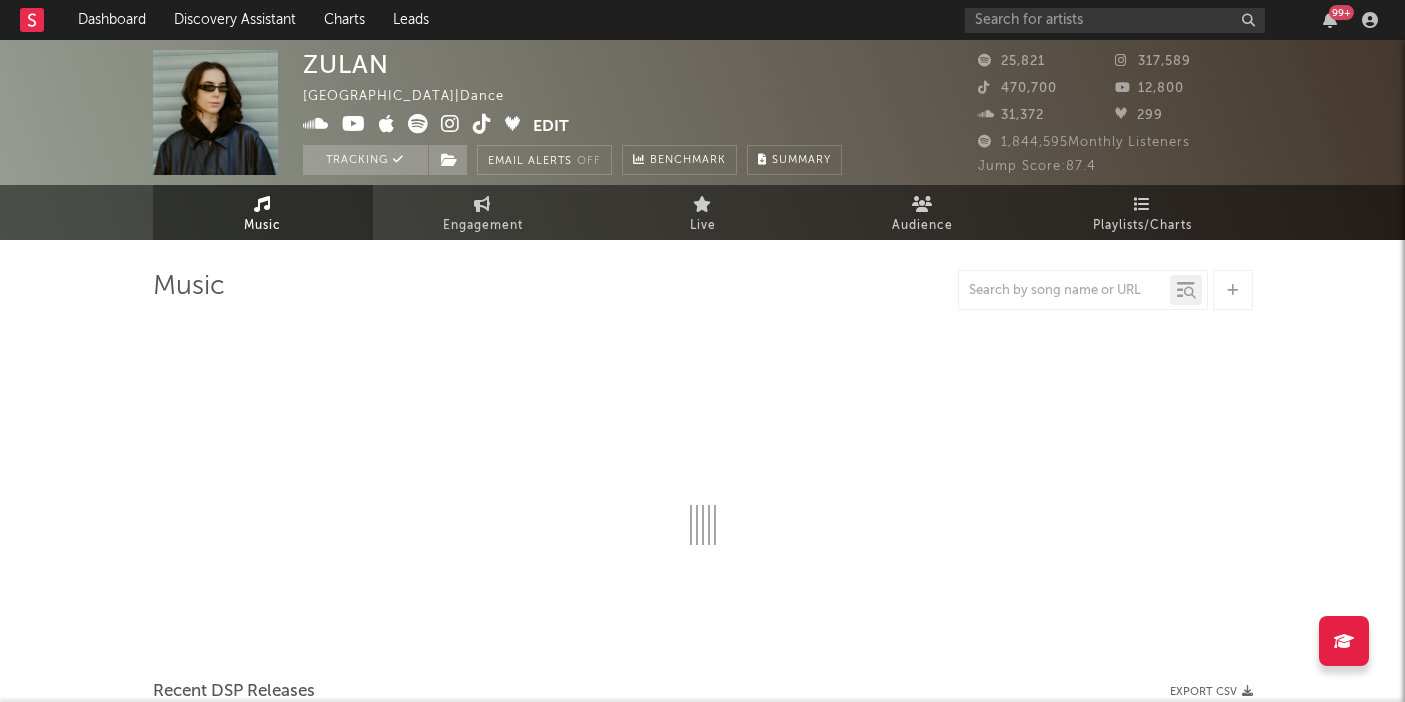 select on "1w" 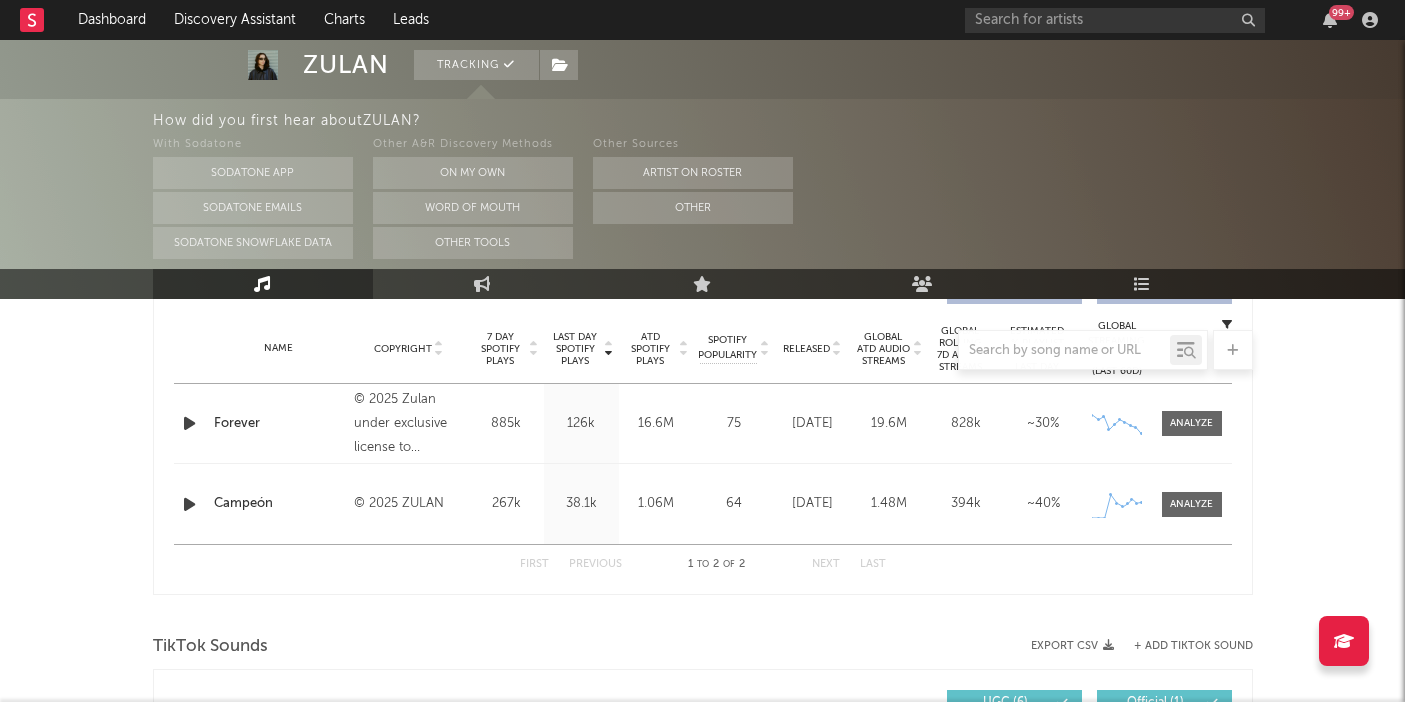 scroll, scrollTop: 771, scrollLeft: 0, axis: vertical 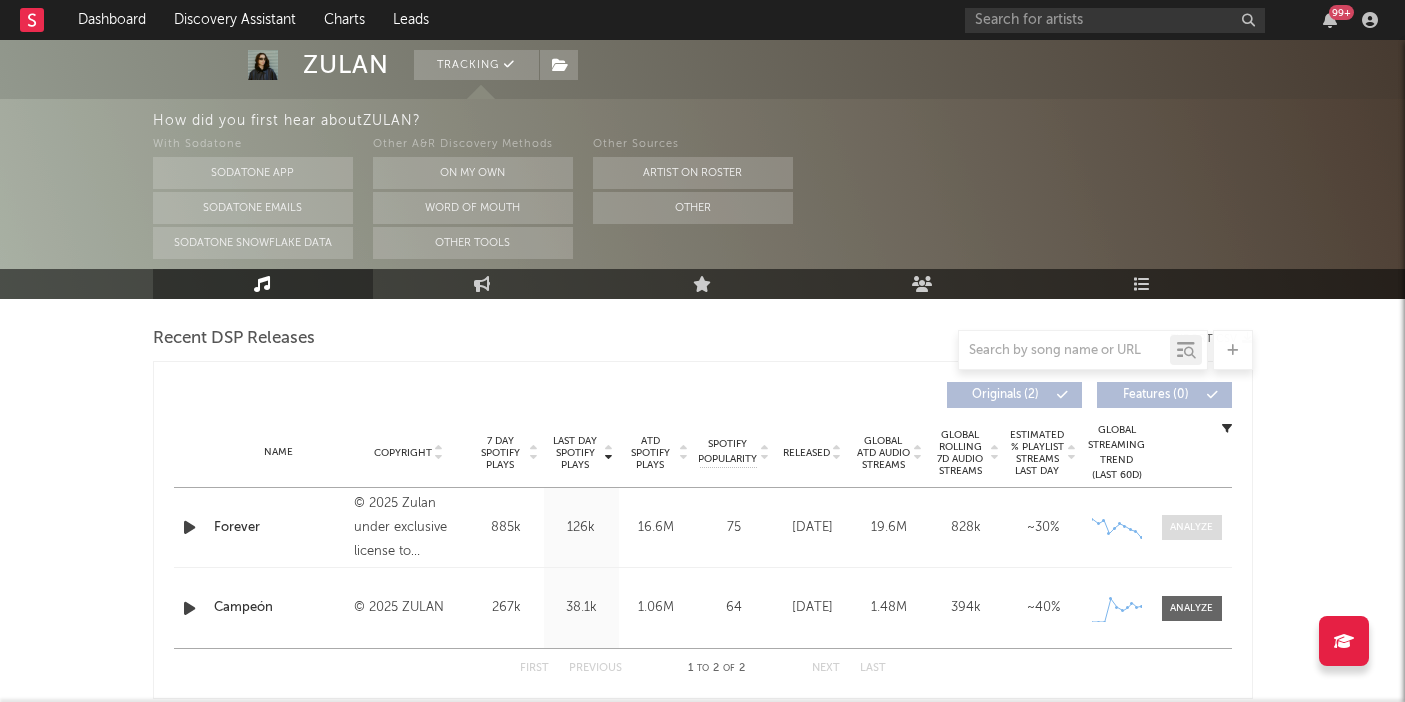 click at bounding box center [1191, 527] 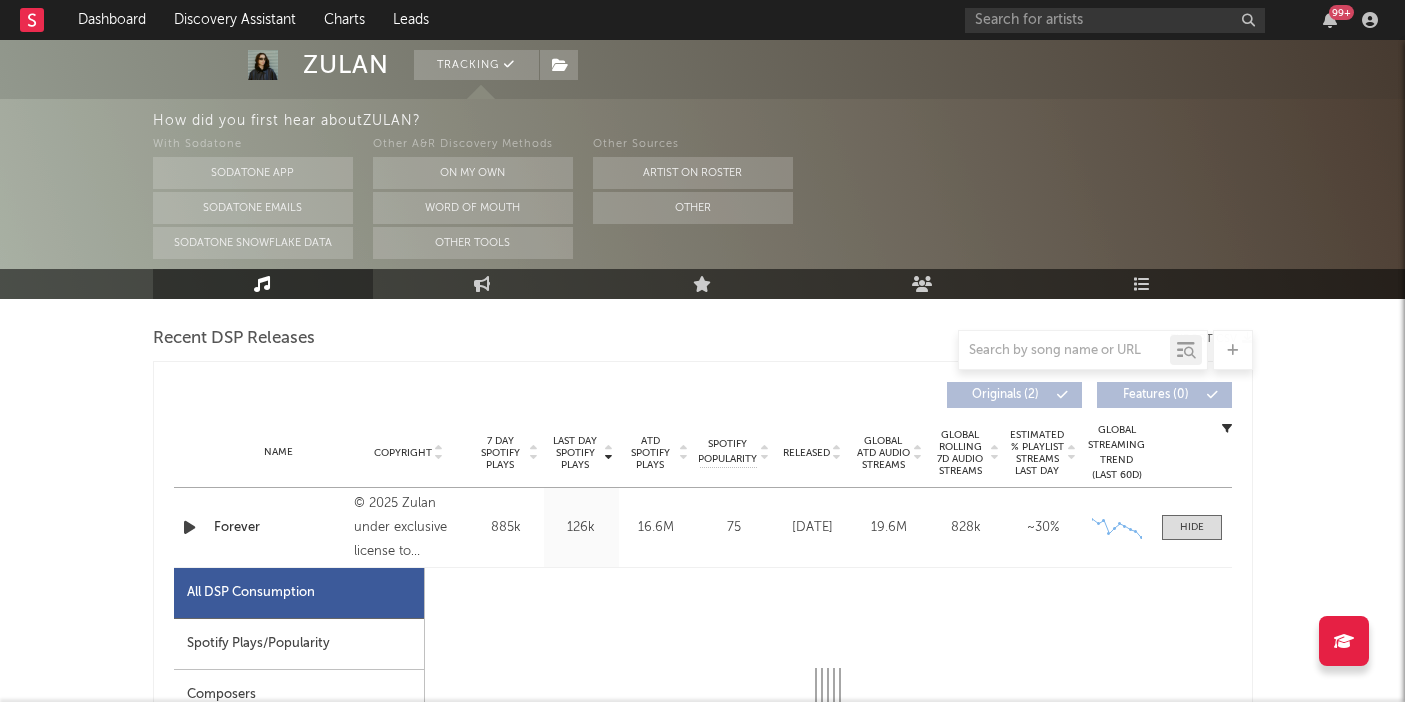 select on "1w" 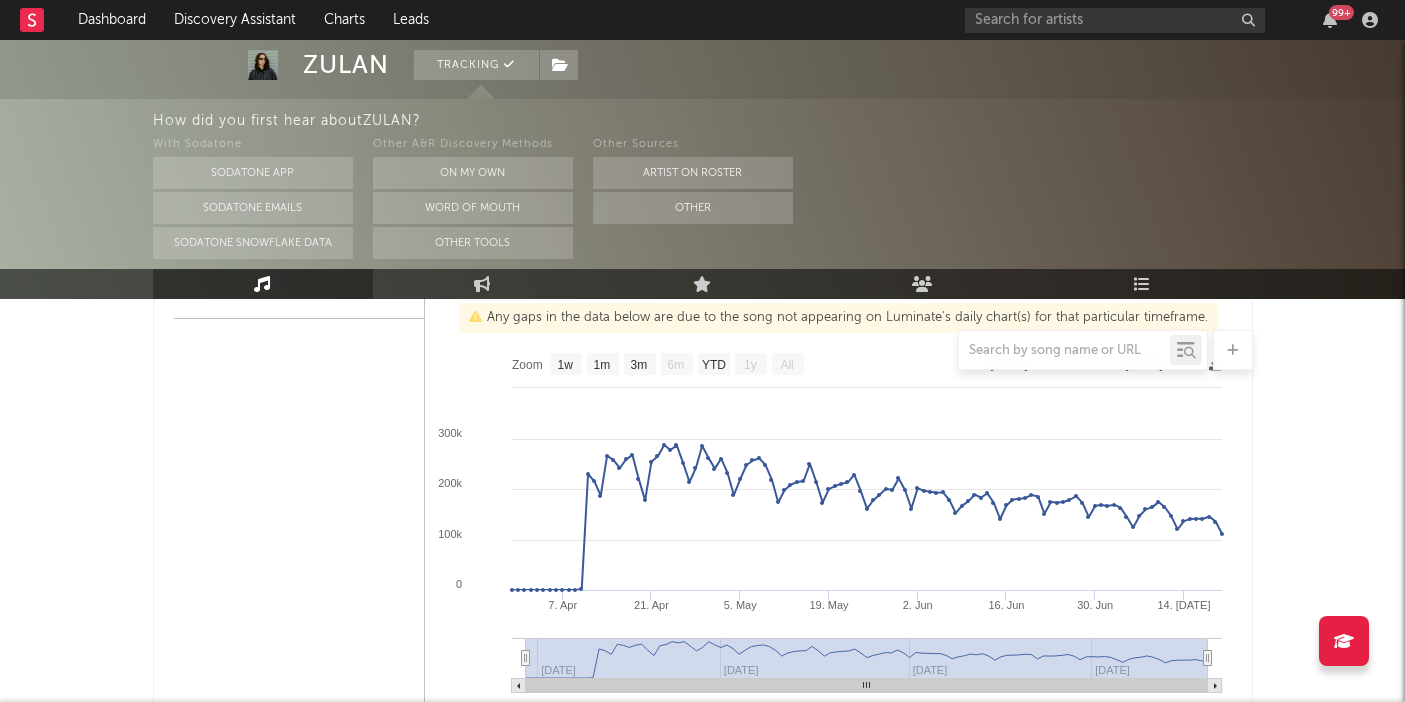 scroll, scrollTop: 1093, scrollLeft: 0, axis: vertical 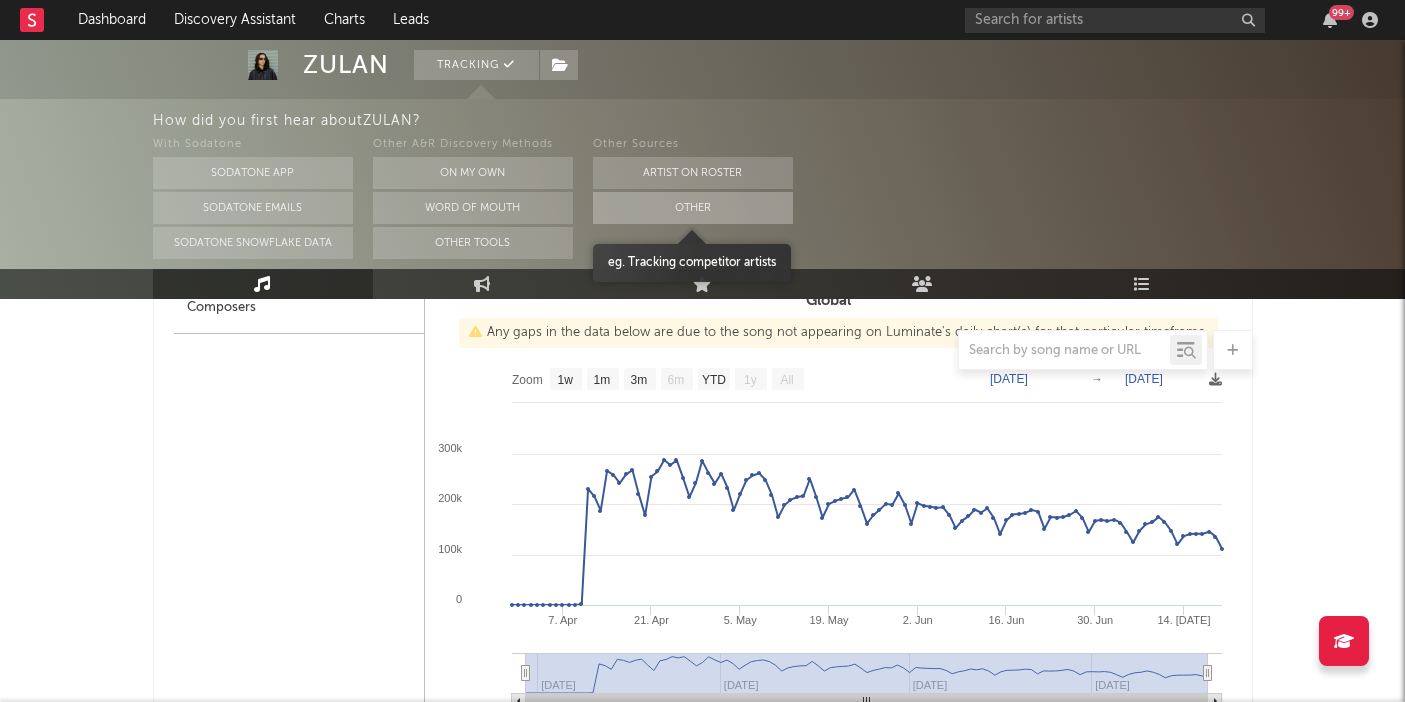 click on "Other" at bounding box center (693, 208) 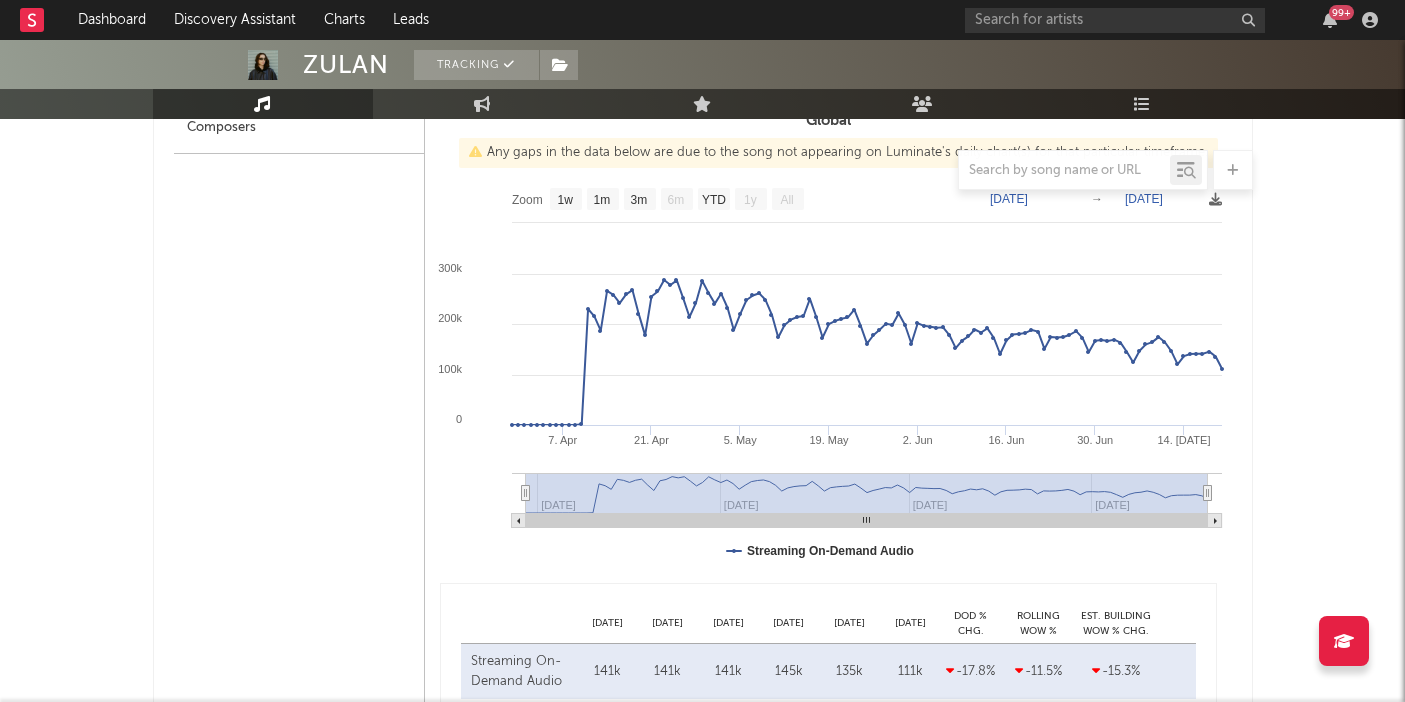 scroll, scrollTop: 898, scrollLeft: 0, axis: vertical 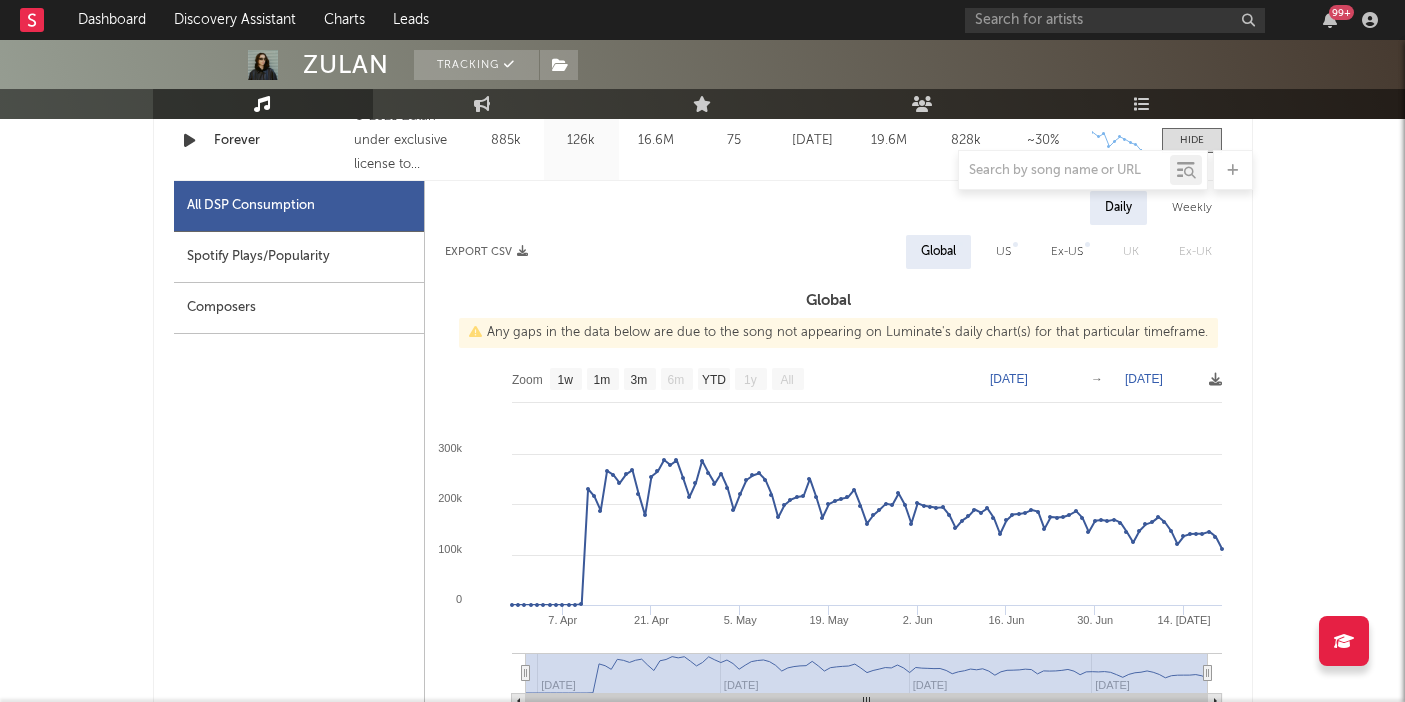 click on "Spotify Plays/Popularity" at bounding box center (299, 257) 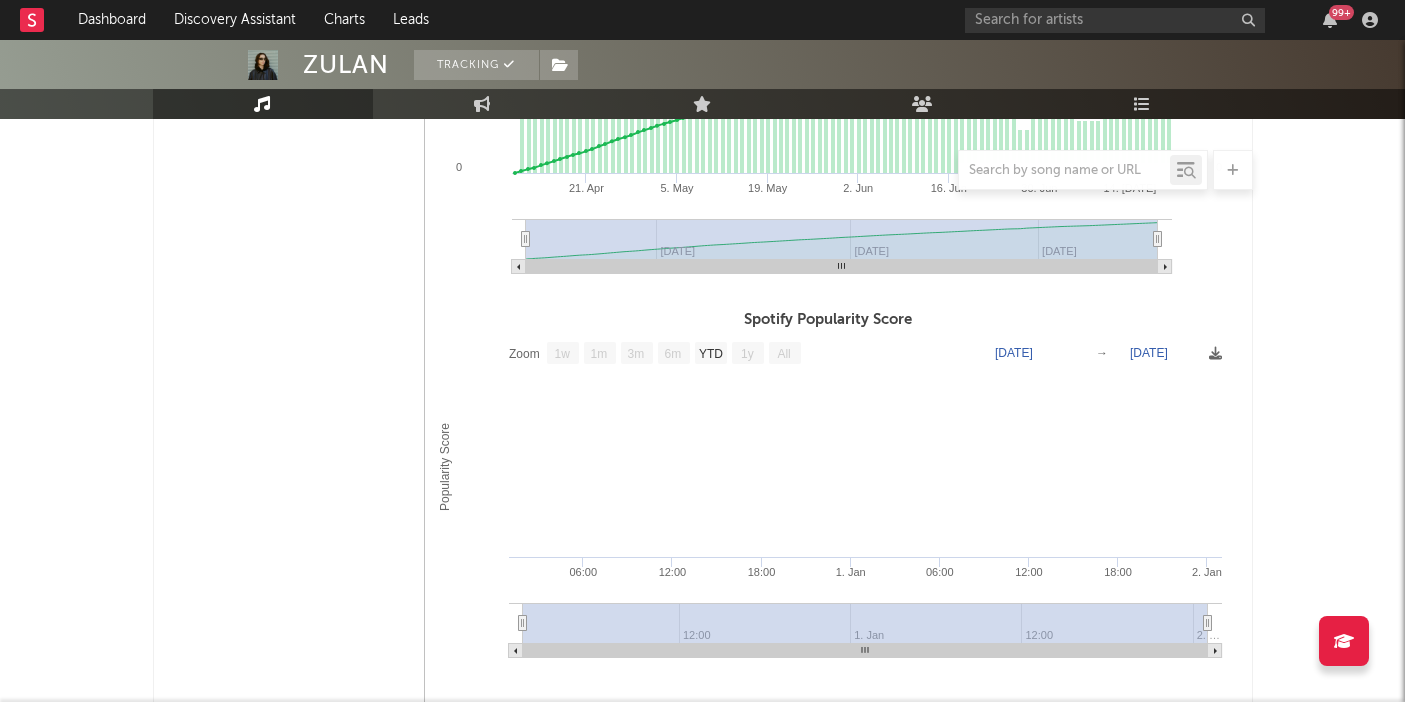 scroll, scrollTop: 1593, scrollLeft: 0, axis: vertical 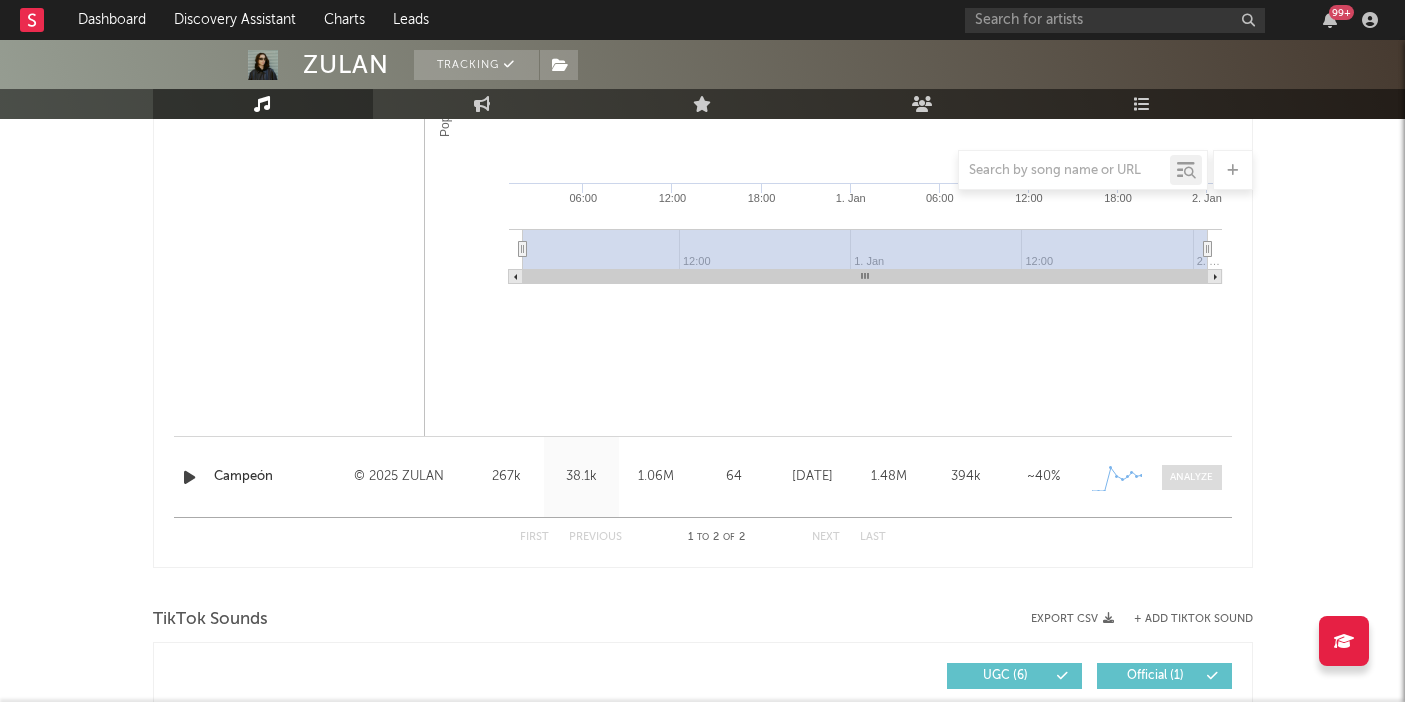 click at bounding box center [1191, 477] 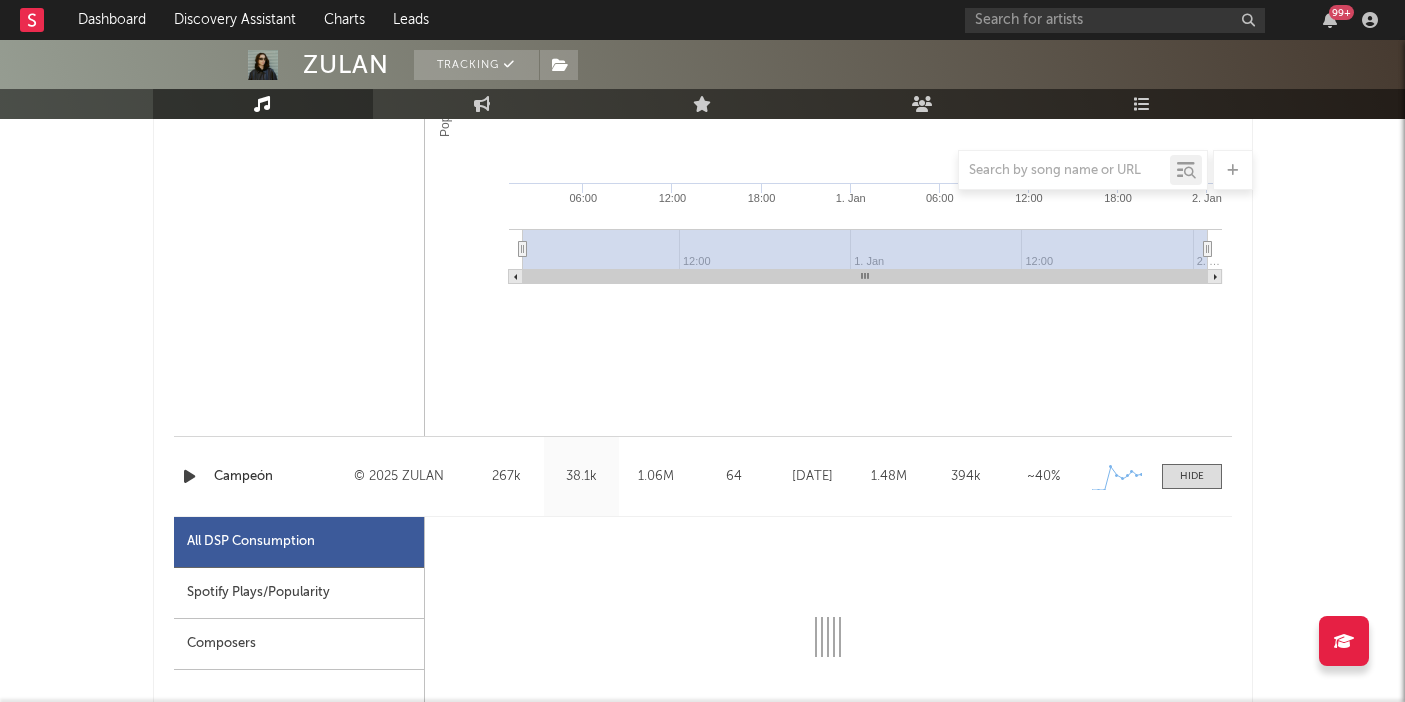 click on "Spotify Plays/Popularity" at bounding box center (299, 593) 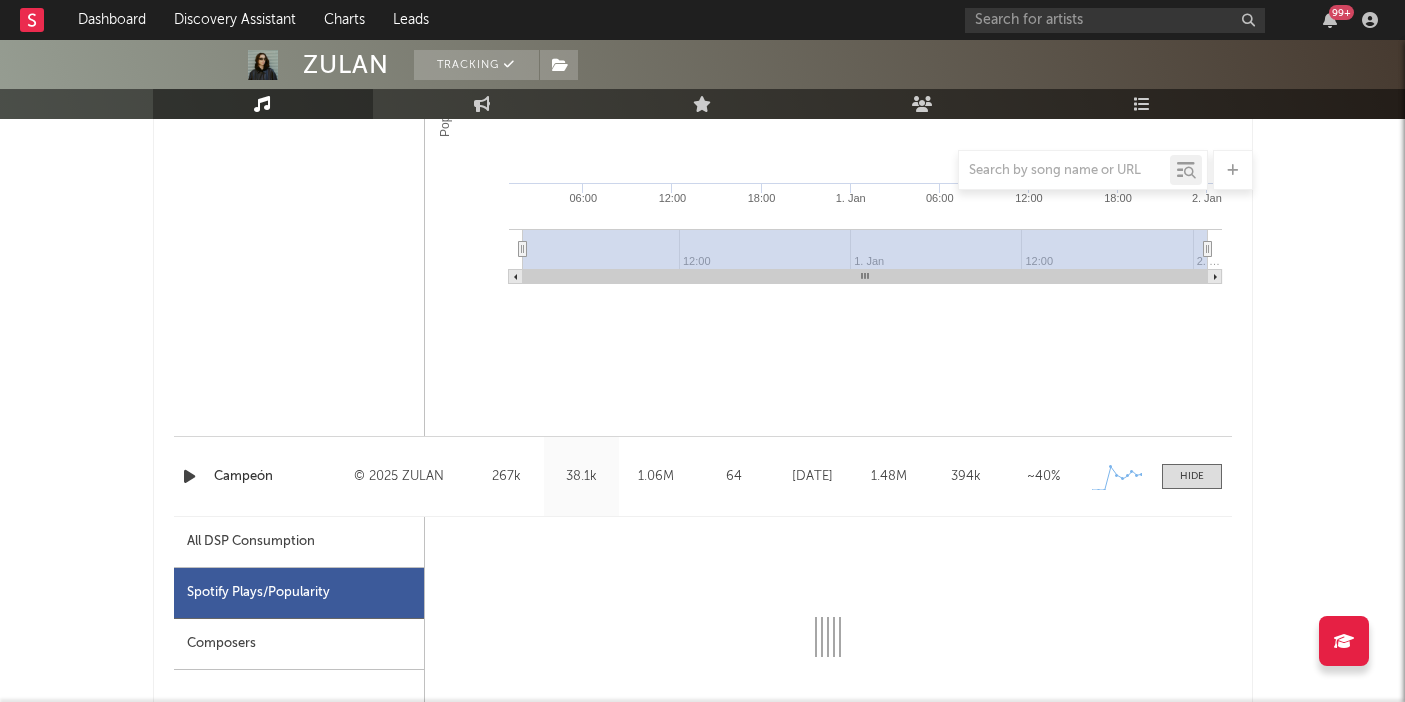 select on "1w" 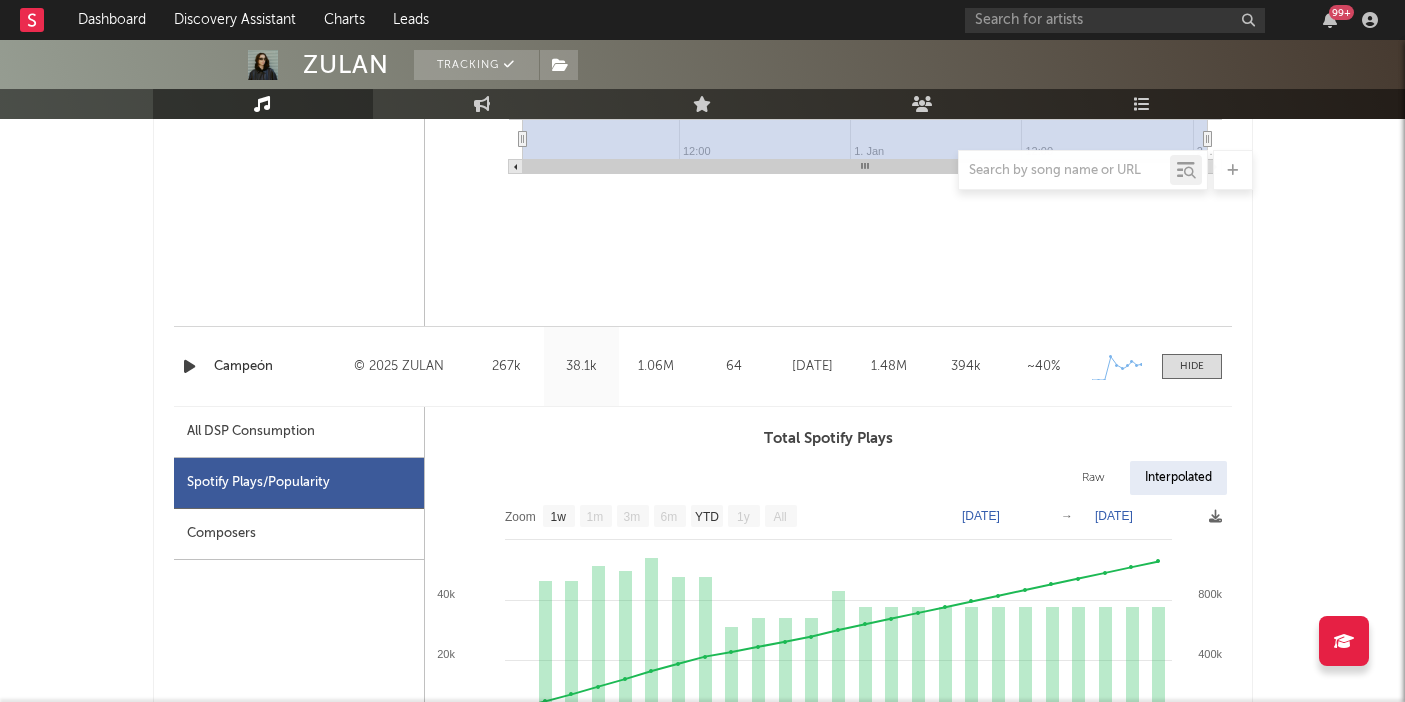 scroll, scrollTop: 1758, scrollLeft: 0, axis: vertical 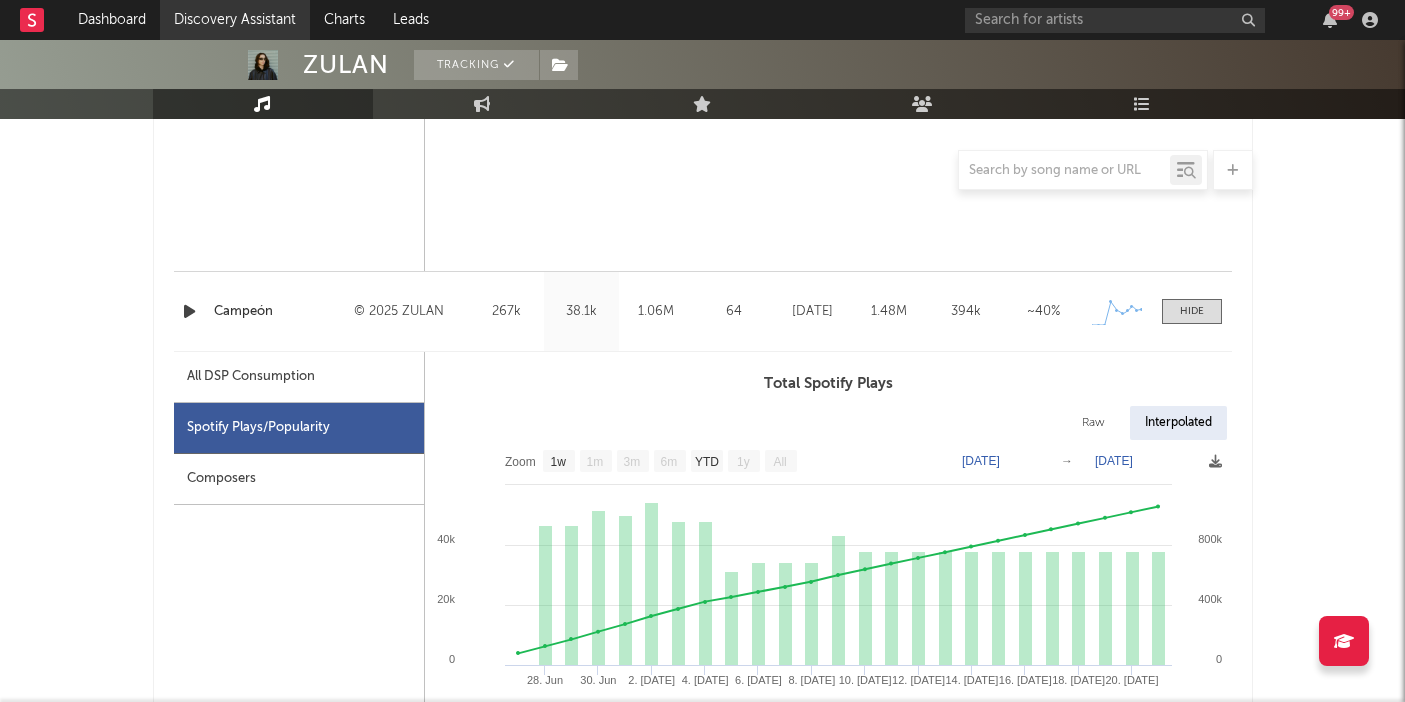 click on "Discovery Assistant" at bounding box center [235, 20] 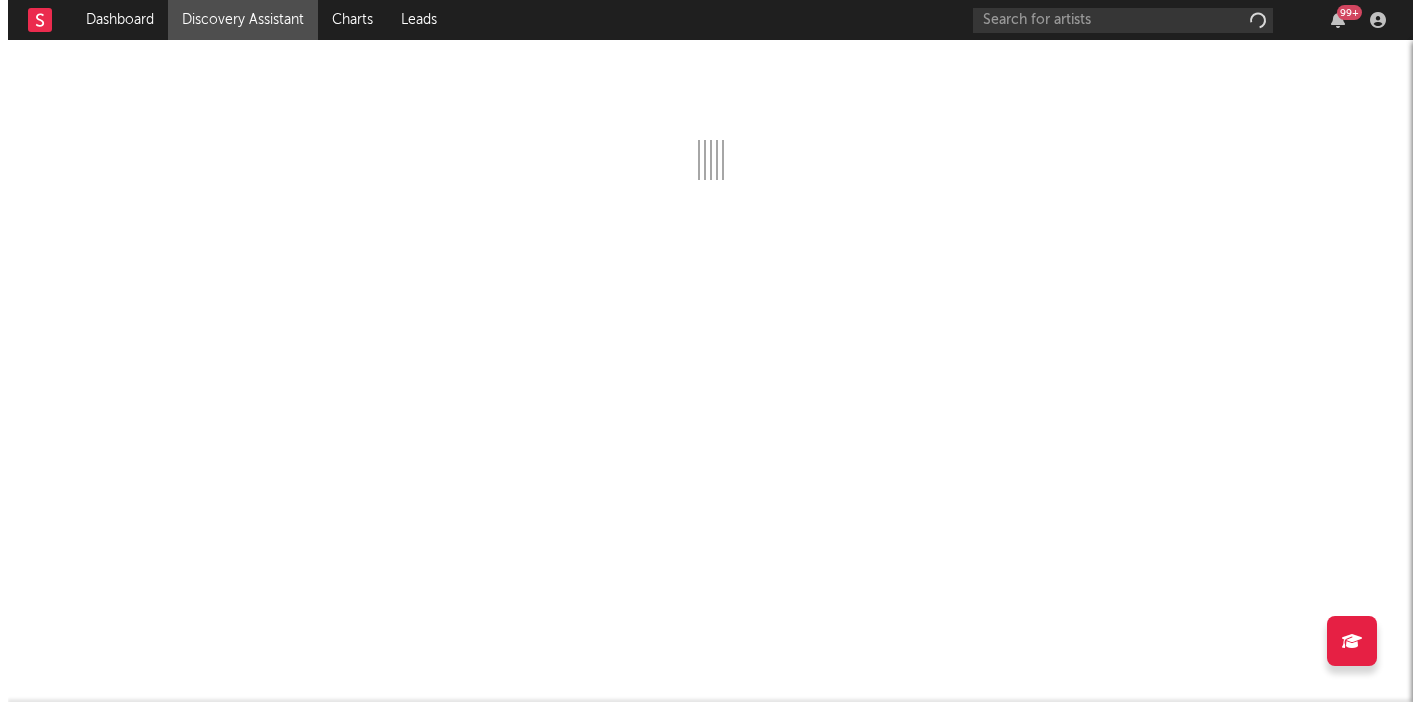 scroll, scrollTop: 0, scrollLeft: 0, axis: both 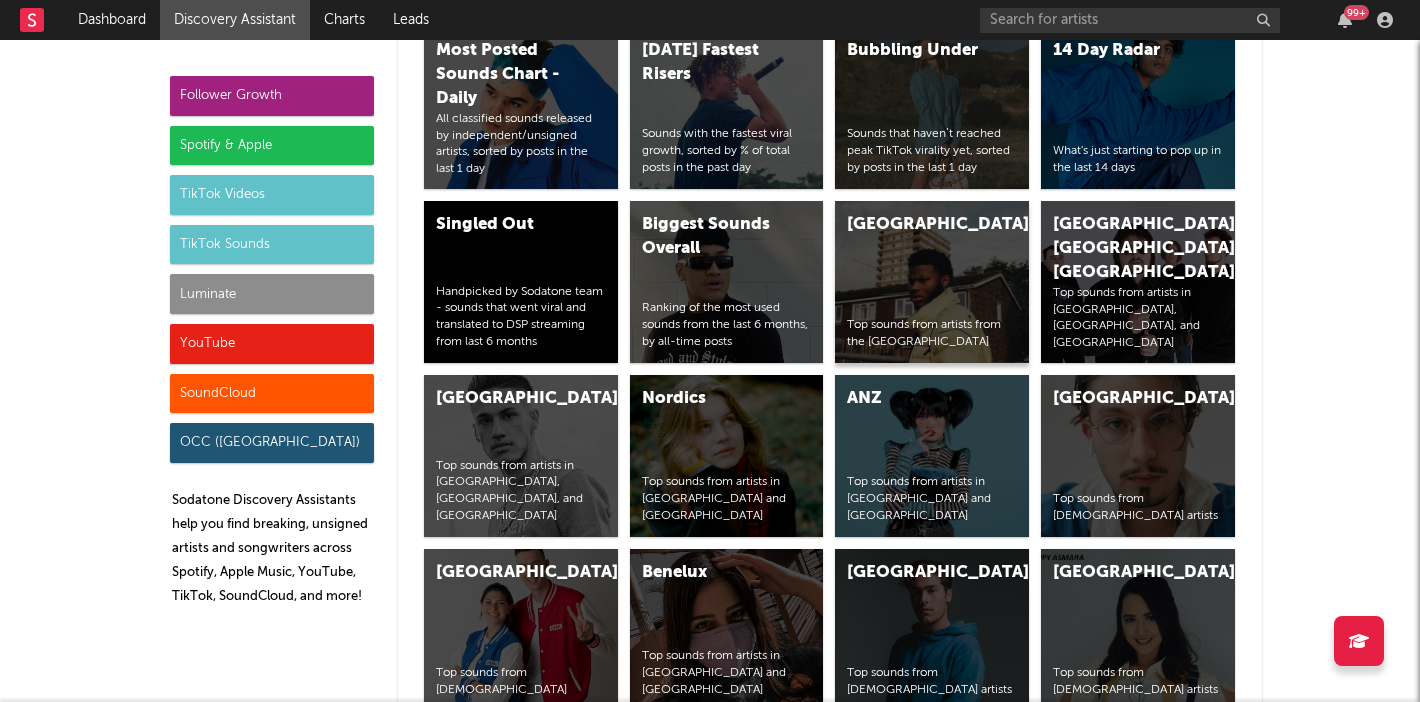 click on "United Kingdom Top sounds from artists from the United Kingdom" at bounding box center [932, 282] 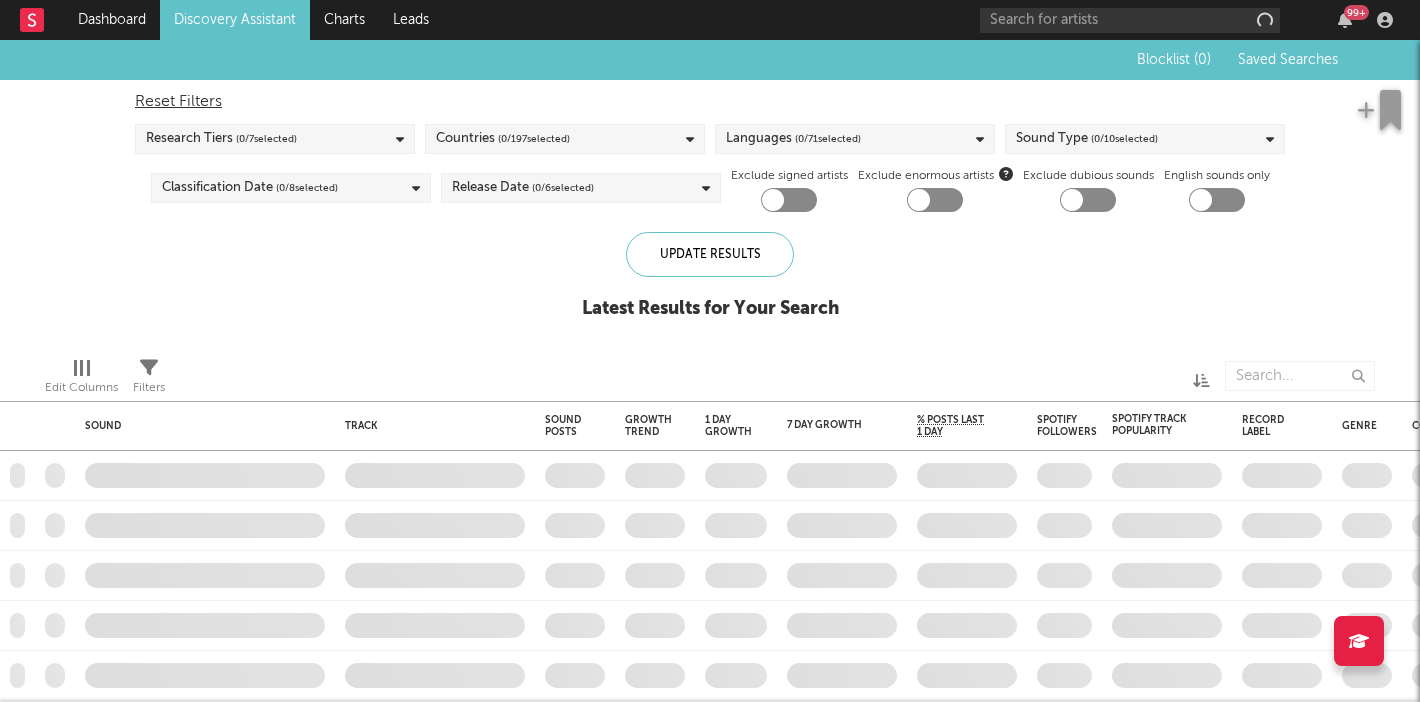 checkbox on "true" 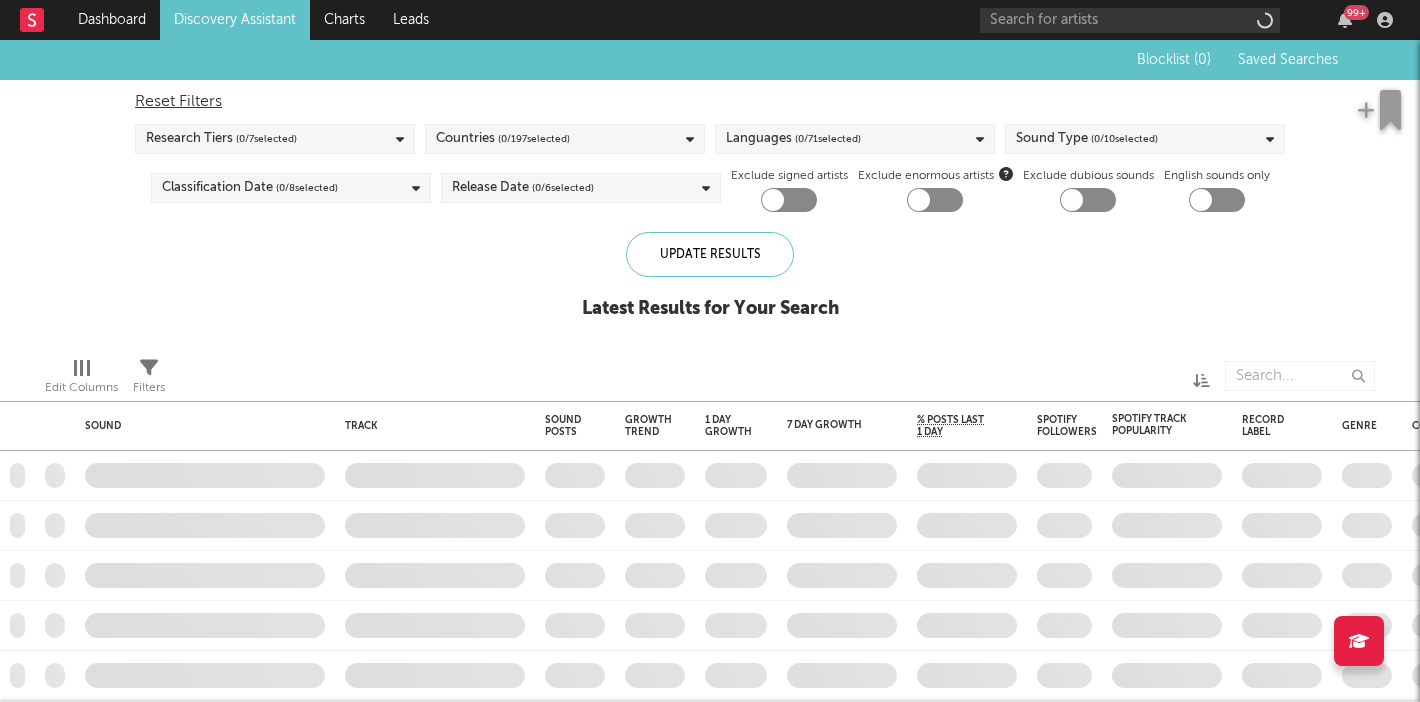 checkbox on "true" 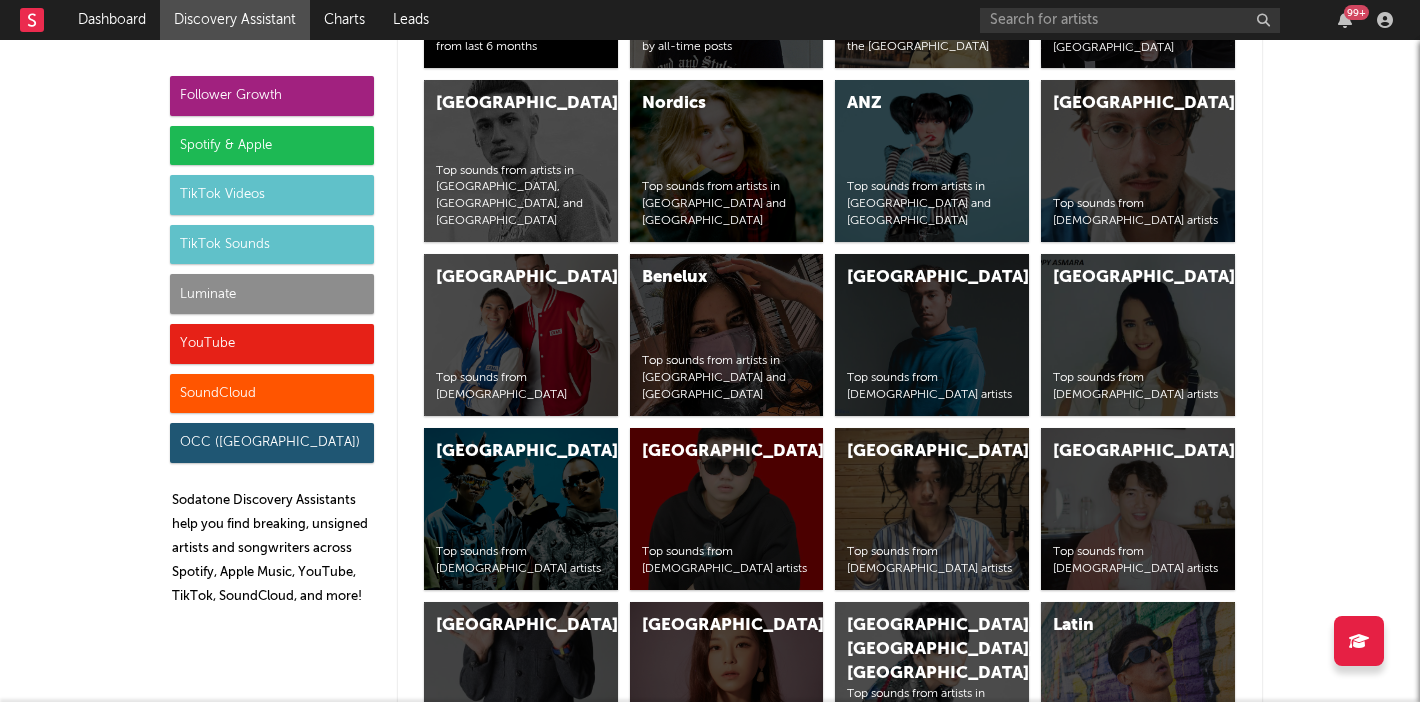 scroll, scrollTop: 7909, scrollLeft: 0, axis: vertical 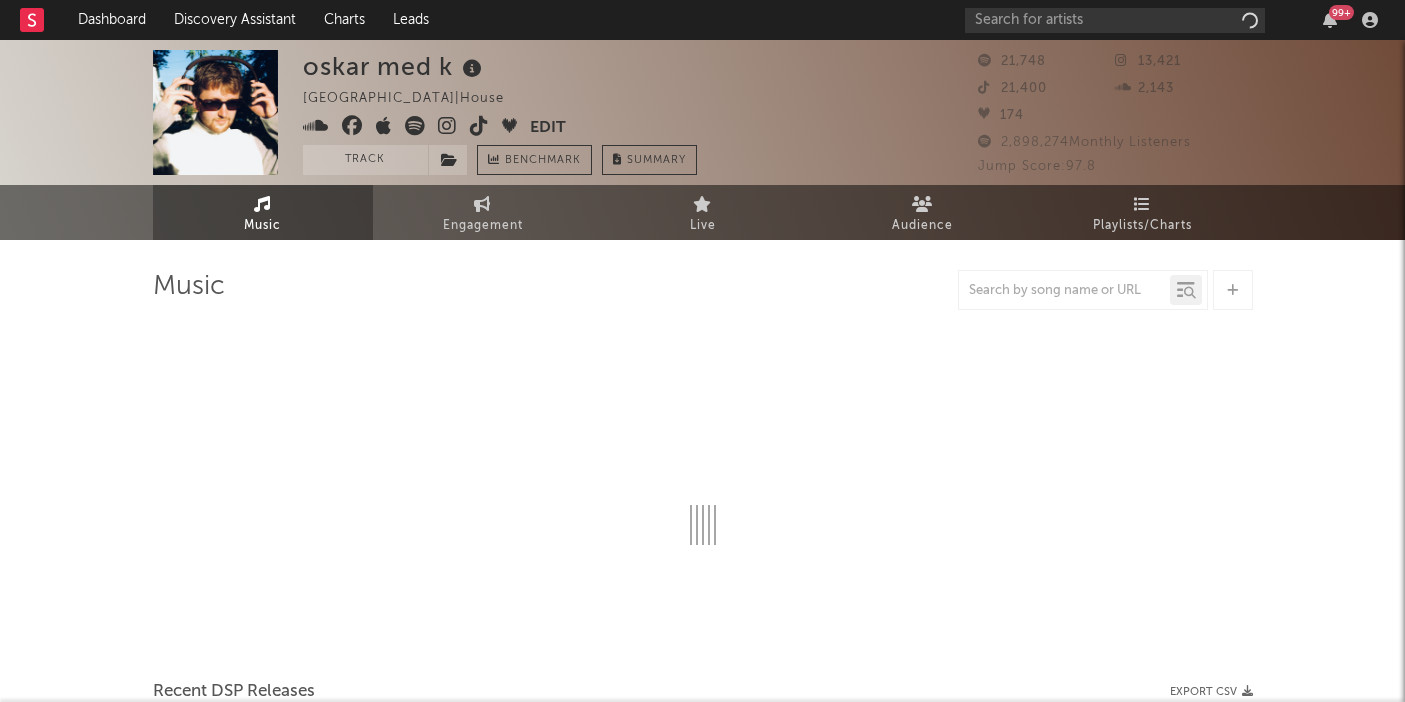select on "6m" 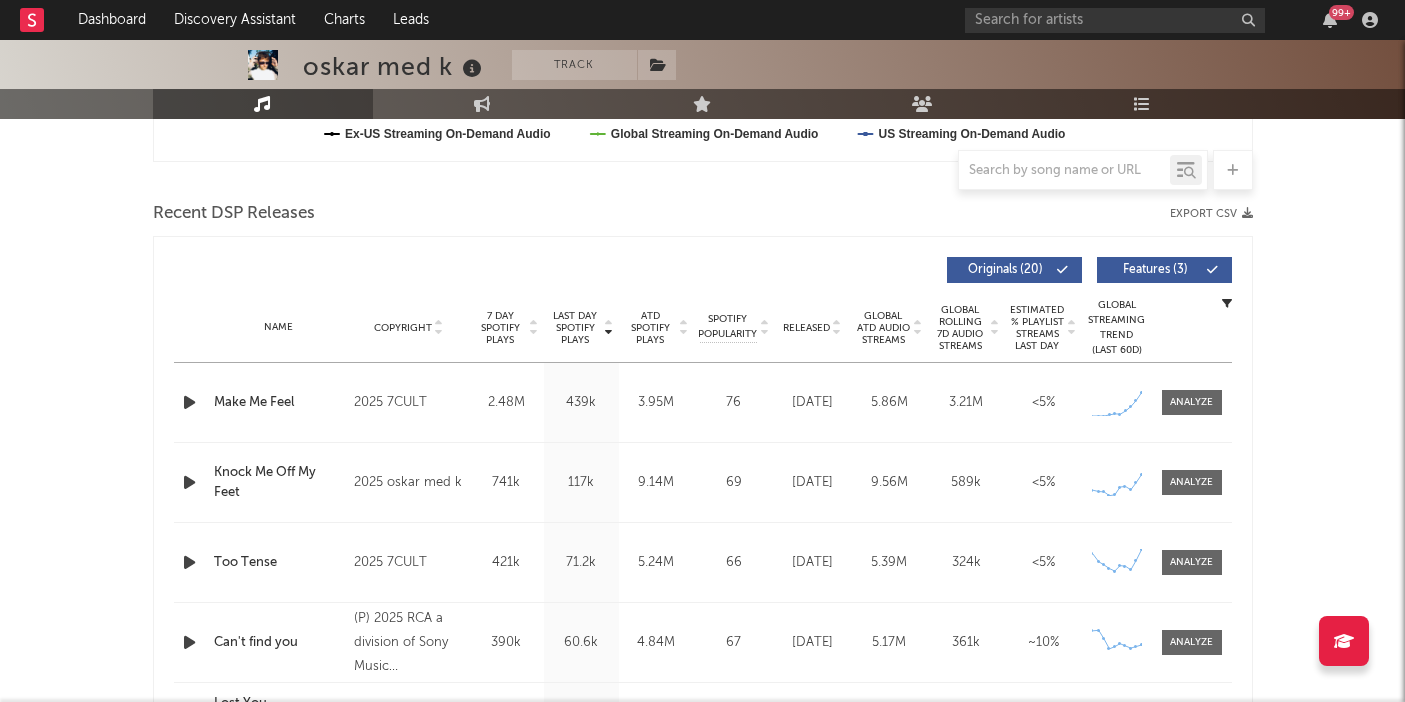 scroll, scrollTop: 779, scrollLeft: 0, axis: vertical 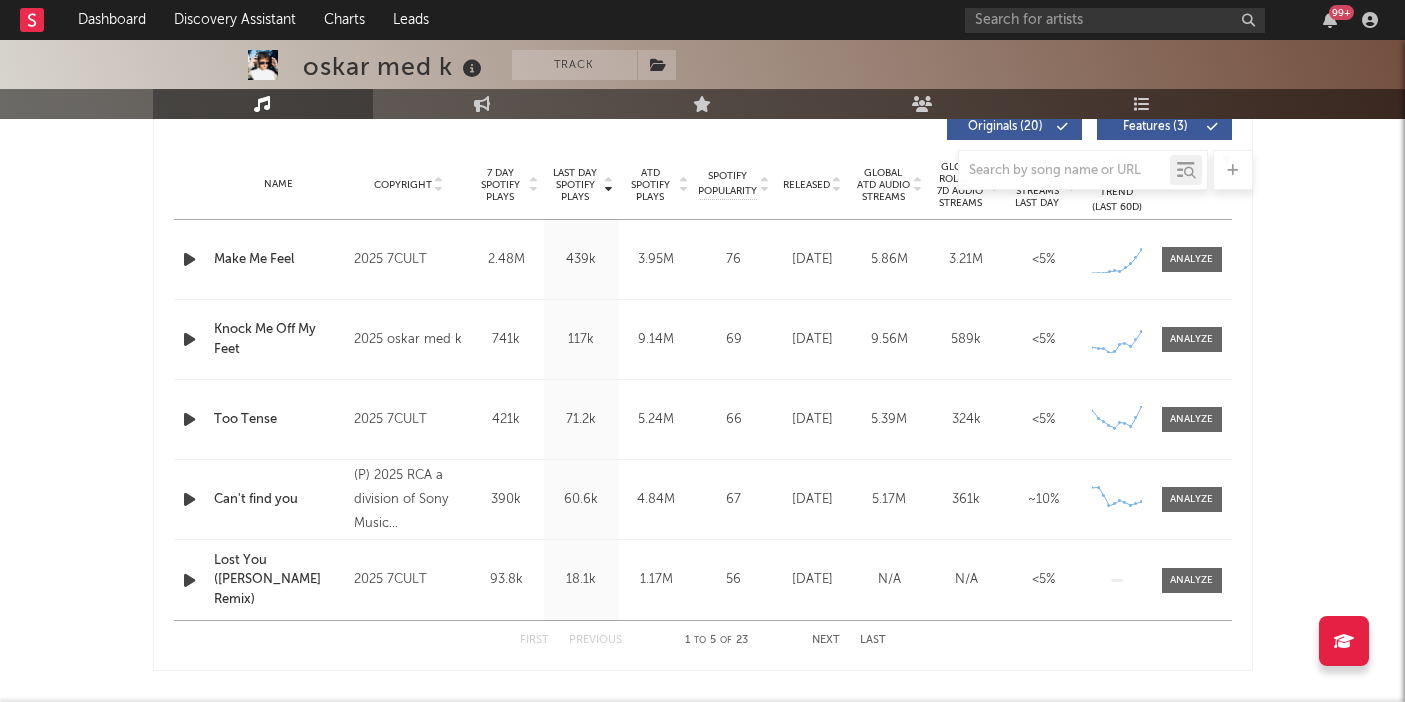 click on "Name Make Me Feel Copyright 2025 7CULT Label 7CULT Album Names Make Me Feel Composer Names [PERSON_NAME] med k 7 Day Spotify Plays 2.48M Last Day Spotify Plays 439k ATD Spotify Plays 3.95M Spotify Popularity 76 Total US Streams 462k Total US SES 3.69k Total UK Streams N/A Total UK Audio Streams N/A UK Weekly Streams N/A UK Weekly Audio Streams N/A Released [DATE] US ATD Audio Streams 1.28M US Rolling 7D Audio Streams 665k US Rolling WoW % Chg 68.2 Global ATD Audio Streams 5.86M Global Rolling 7D Audio Streams 3.21M Global Rolling WoW % Chg 74 Estimated % Playlist Streams Last Day <5% Global Streaming Trend (Last 60D) Created with Highcharts 10.3.3 Ex-US Streaming Trend (Last 60D) Created with Highcharts 10.3.3 US Streaming Trend (Last 60D) Created with Highcharts 10.3.3 Global Latest Day Audio Streams 10k US Latest Day Audio Streams 3.21k" at bounding box center [703, 259] 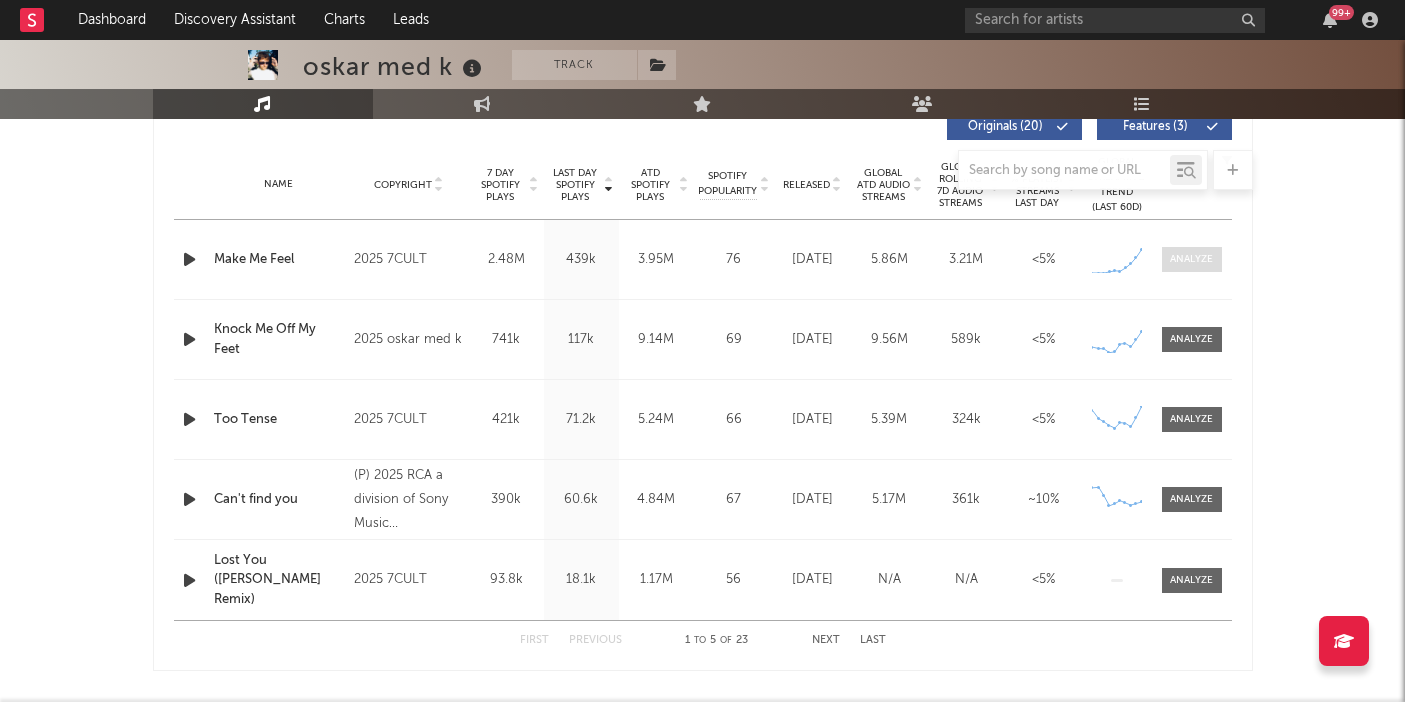 click at bounding box center [1191, 259] 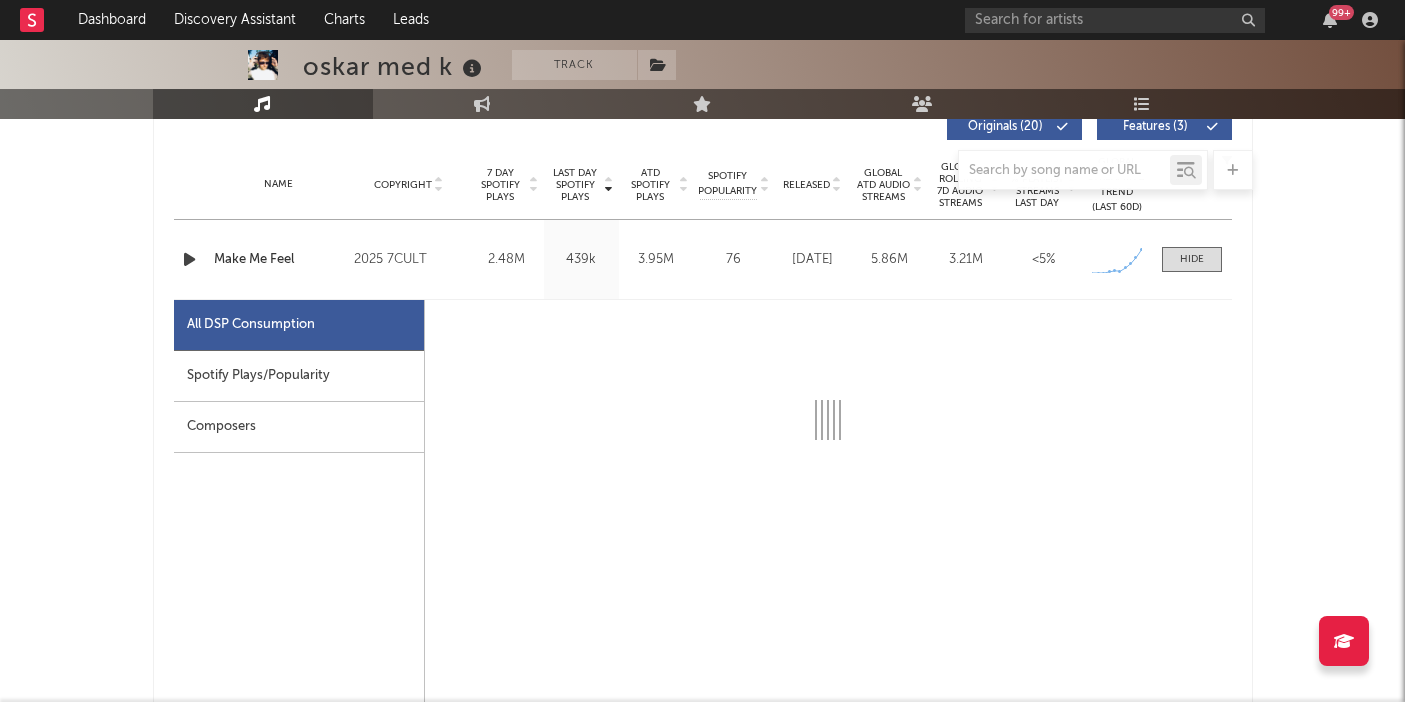click on "Spotify Plays/Popularity" at bounding box center (299, 376) 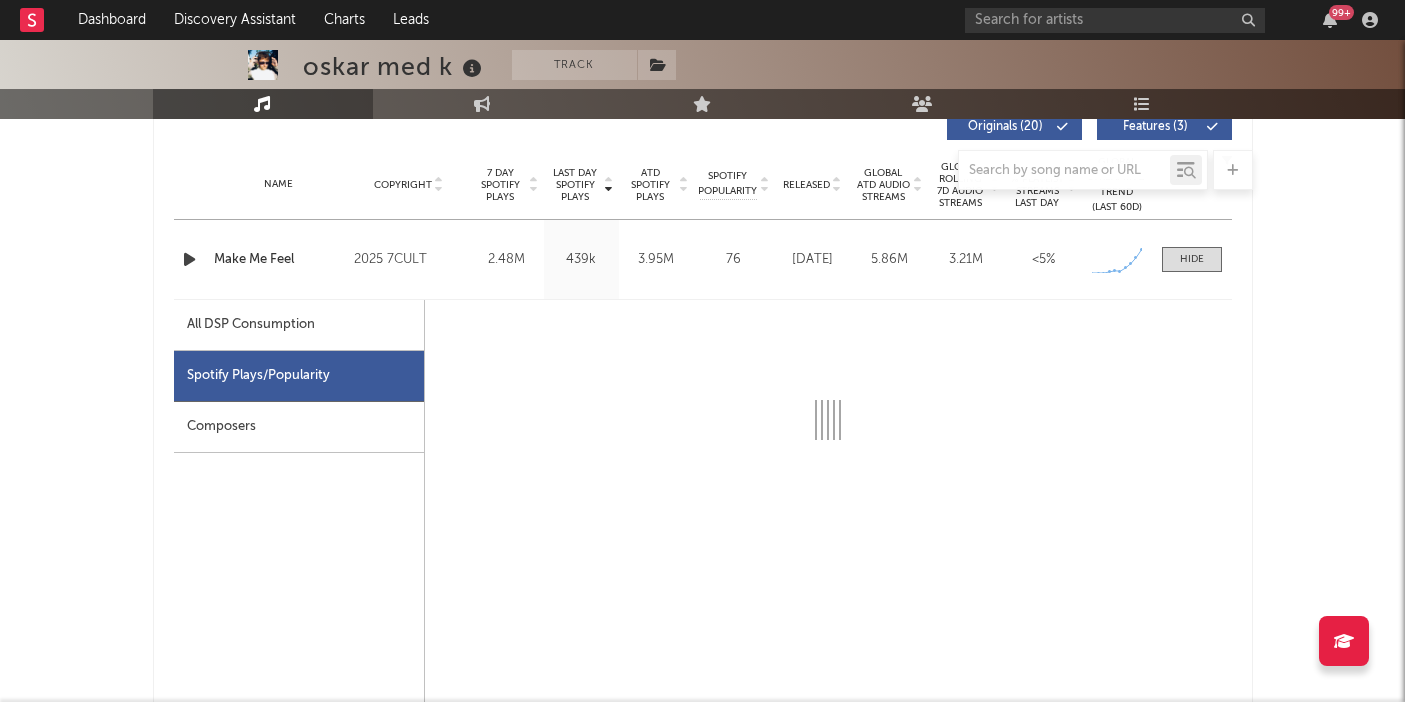 select on "1w" 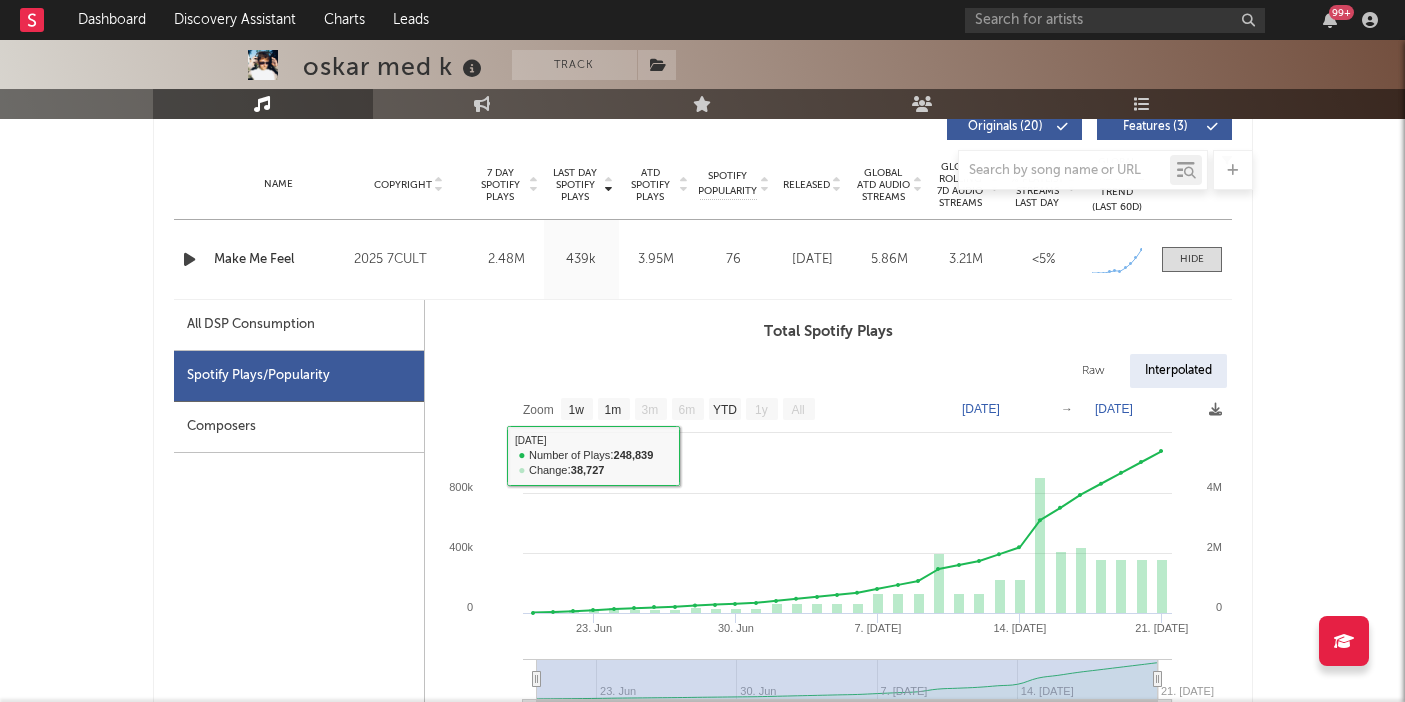 click on "All DSP Consumption" at bounding box center [251, 325] 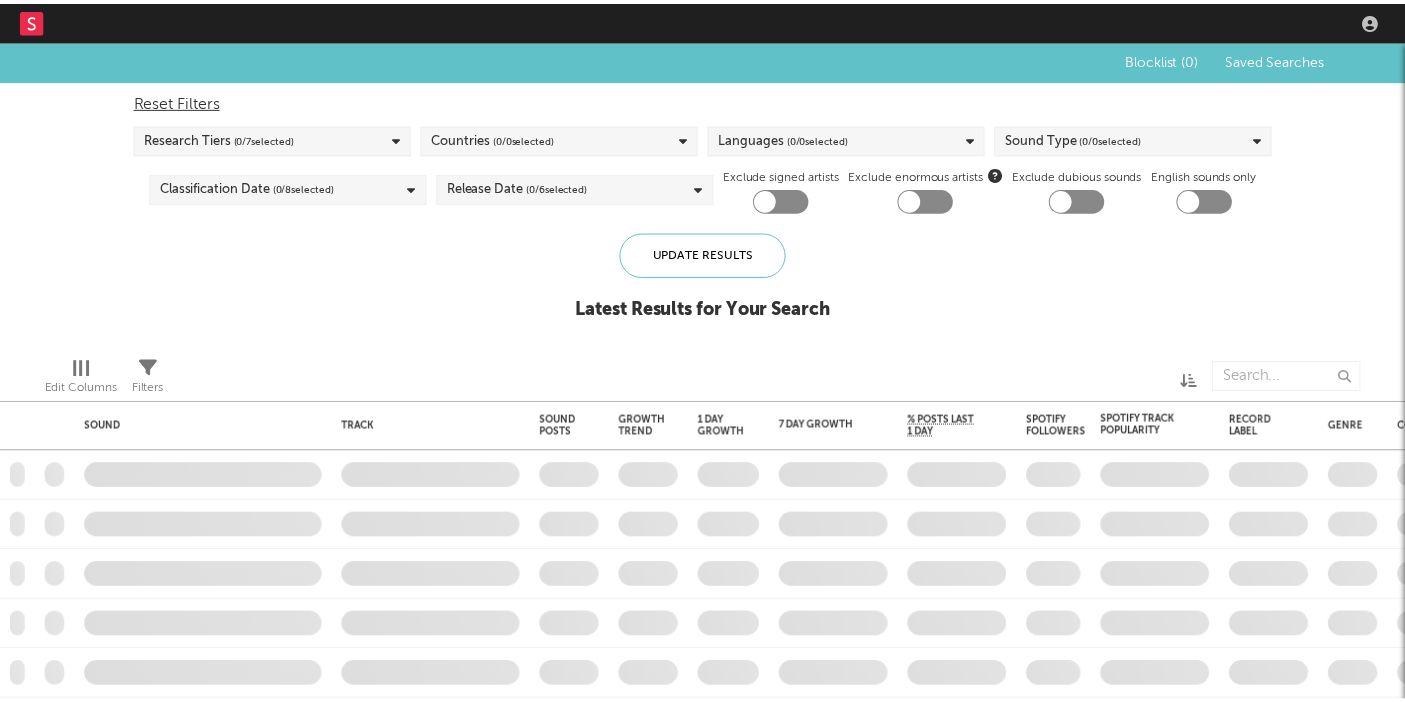 scroll, scrollTop: 0, scrollLeft: 0, axis: both 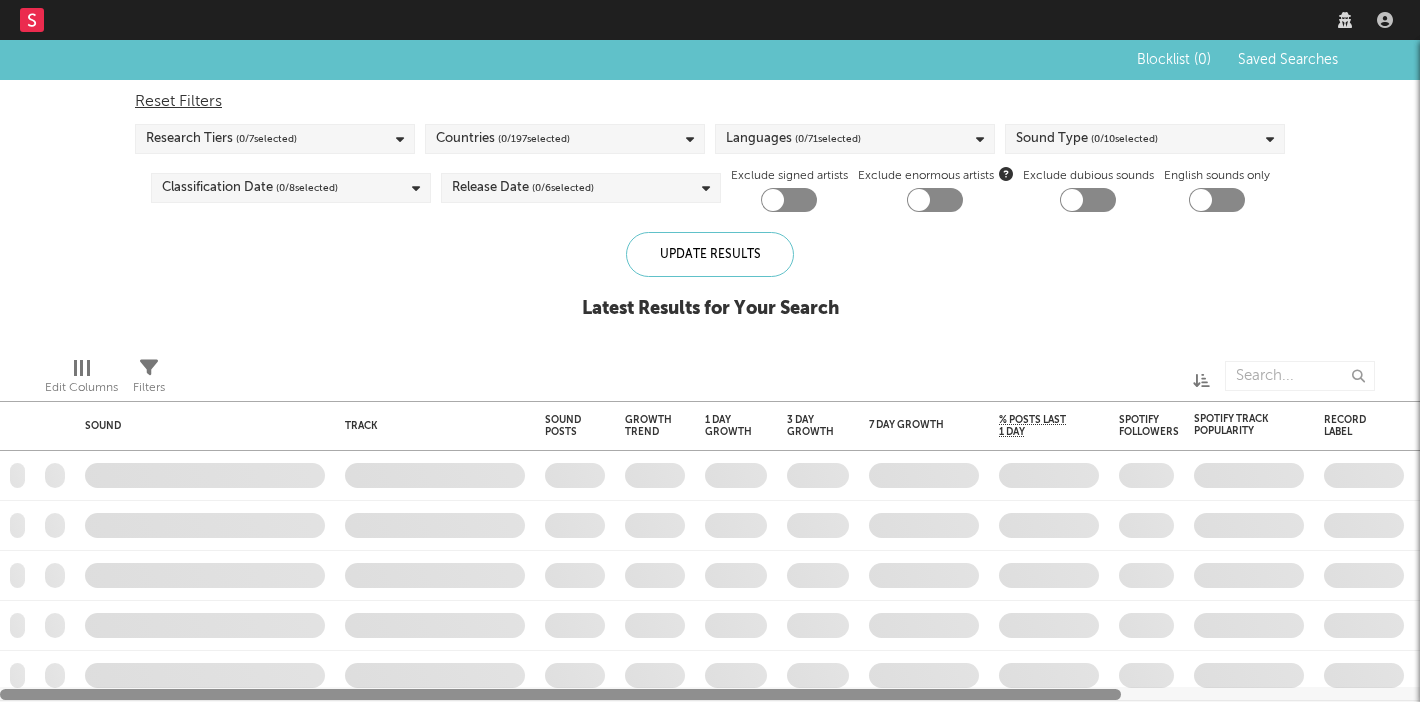 checkbox on "true" 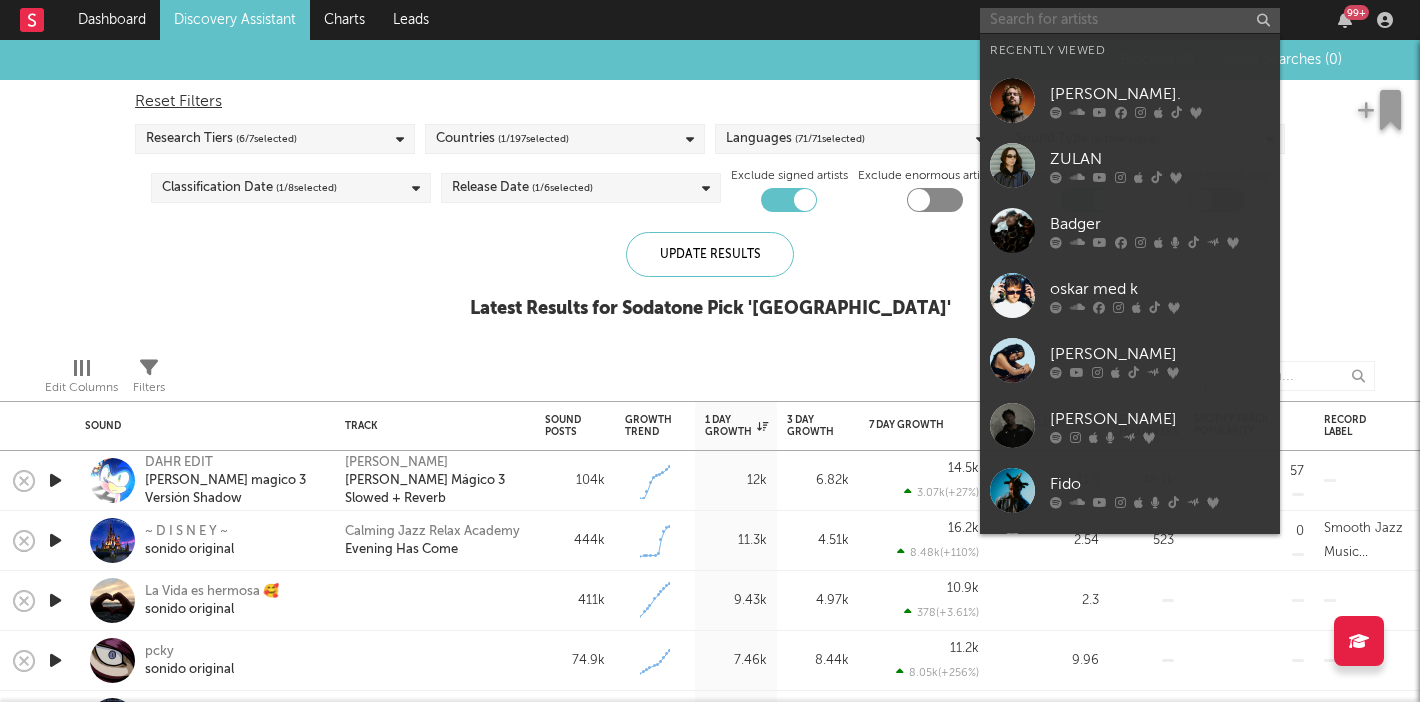 click at bounding box center [1130, 20] 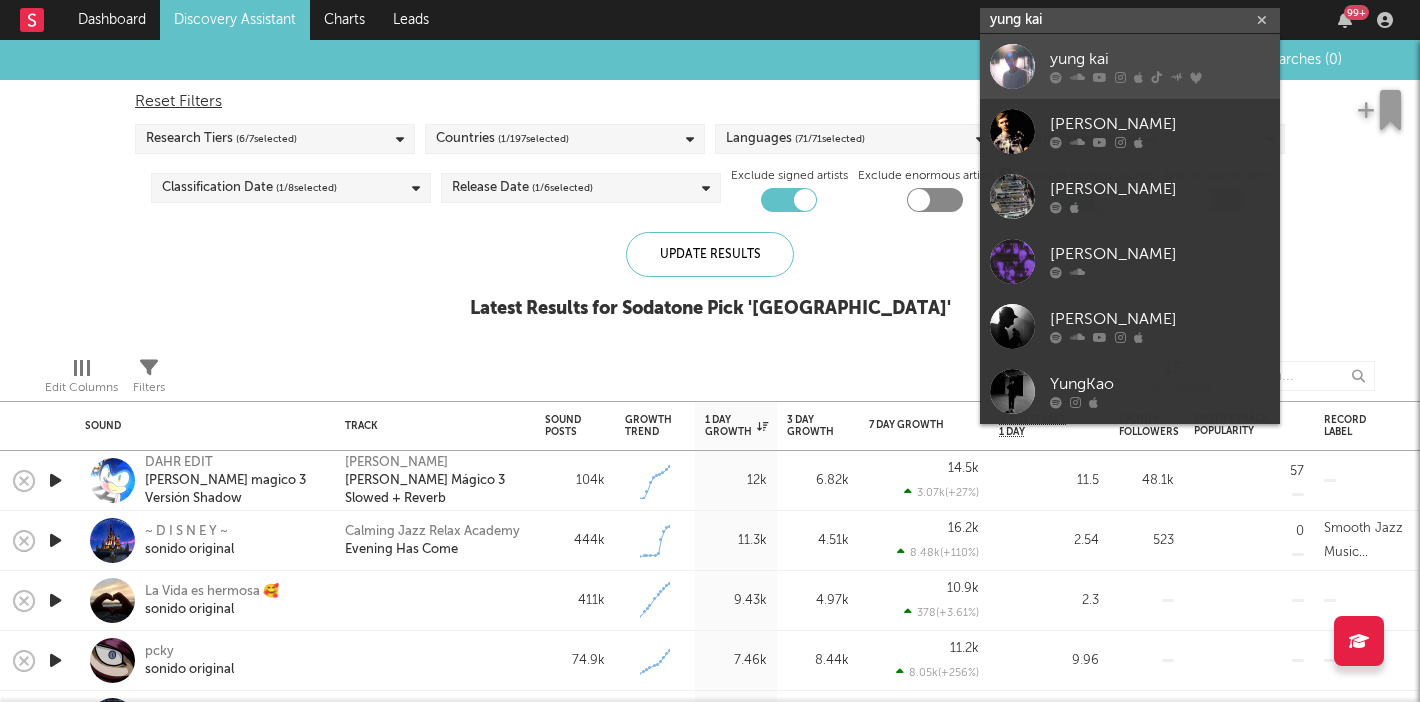 type on "yung kai" 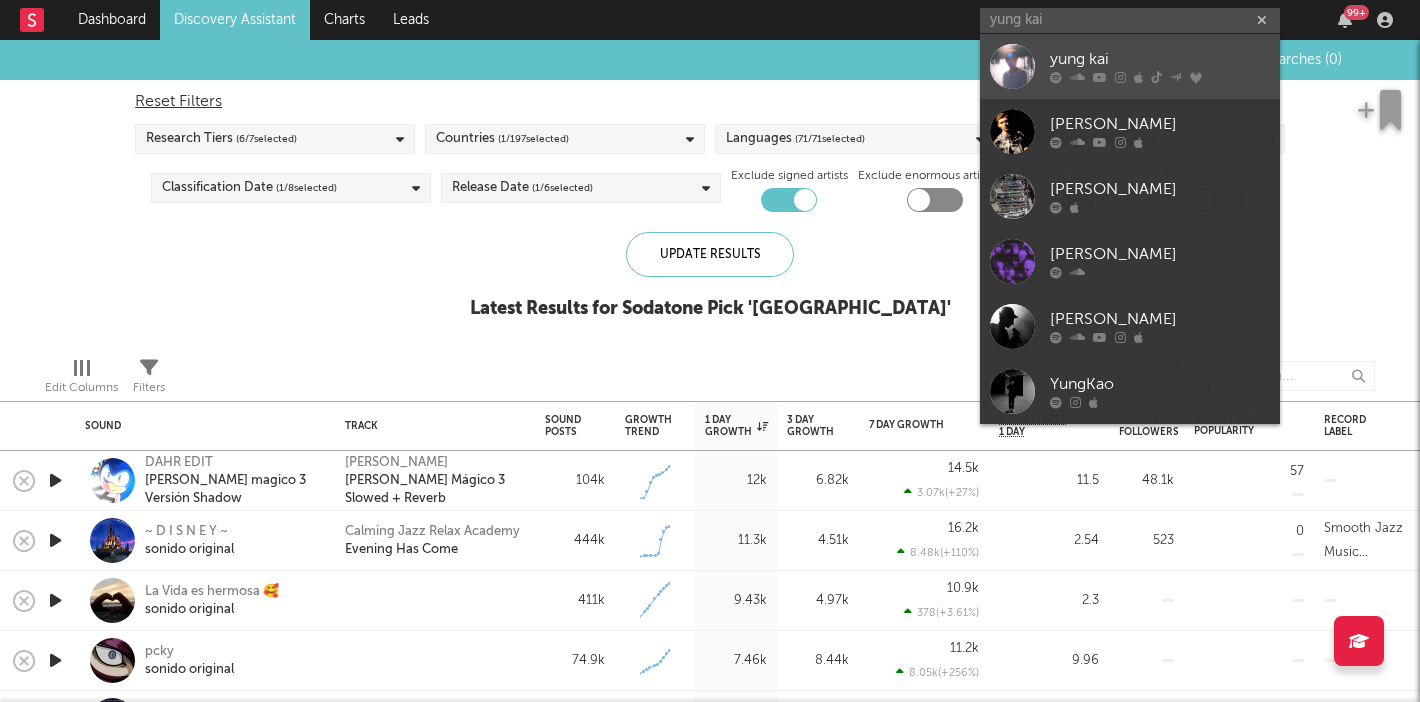 click on "yung kai" at bounding box center [1130, 66] 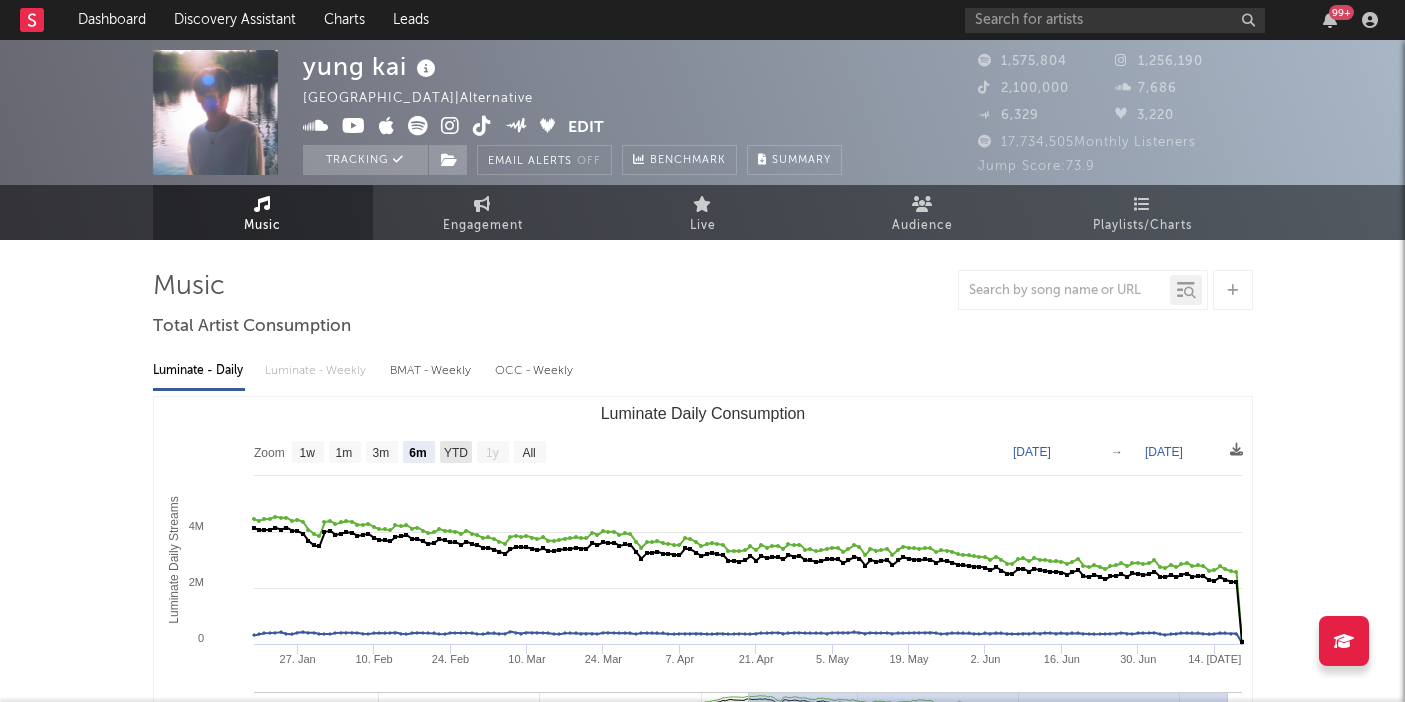 click on "YTD" 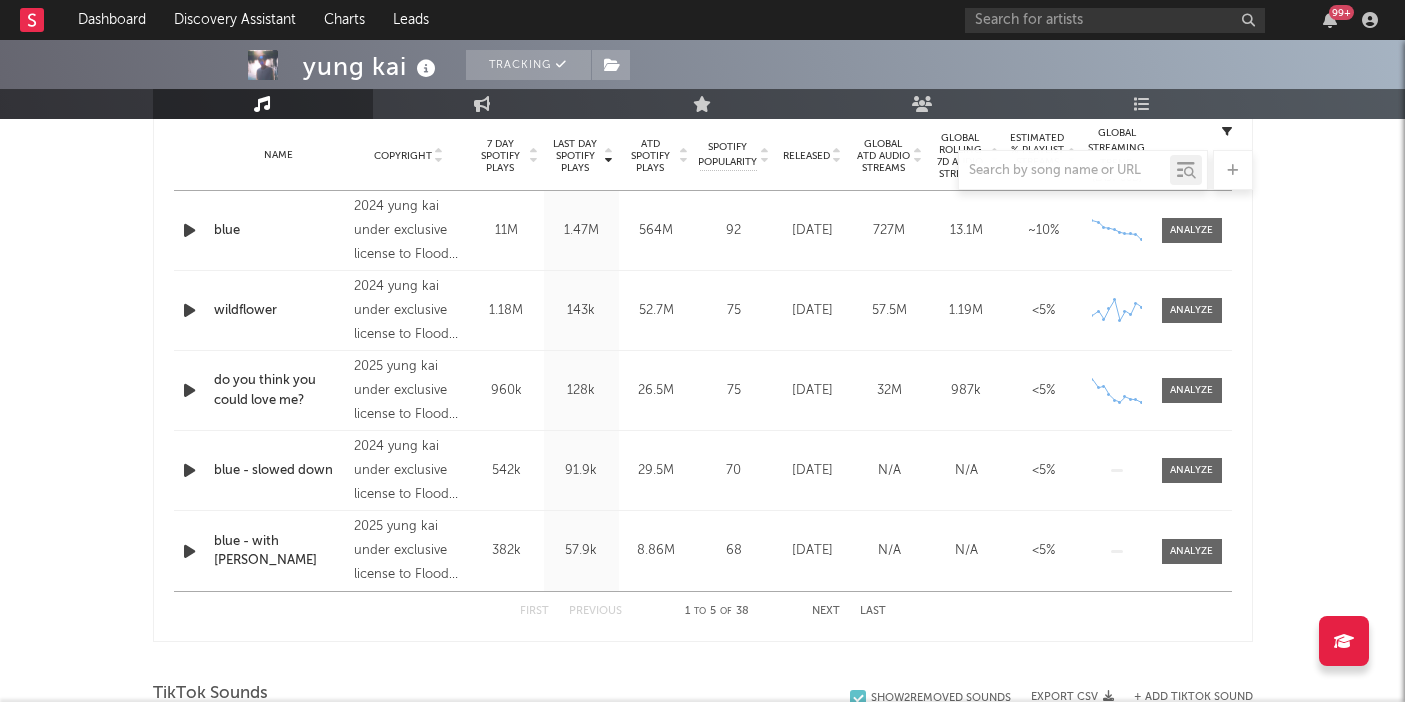scroll, scrollTop: 804, scrollLeft: 0, axis: vertical 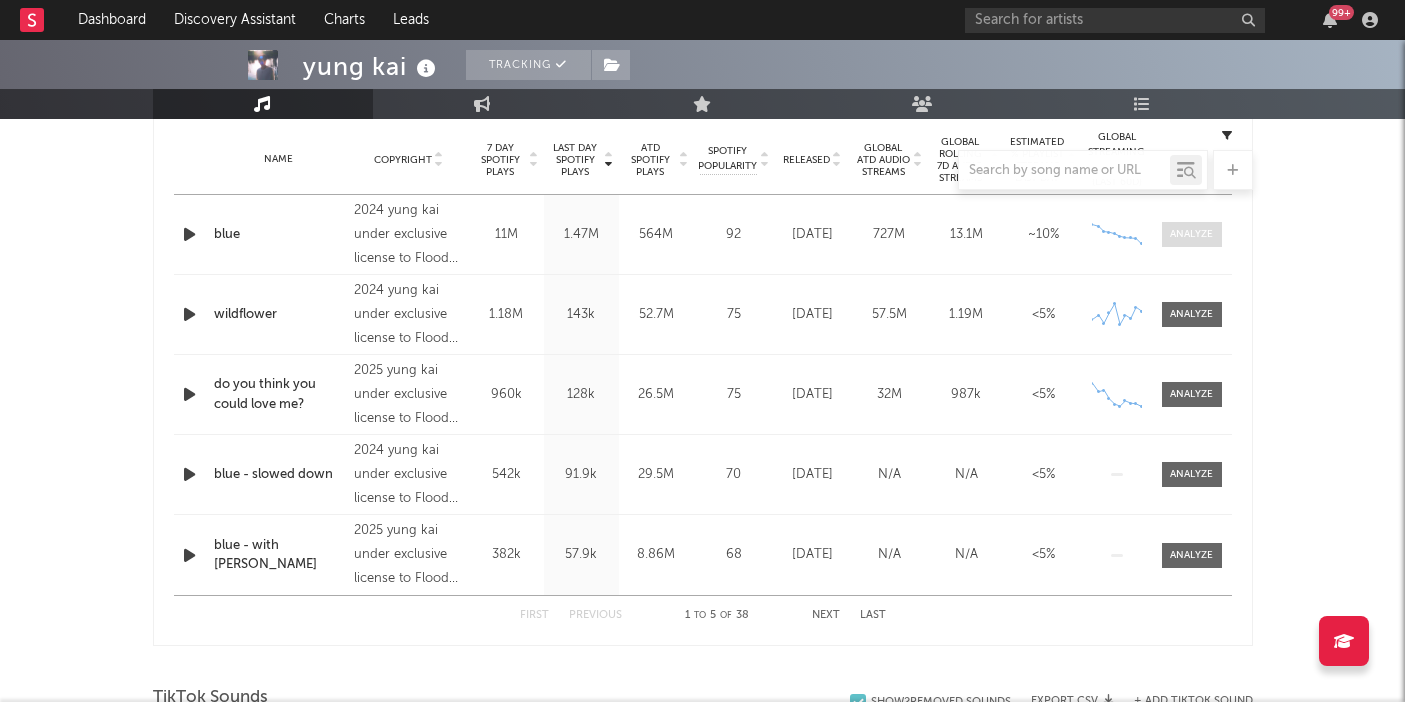 click at bounding box center (1192, 234) 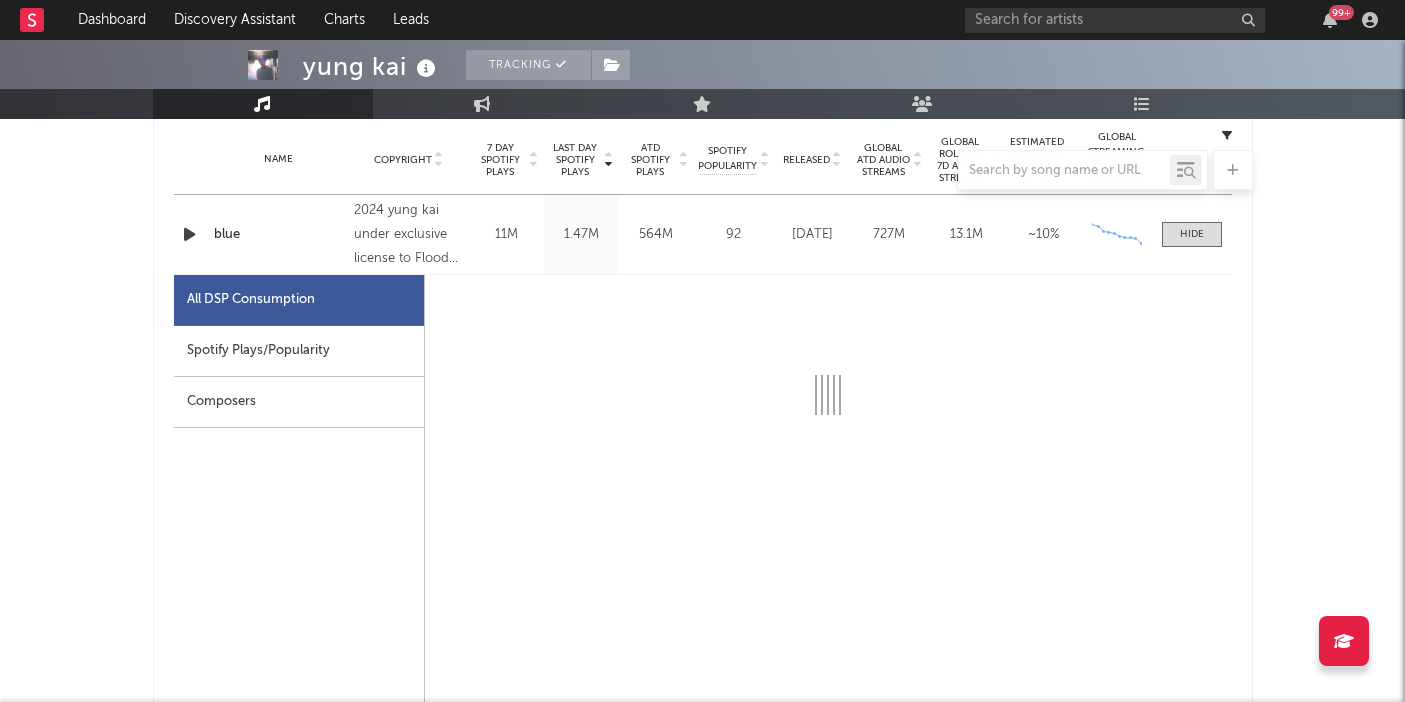 select on "6m" 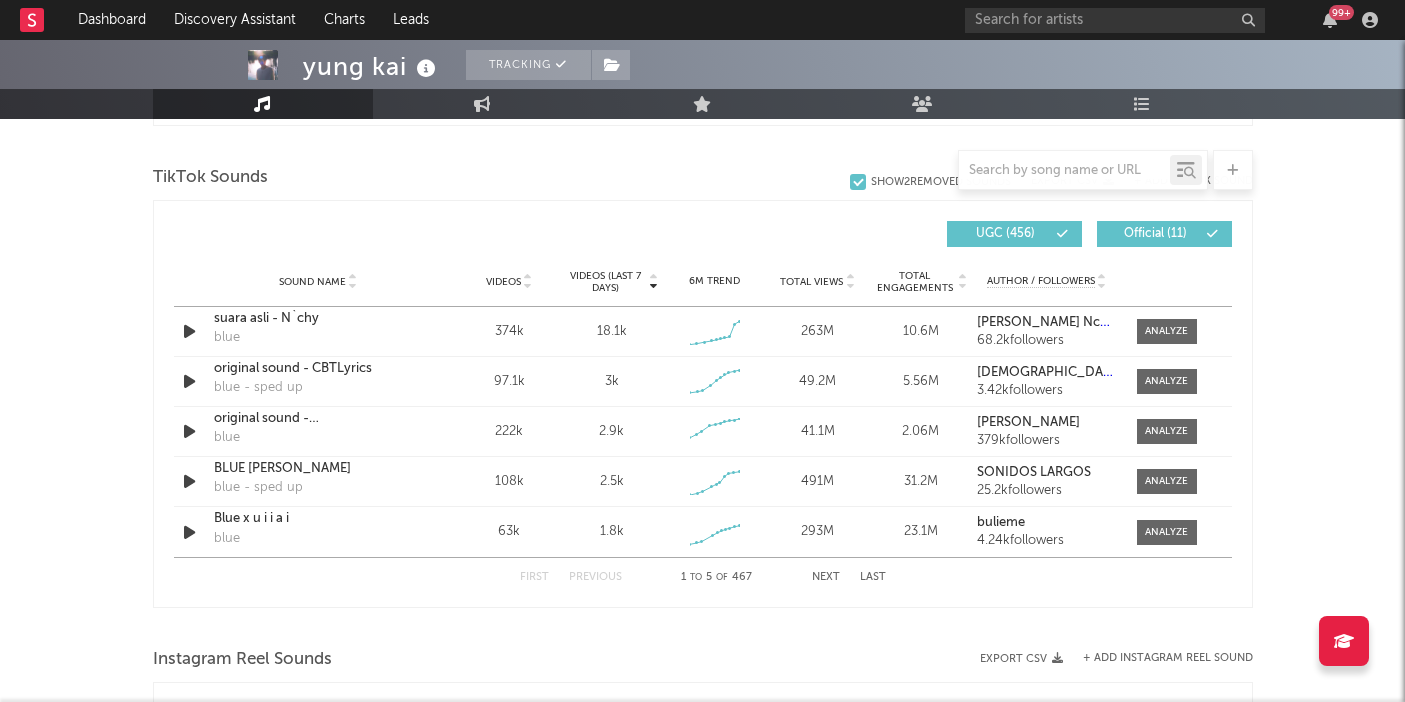 scroll, scrollTop: 2276, scrollLeft: 0, axis: vertical 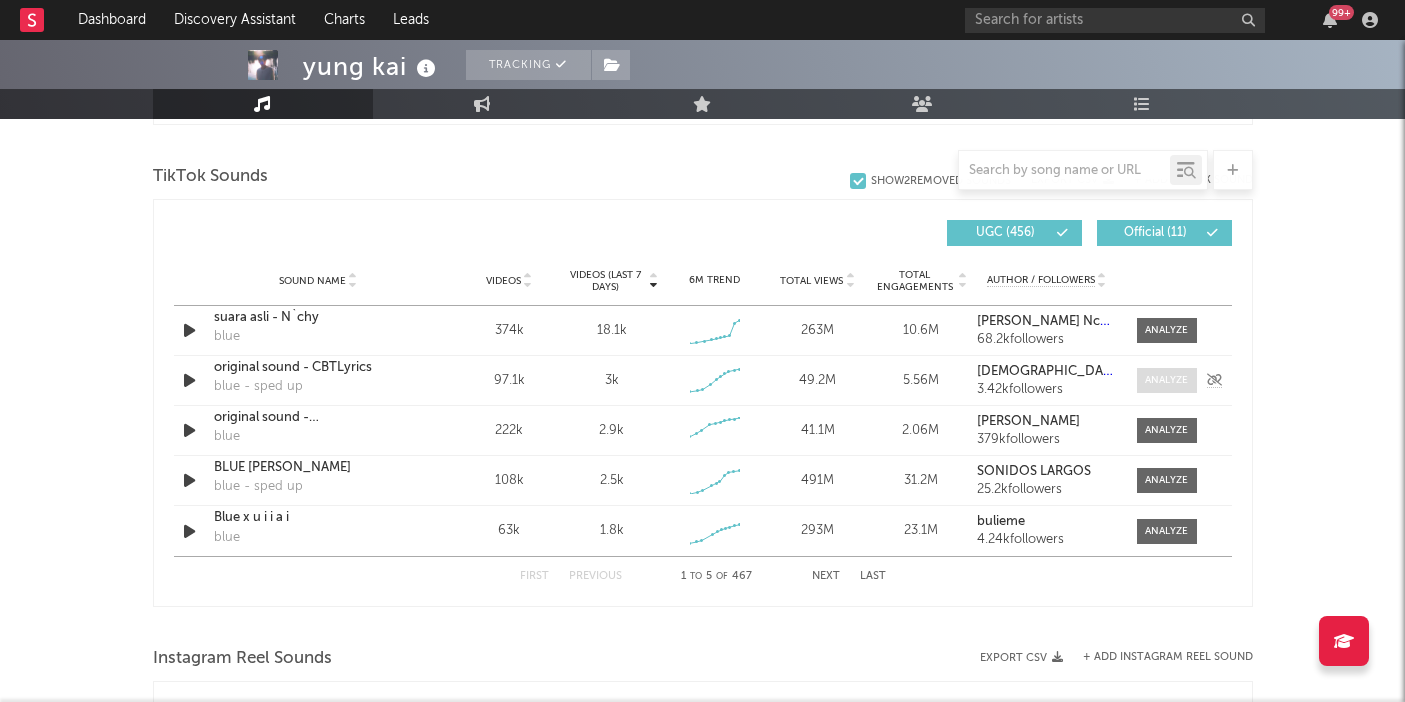 click at bounding box center (1166, 380) 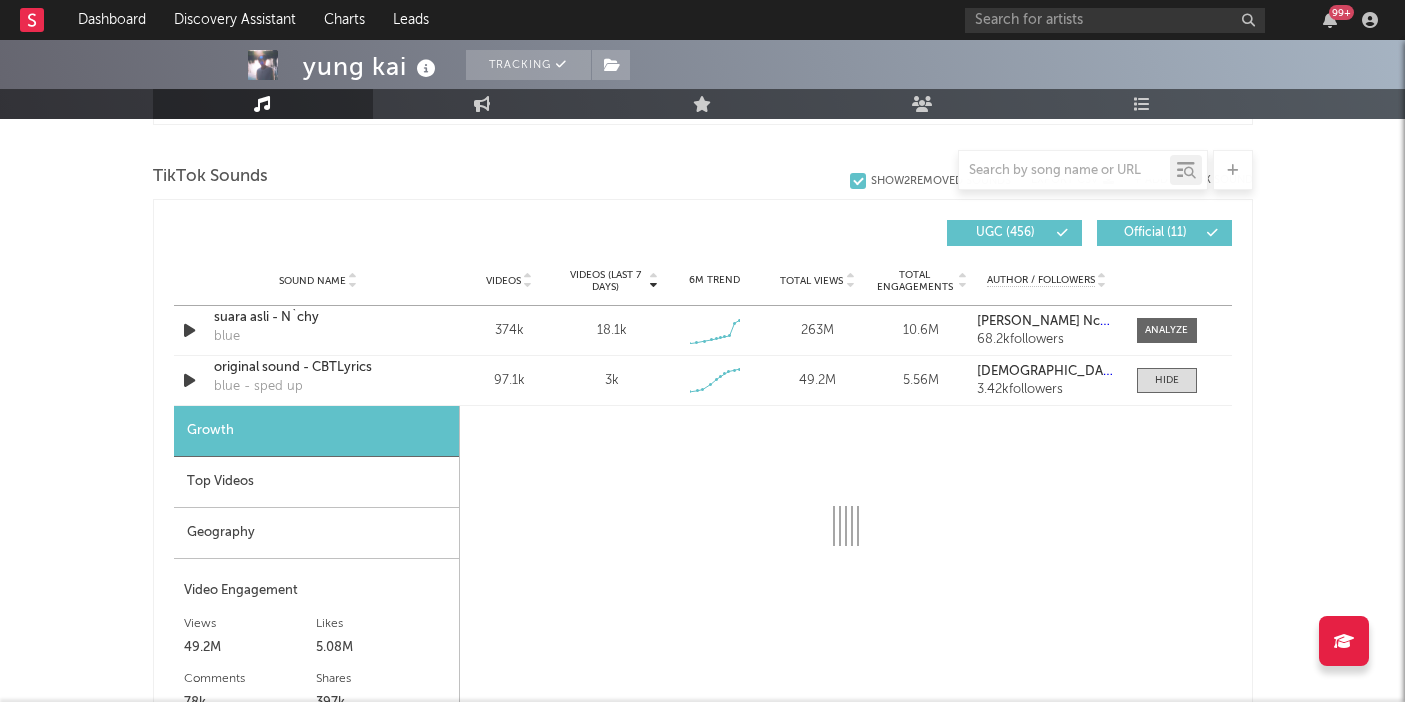 click on "Top Videos" at bounding box center [316, 482] 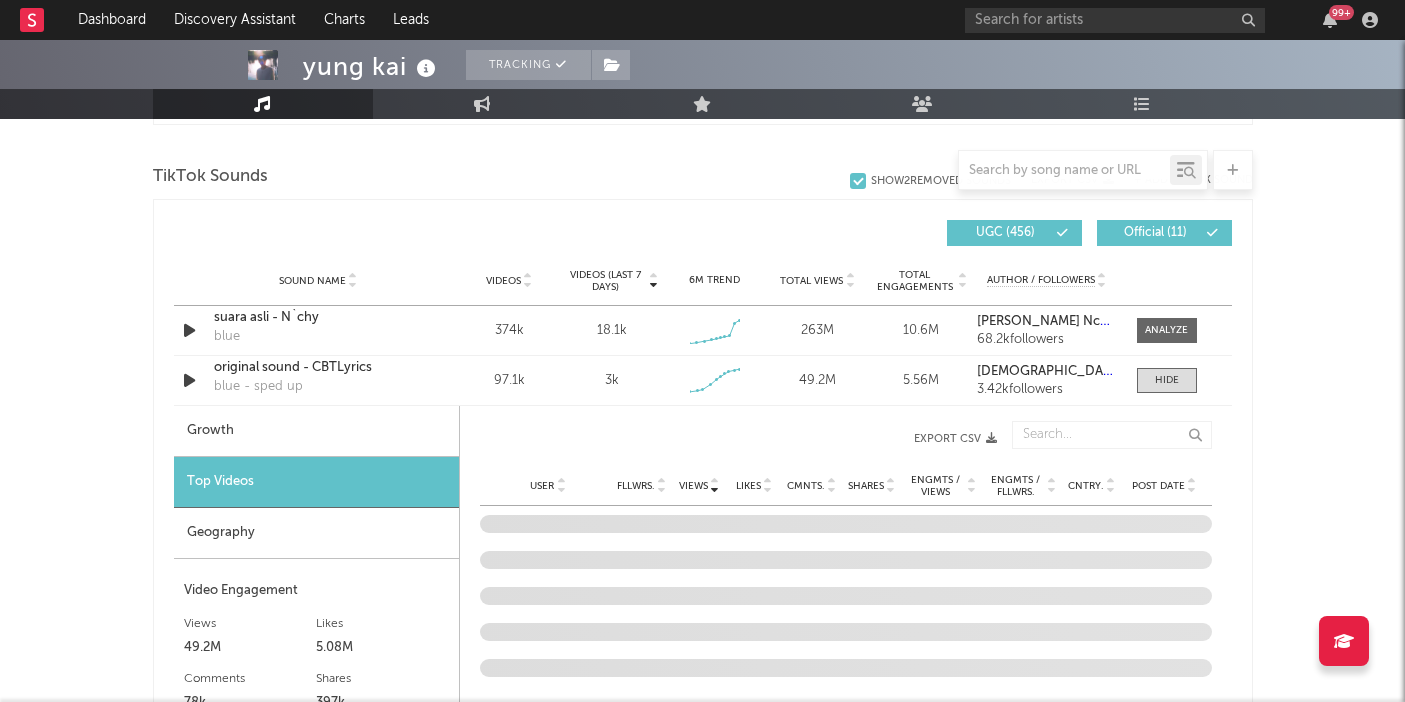 scroll, scrollTop: 2444, scrollLeft: 0, axis: vertical 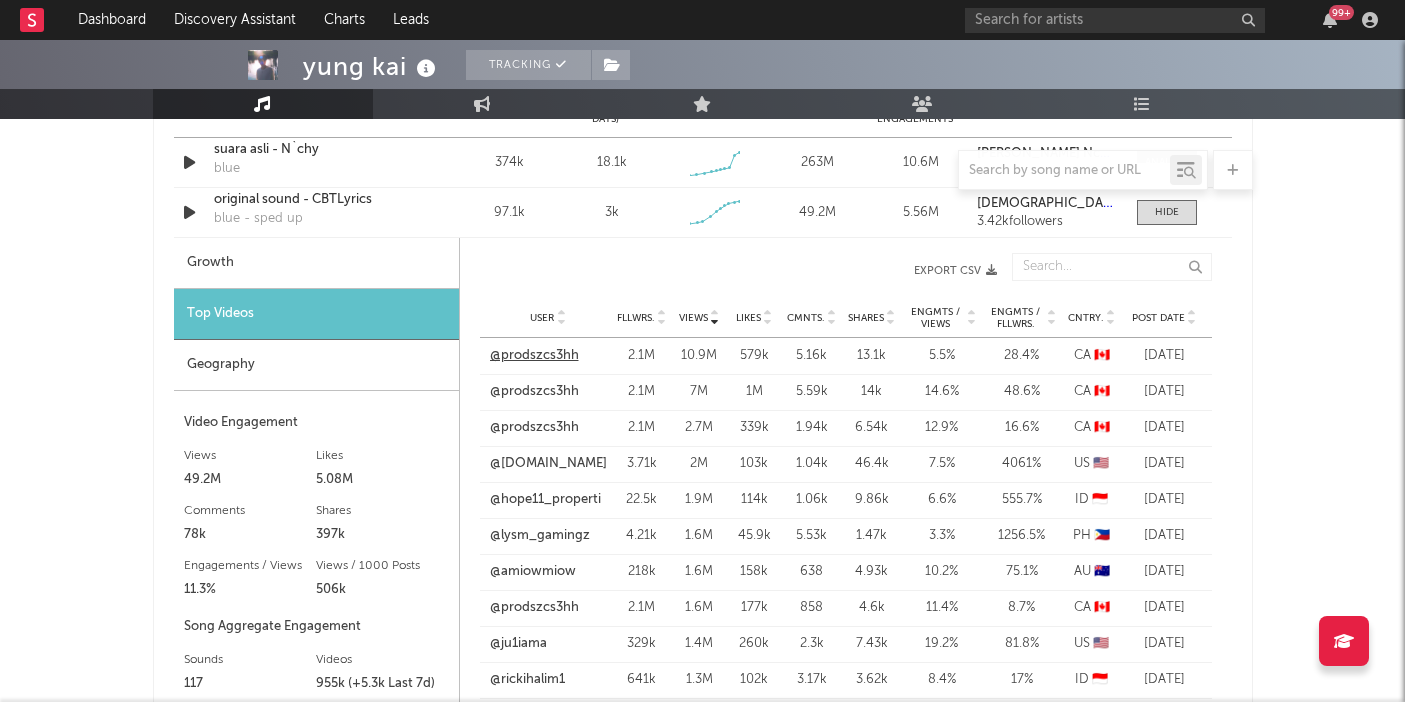 click on "@prodszcs3hh" at bounding box center [534, 356] 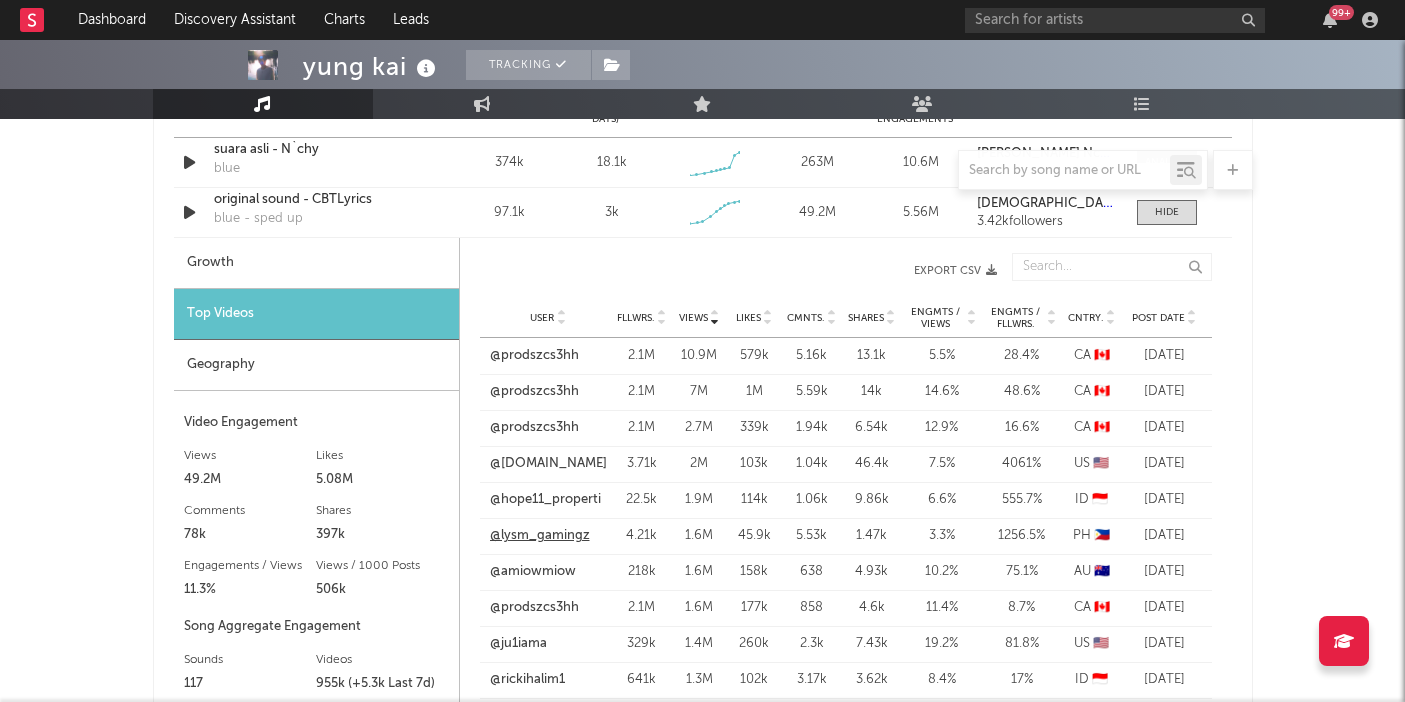 click on "@lysm_gamingz" at bounding box center (540, 536) 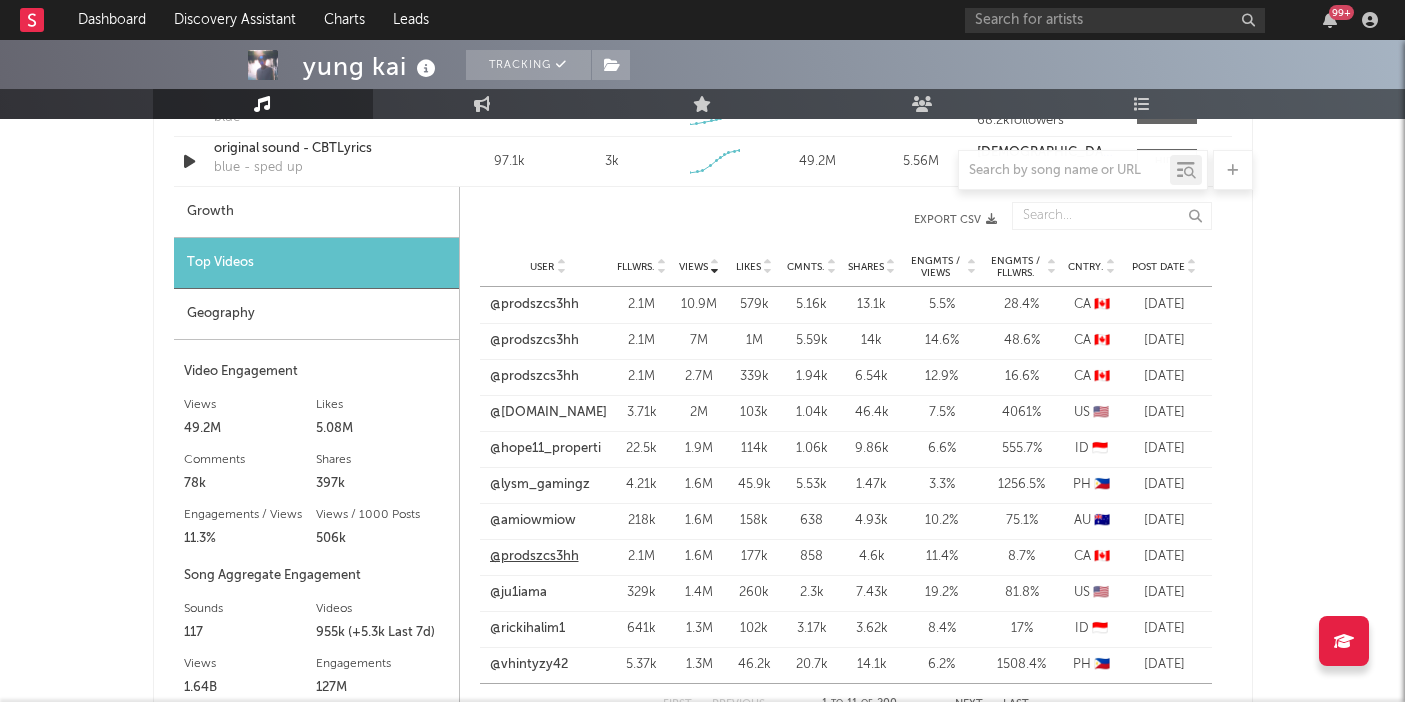 scroll, scrollTop: 2612, scrollLeft: 0, axis: vertical 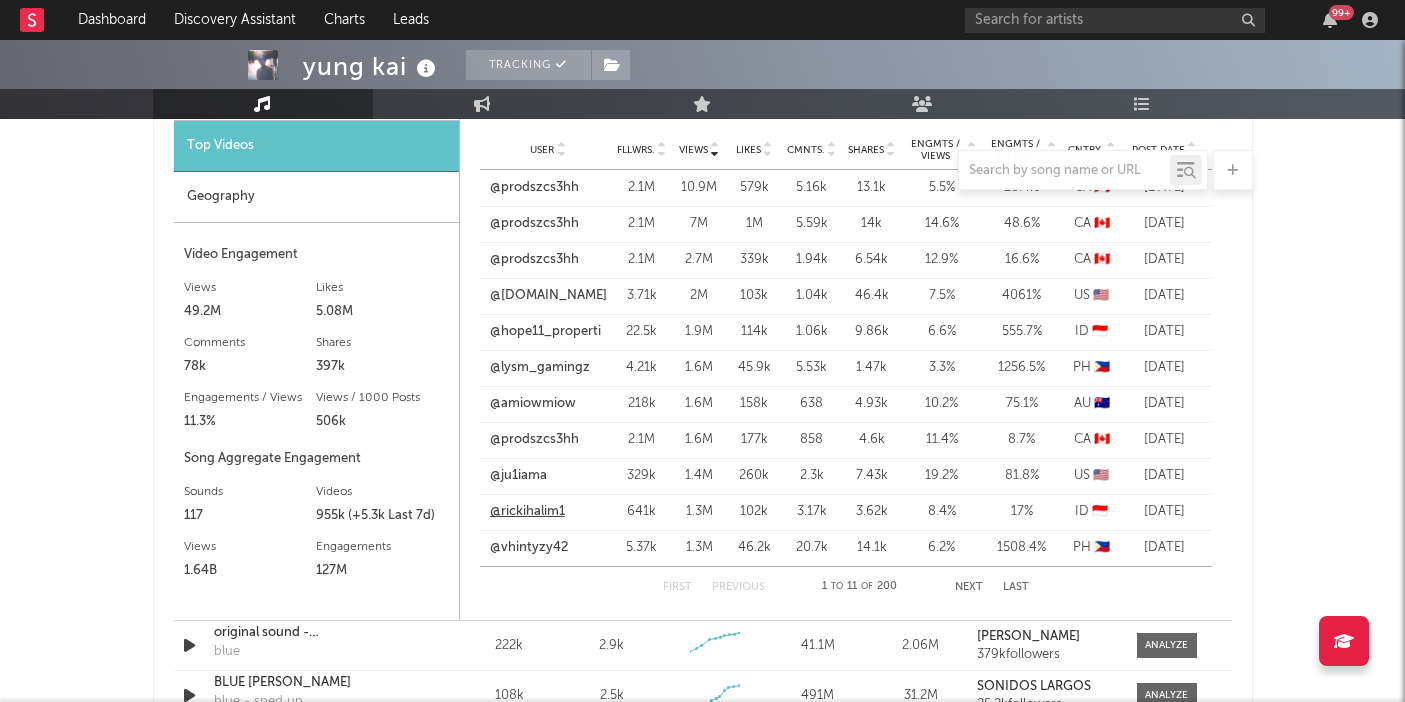 click on "@rickihalim1" at bounding box center (527, 512) 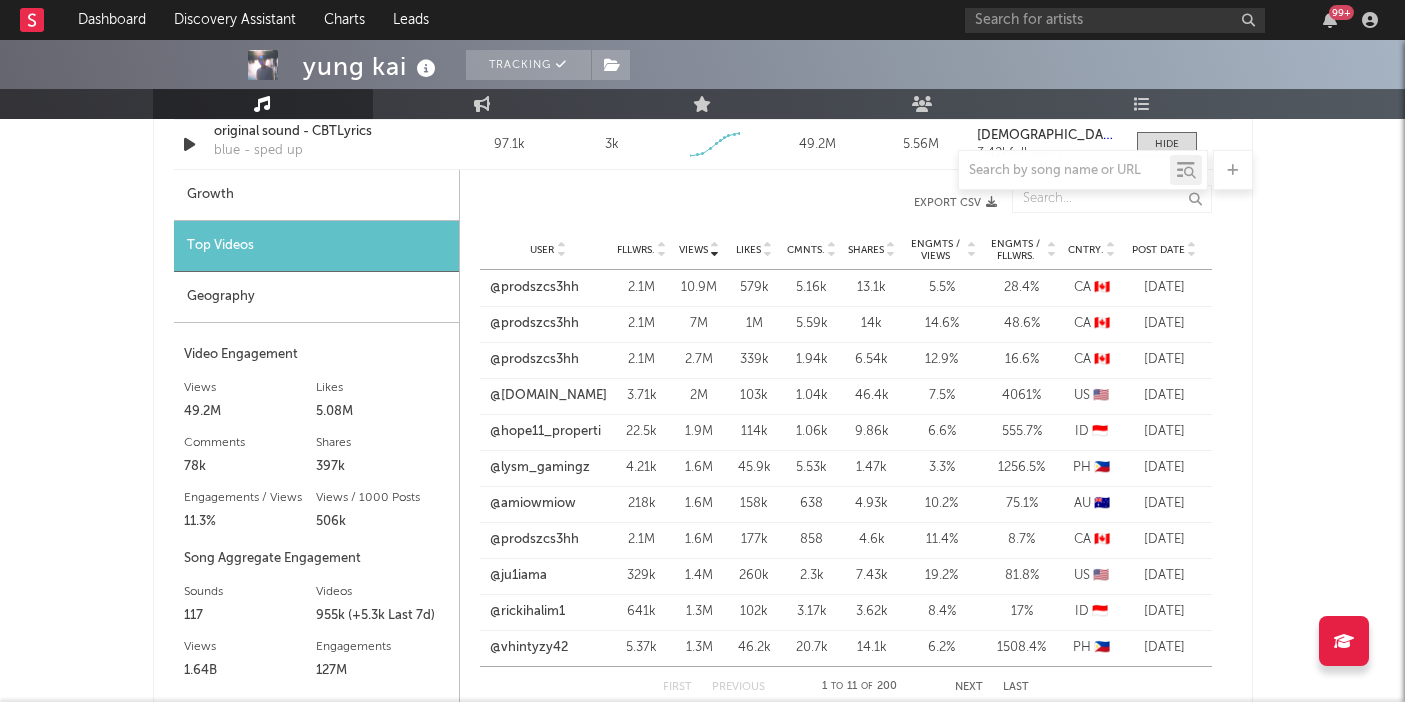 scroll, scrollTop: 2428, scrollLeft: 0, axis: vertical 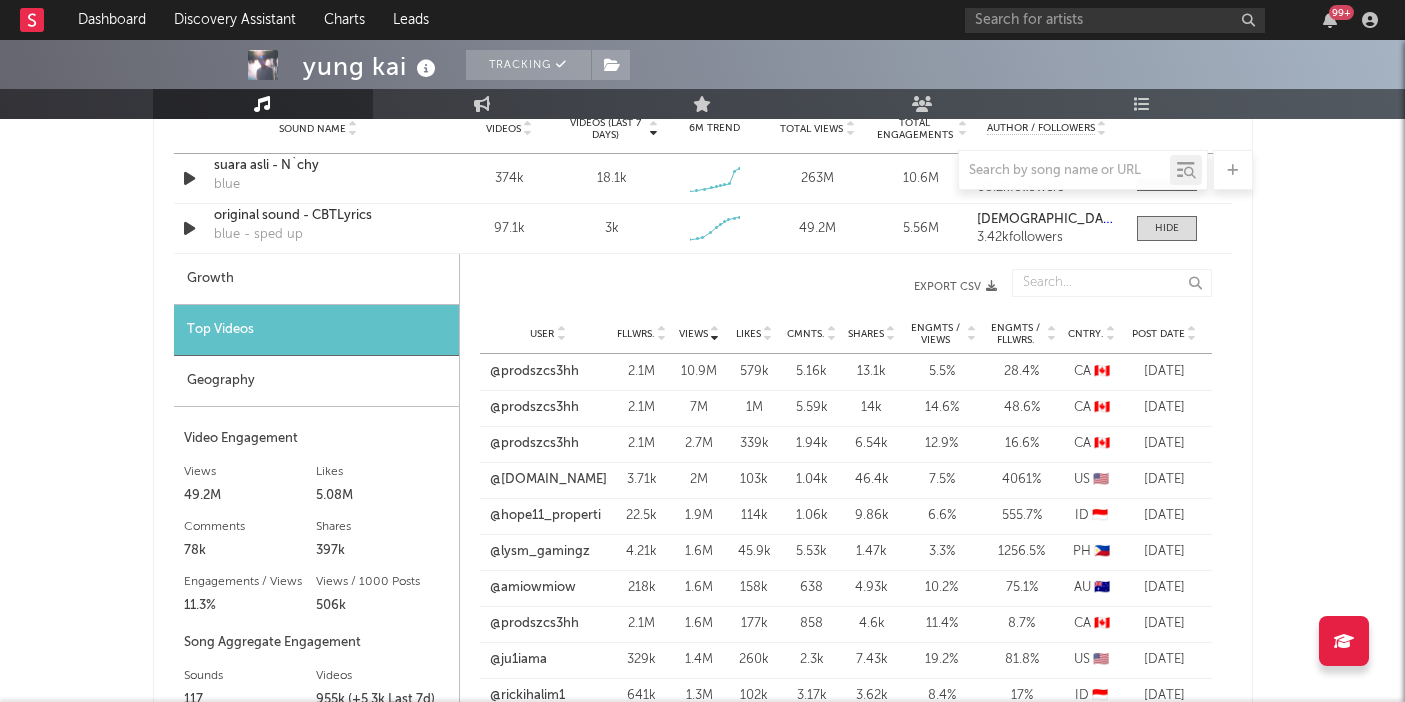 click on "Geography" at bounding box center [316, 381] 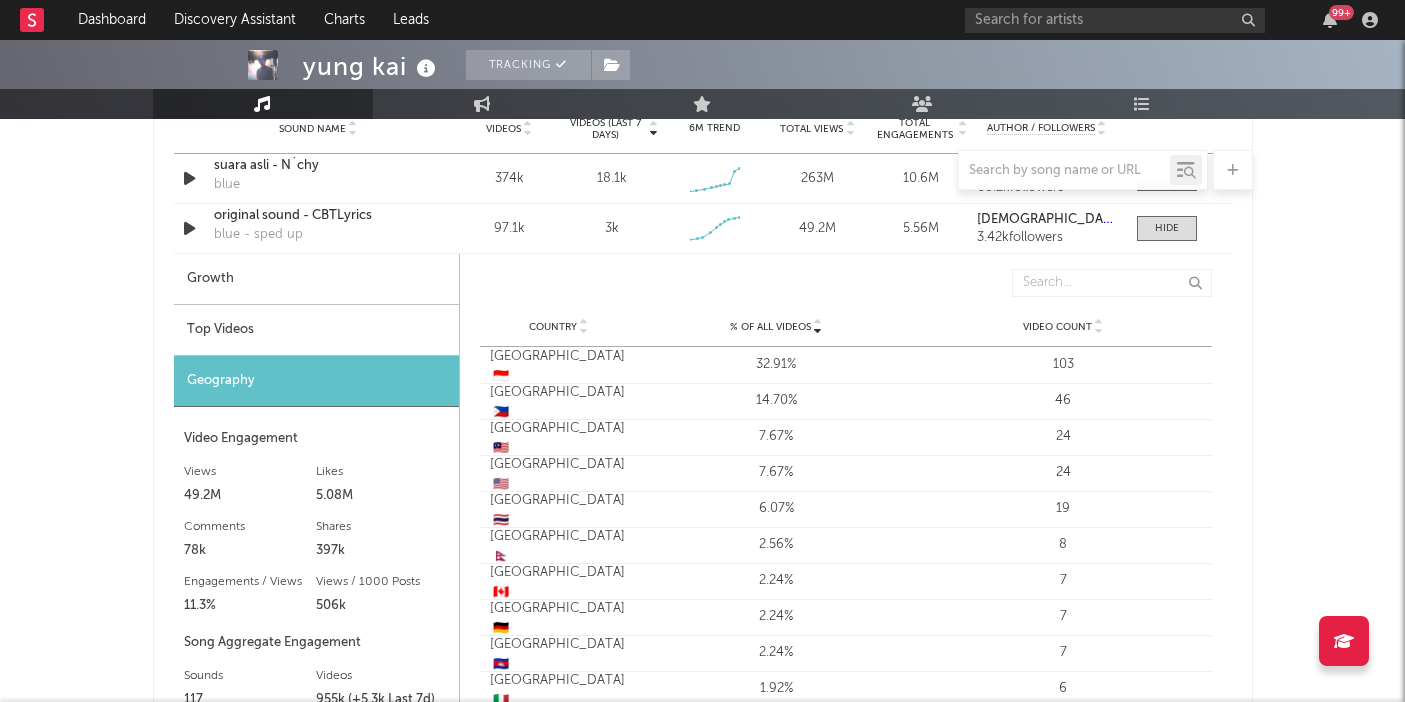 click on "Top Videos" at bounding box center (316, 330) 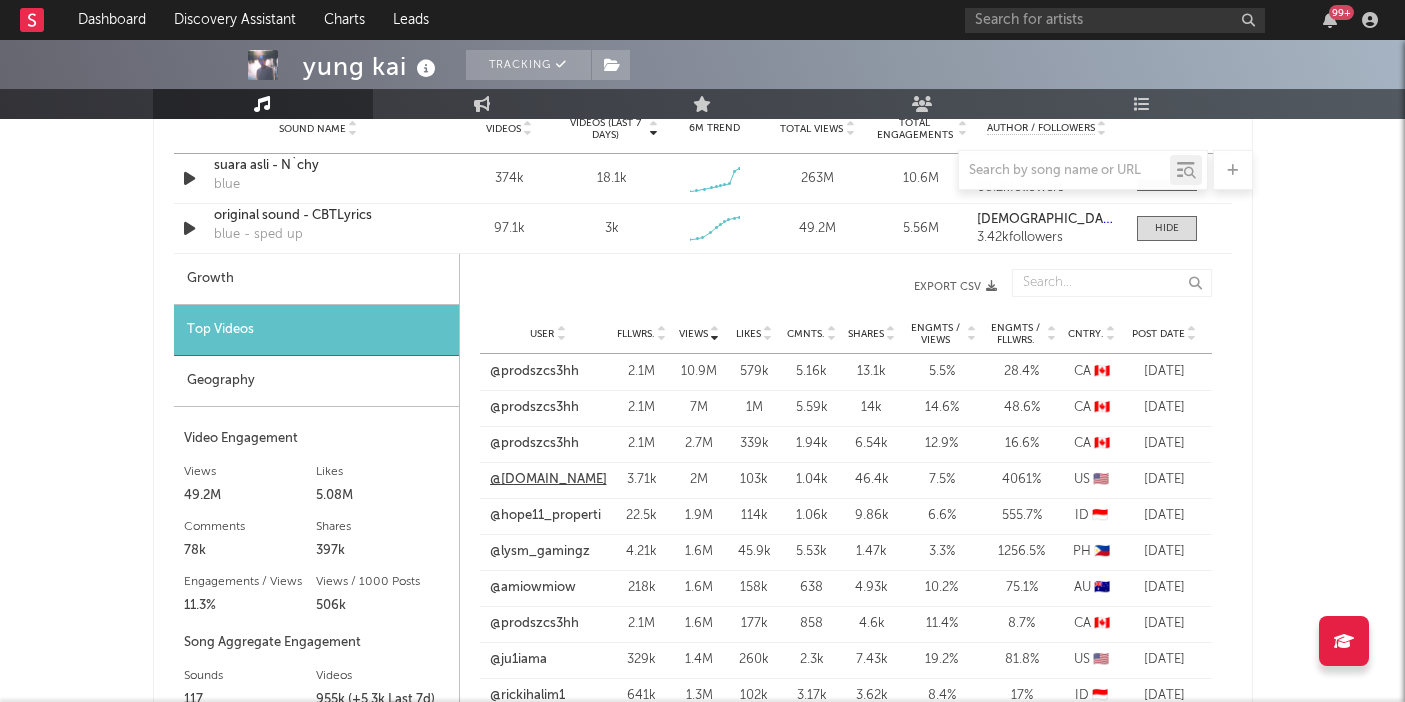 click on "@[DOMAIN_NAME]" at bounding box center [548, 480] 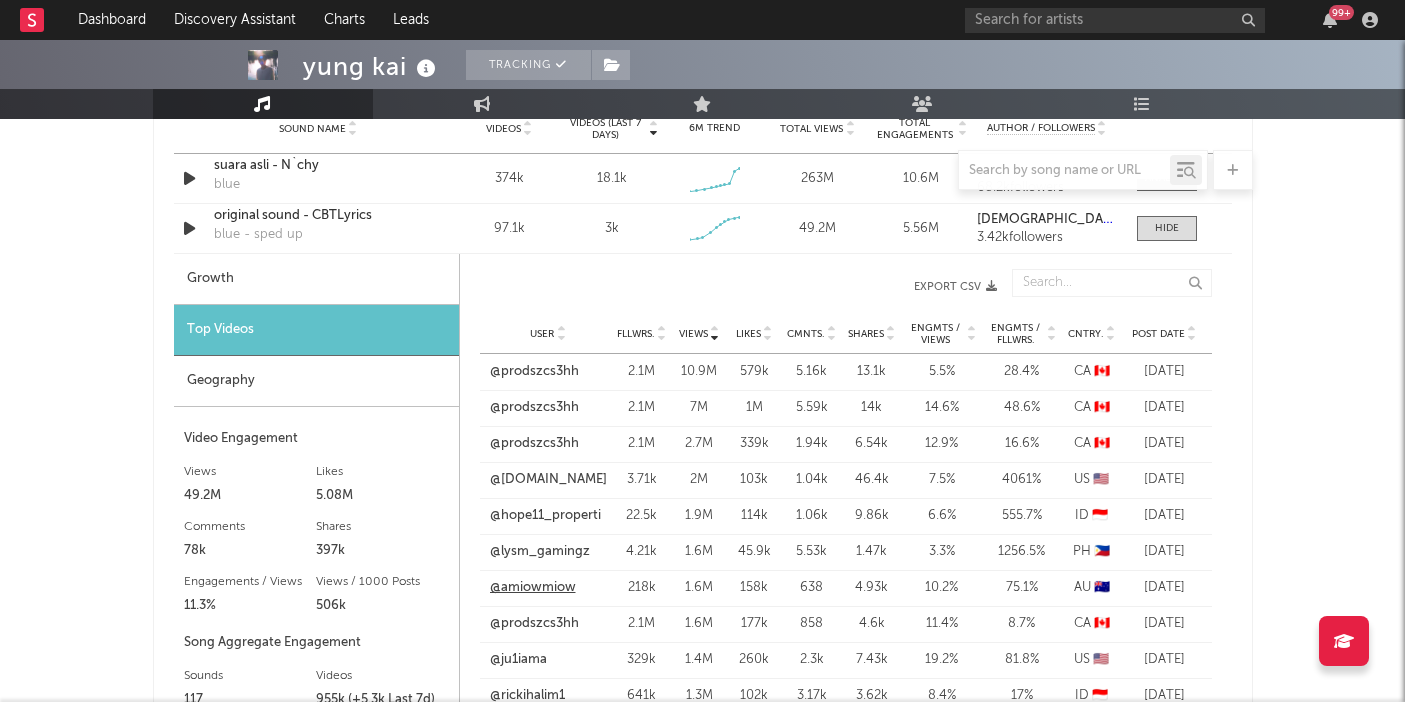 click on "@amiowmiow" at bounding box center [533, 588] 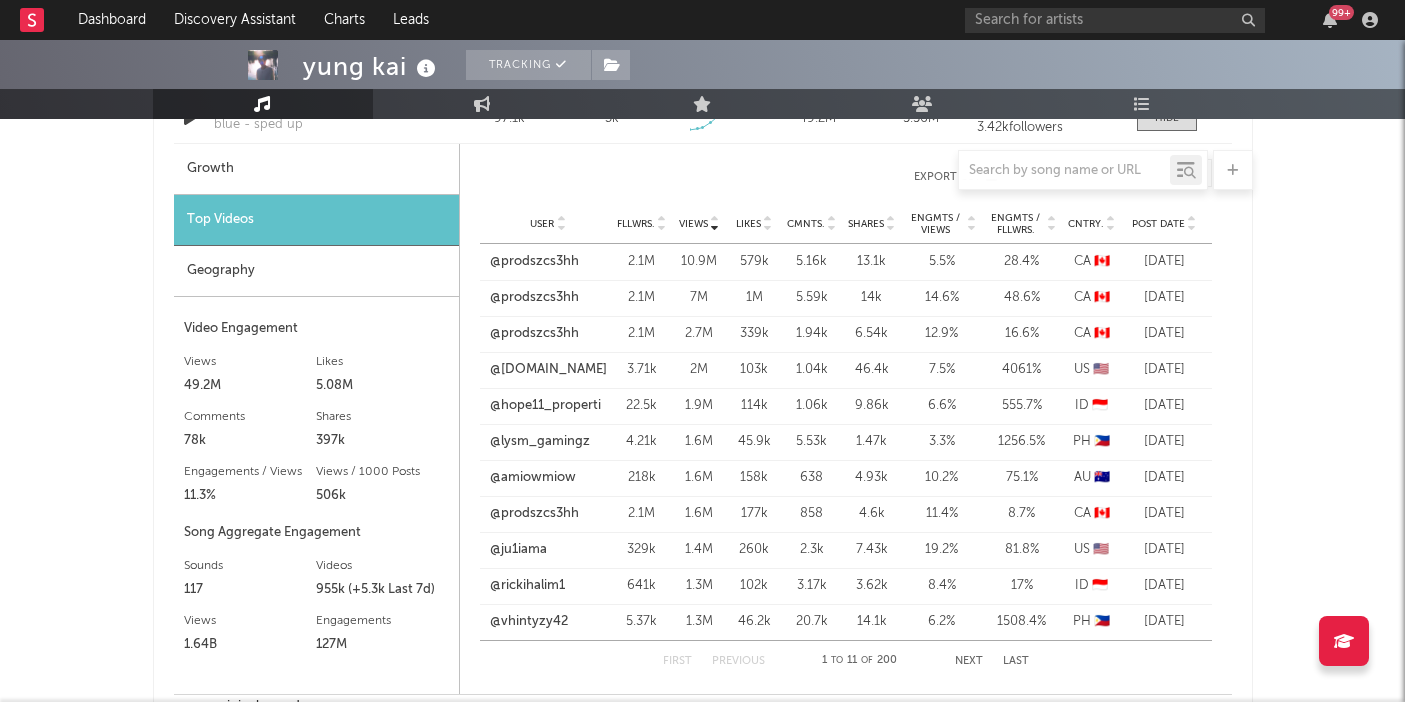 scroll, scrollTop: 2612, scrollLeft: 0, axis: vertical 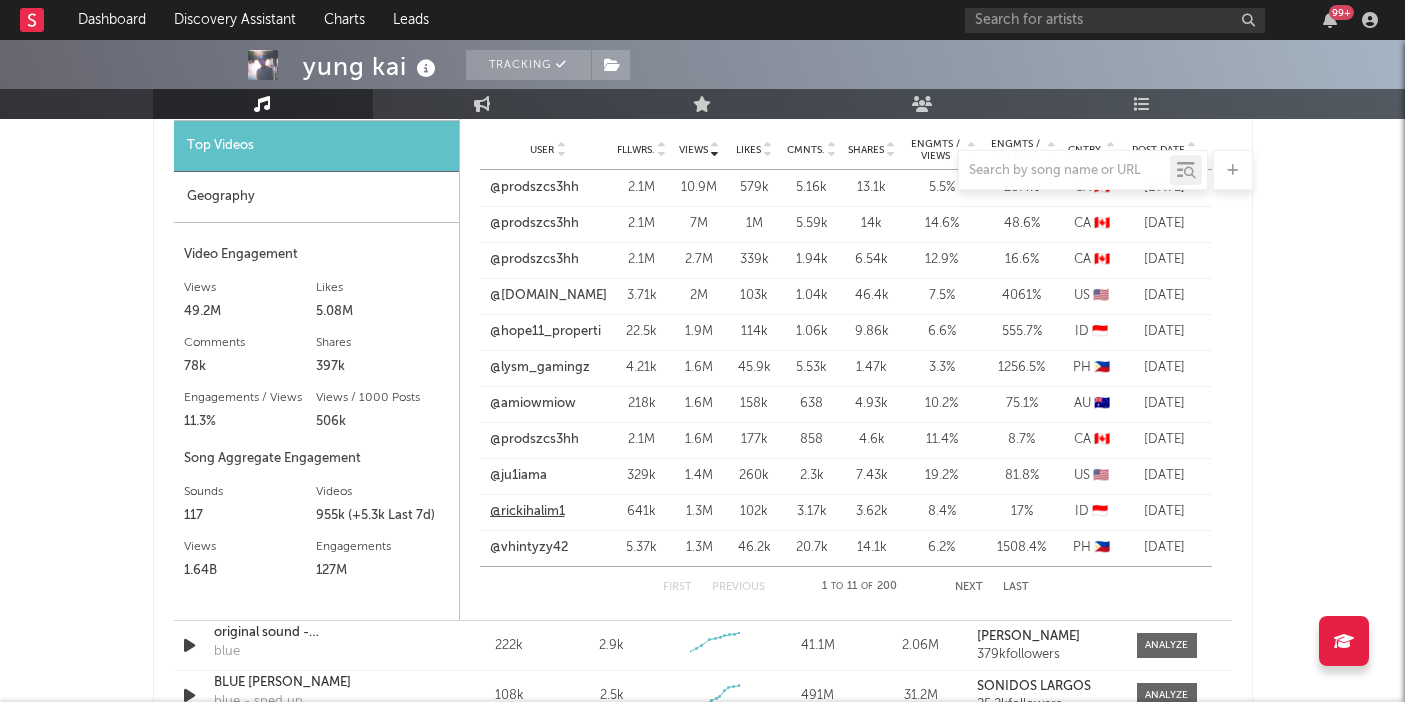click on "@rickihalim1" at bounding box center [527, 512] 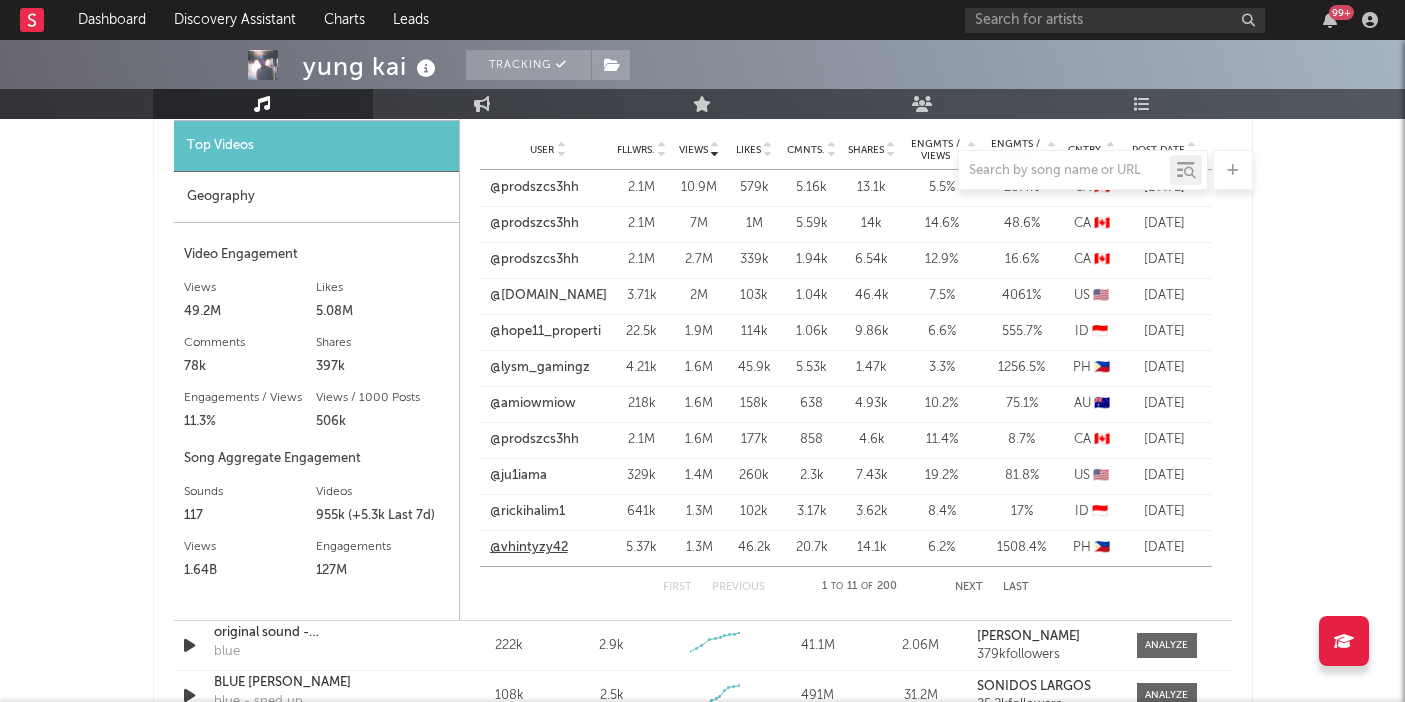 click on "@vhintyzy42" at bounding box center [529, 548] 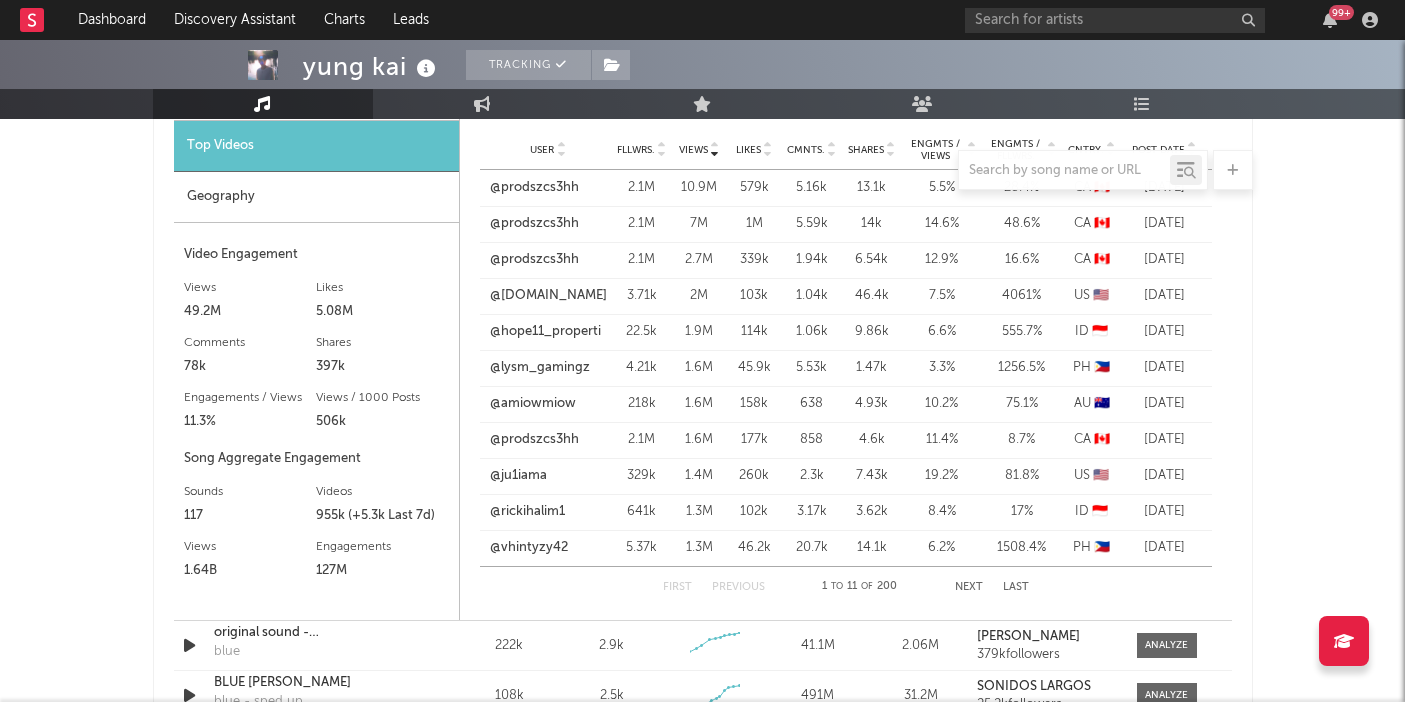 scroll, scrollTop: 2788, scrollLeft: 0, axis: vertical 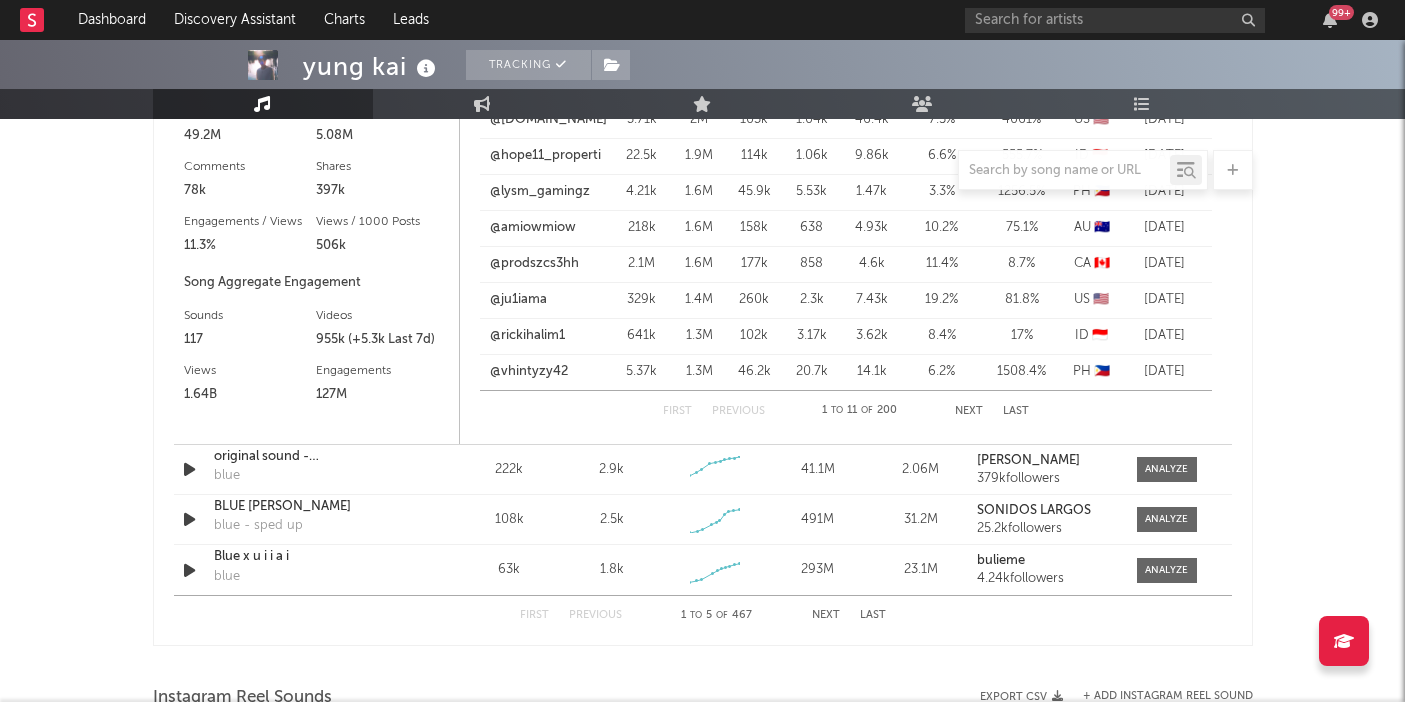 click on "Next" at bounding box center (969, 411) 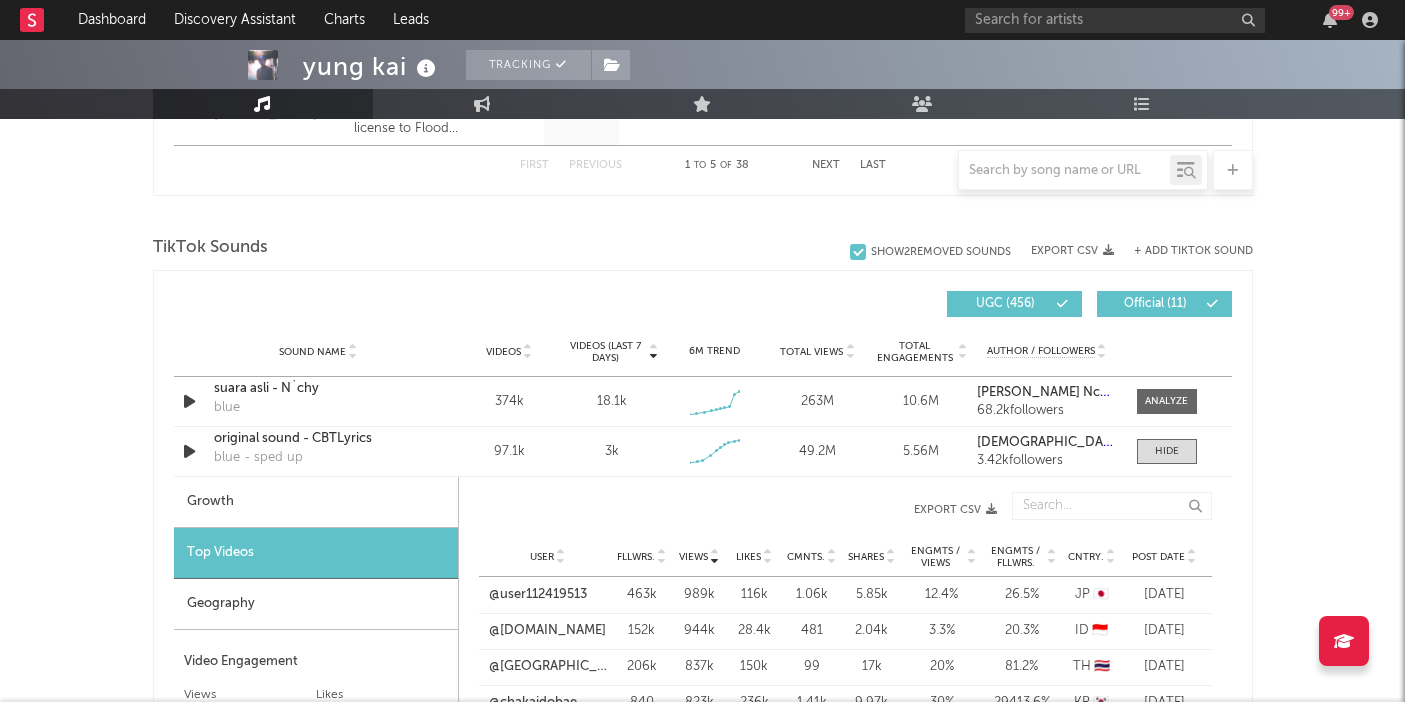 scroll, scrollTop: 2504, scrollLeft: 0, axis: vertical 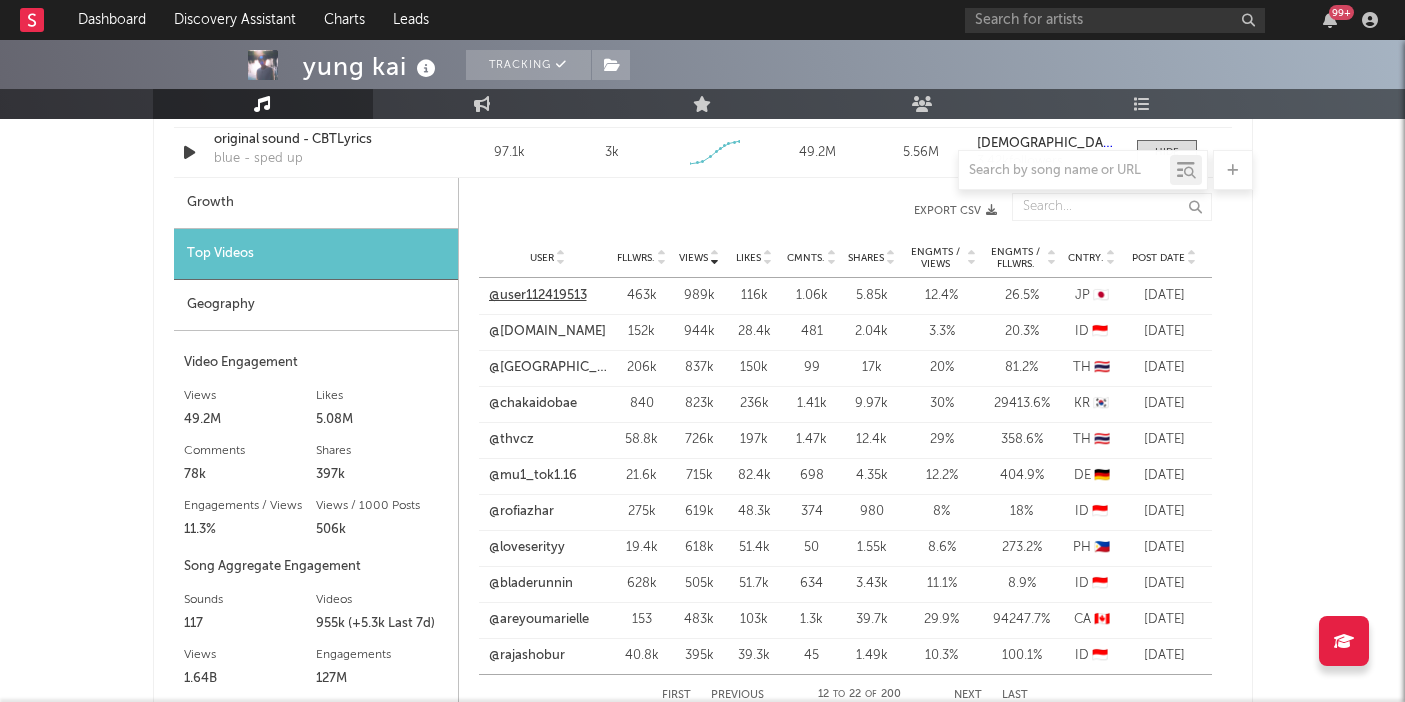 click on "@user112419513" at bounding box center [538, 296] 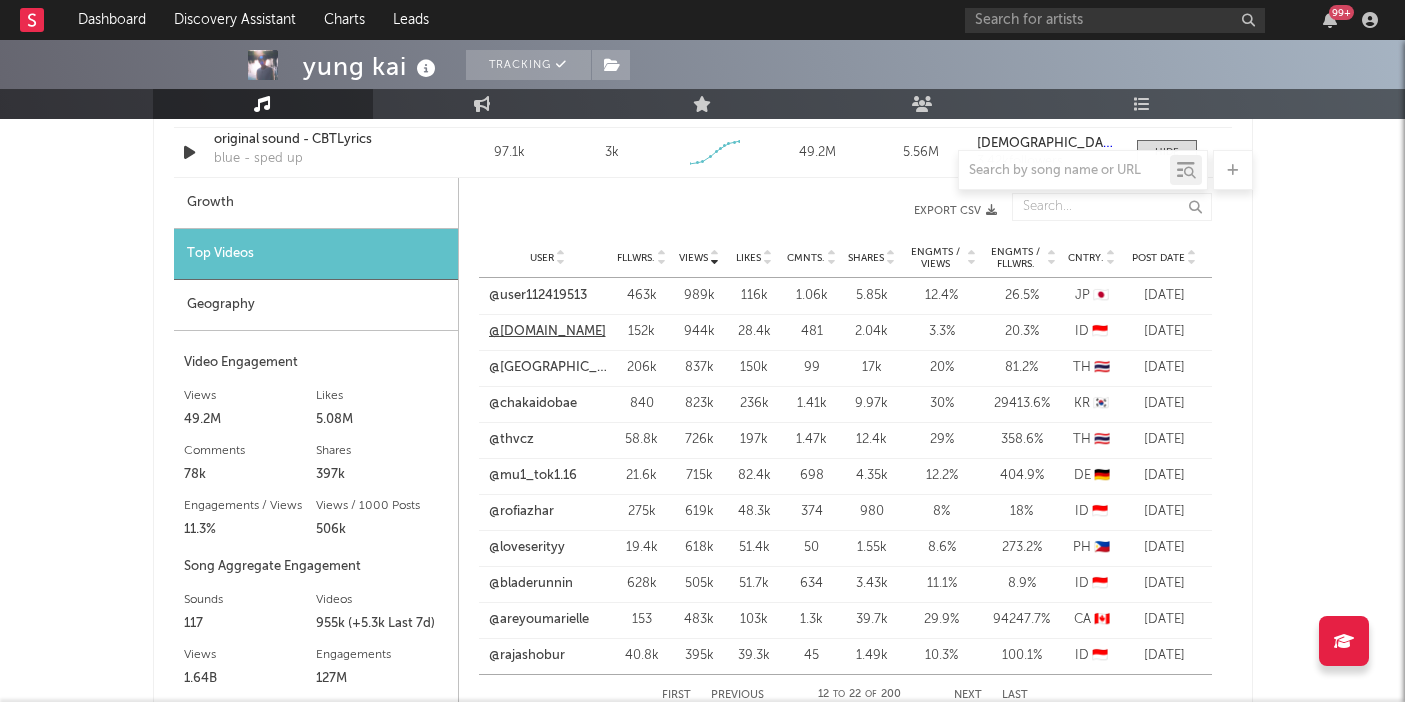 click on "@[DOMAIN_NAME]" at bounding box center (547, 332) 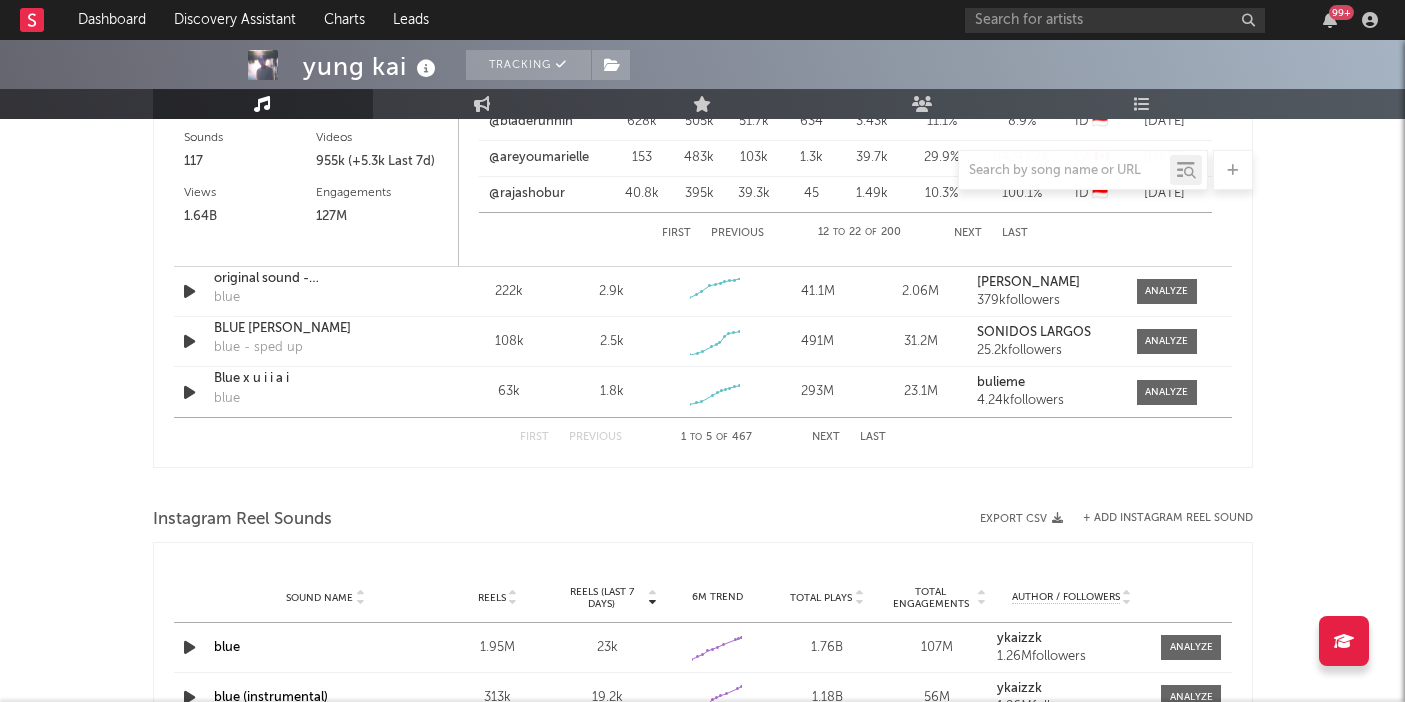 scroll, scrollTop: 3075, scrollLeft: 0, axis: vertical 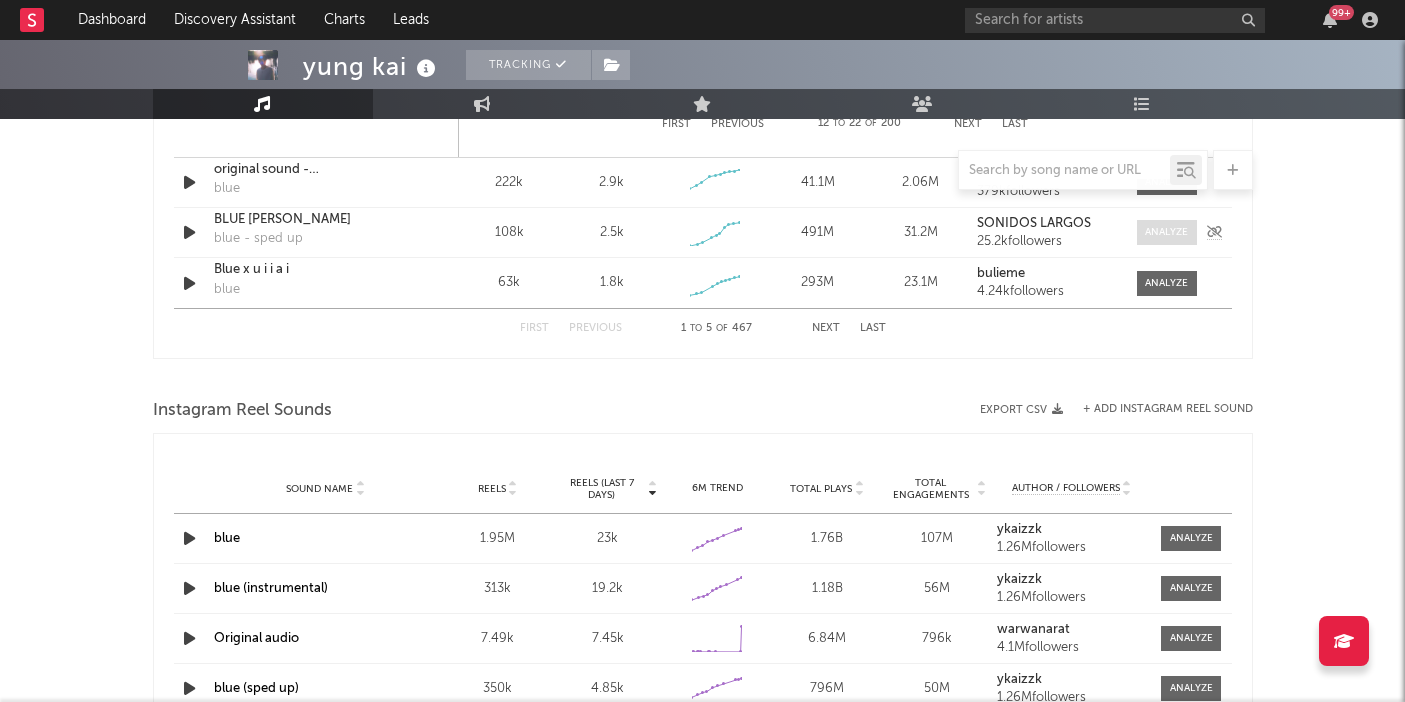 click at bounding box center [1166, 232] 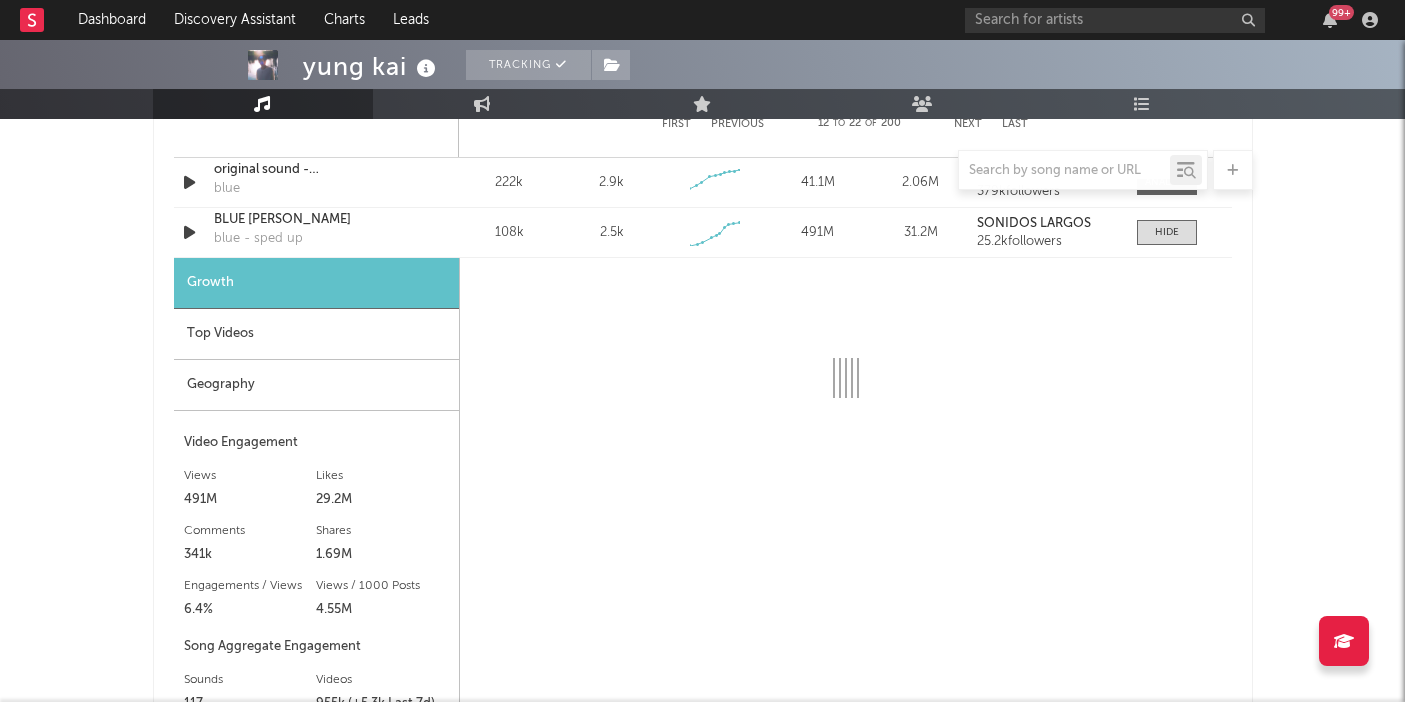 select on "1w" 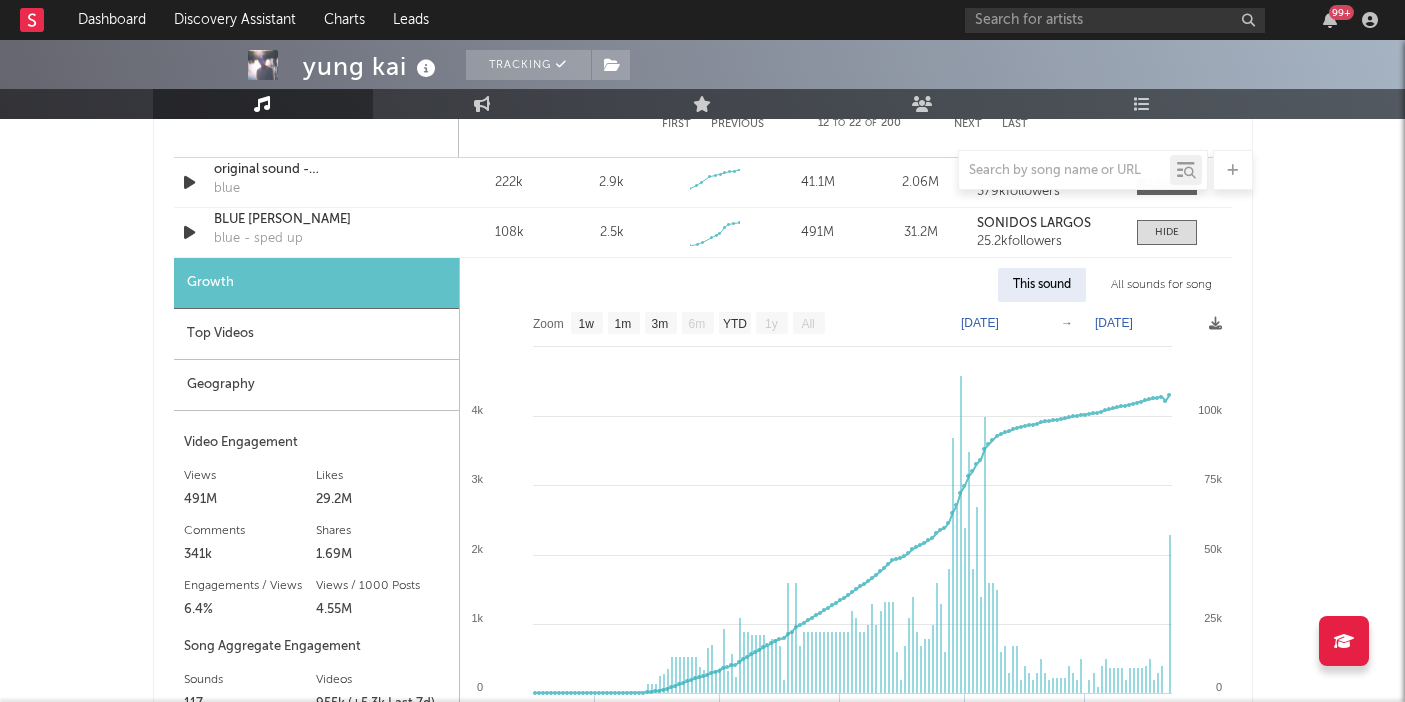 scroll, scrollTop: 3229, scrollLeft: 0, axis: vertical 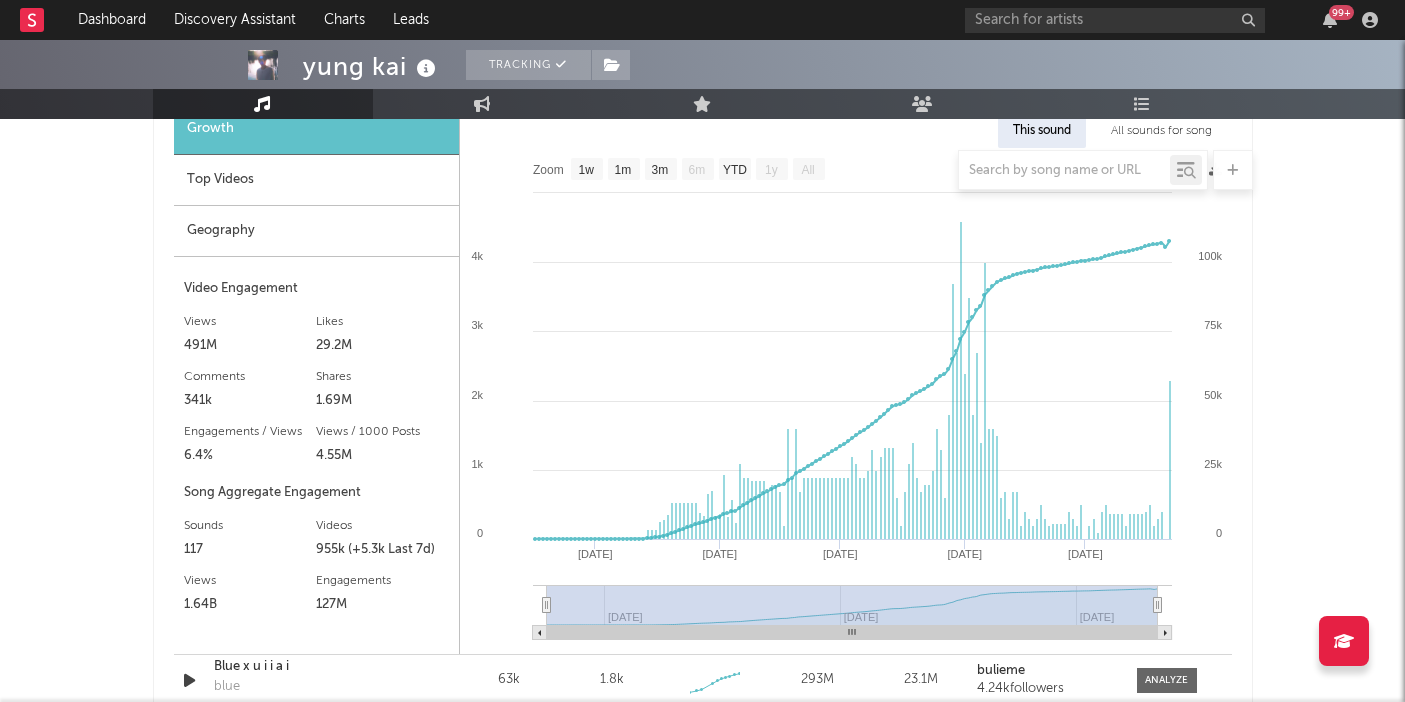 click on "Geography" at bounding box center (316, 231) 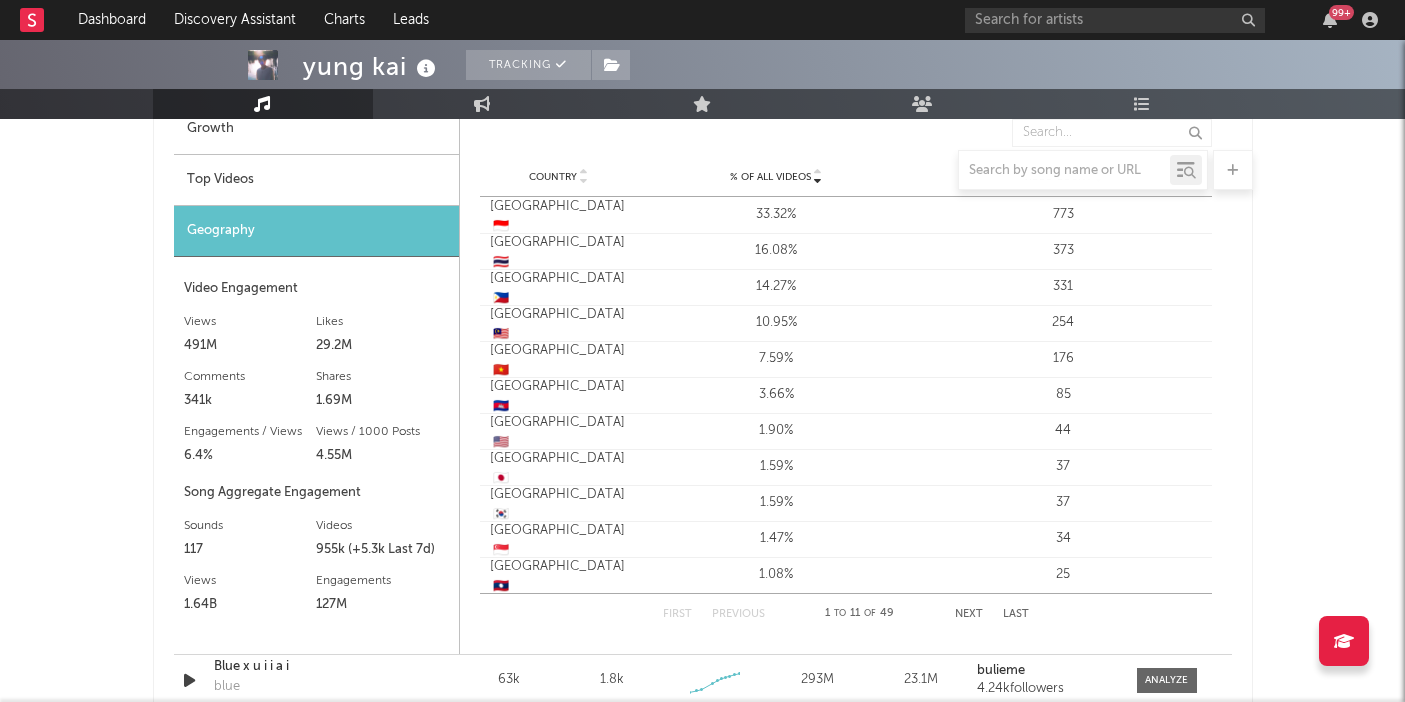 click at bounding box center [703, 170] 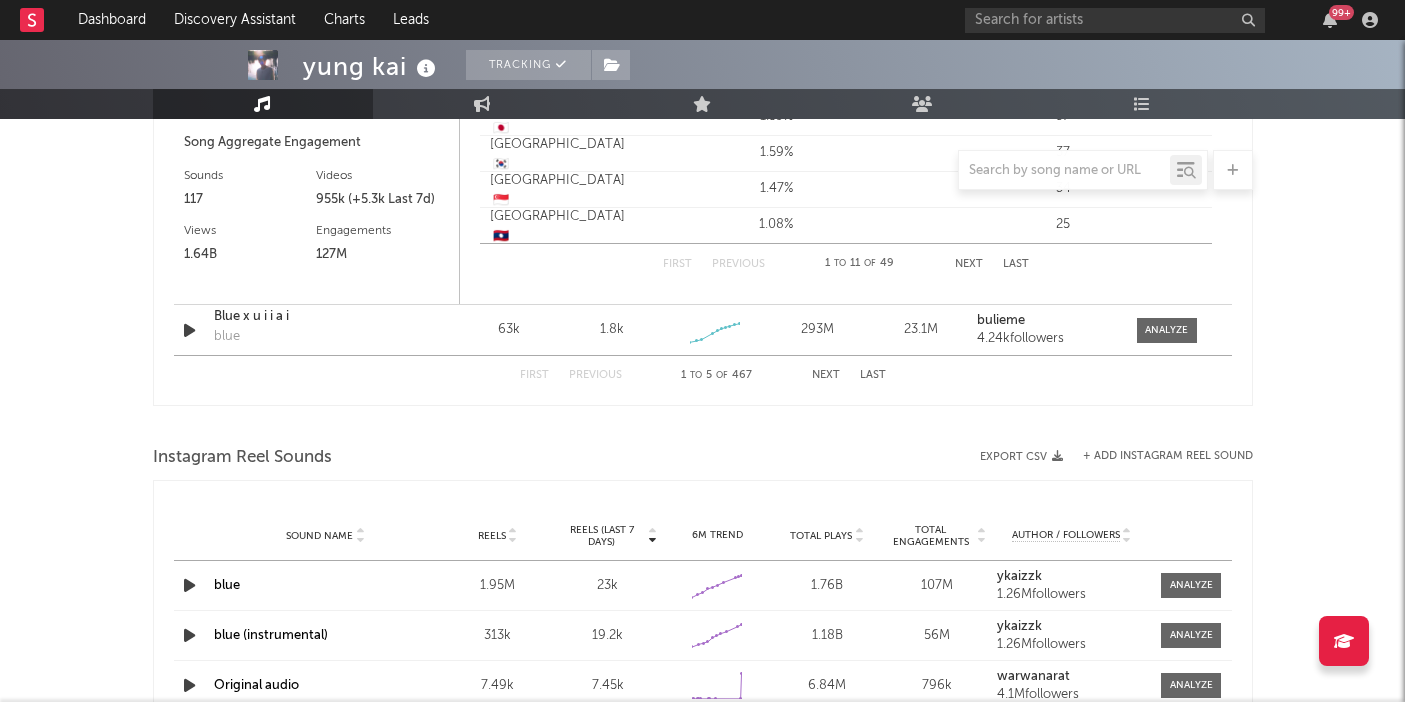 scroll, scrollTop: 3747, scrollLeft: 0, axis: vertical 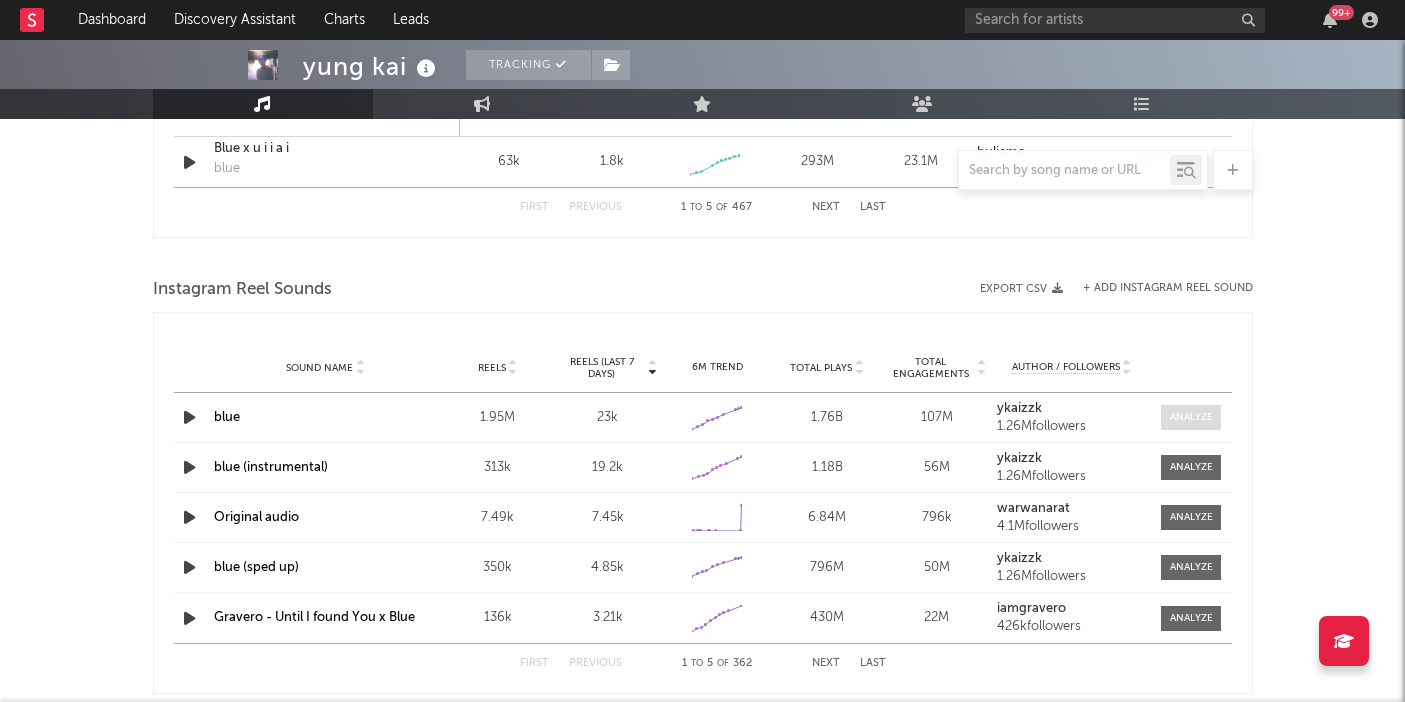click at bounding box center [1191, 417] 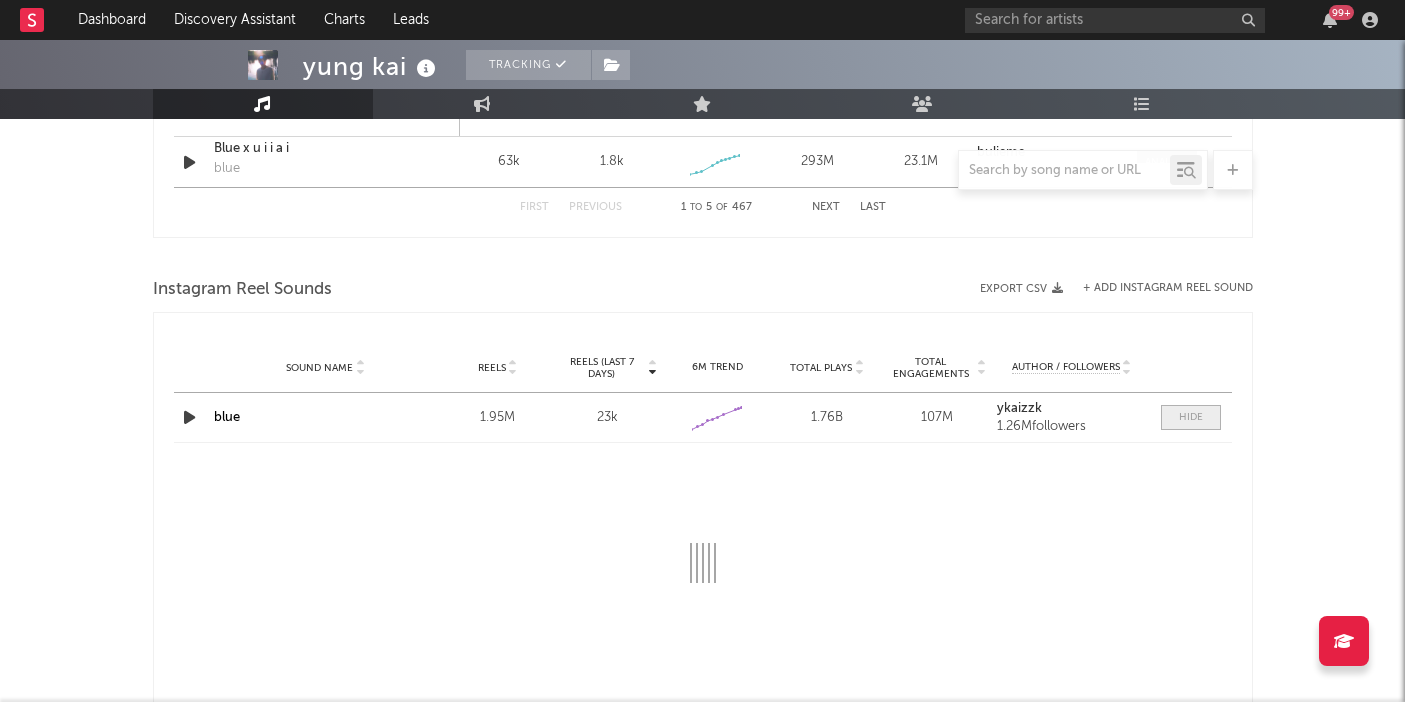 select on "6m" 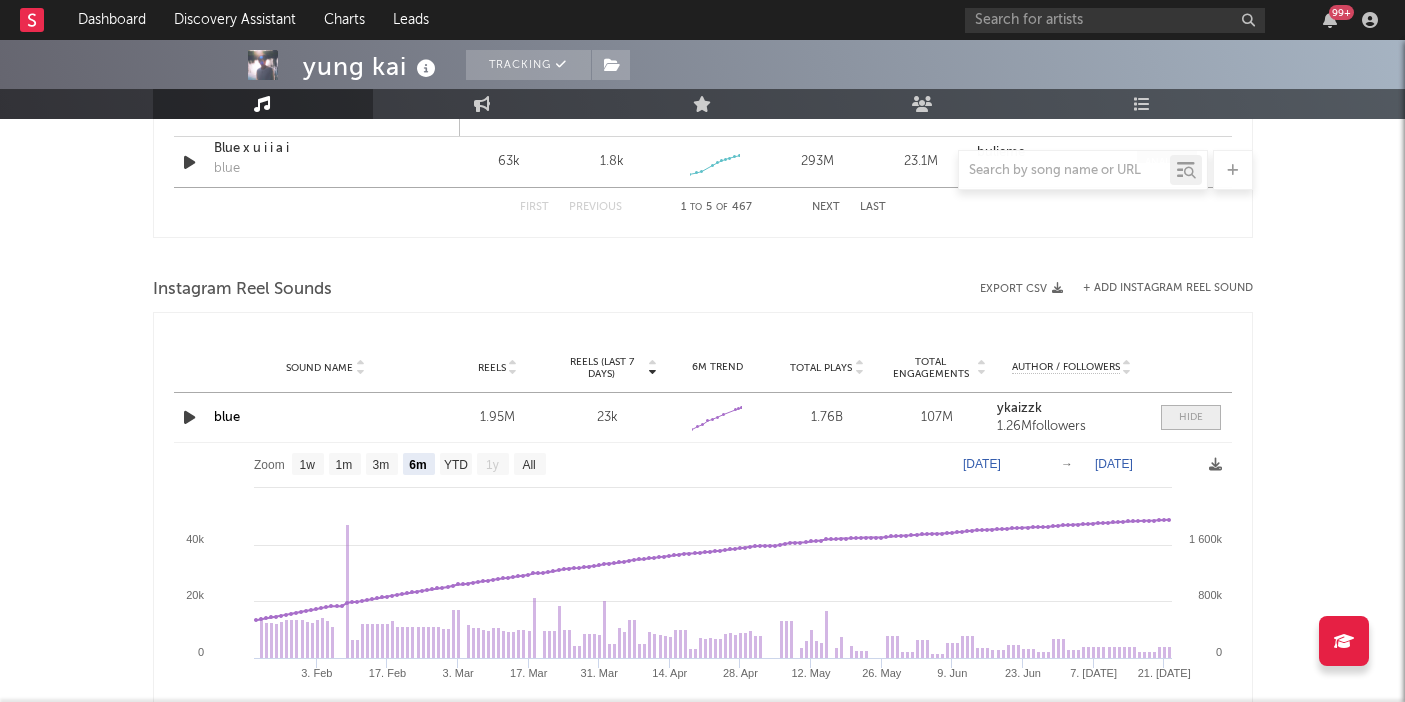 click at bounding box center [1191, 417] 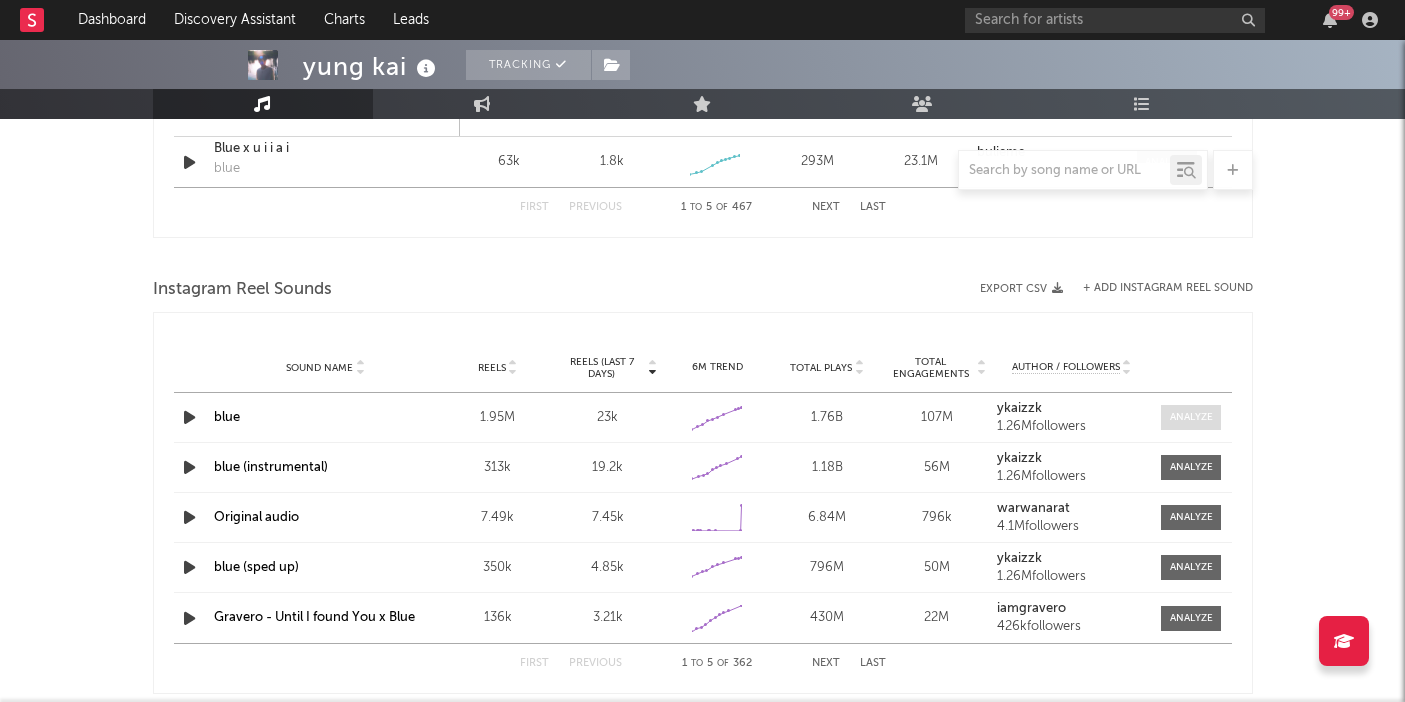 click at bounding box center (1191, 417) 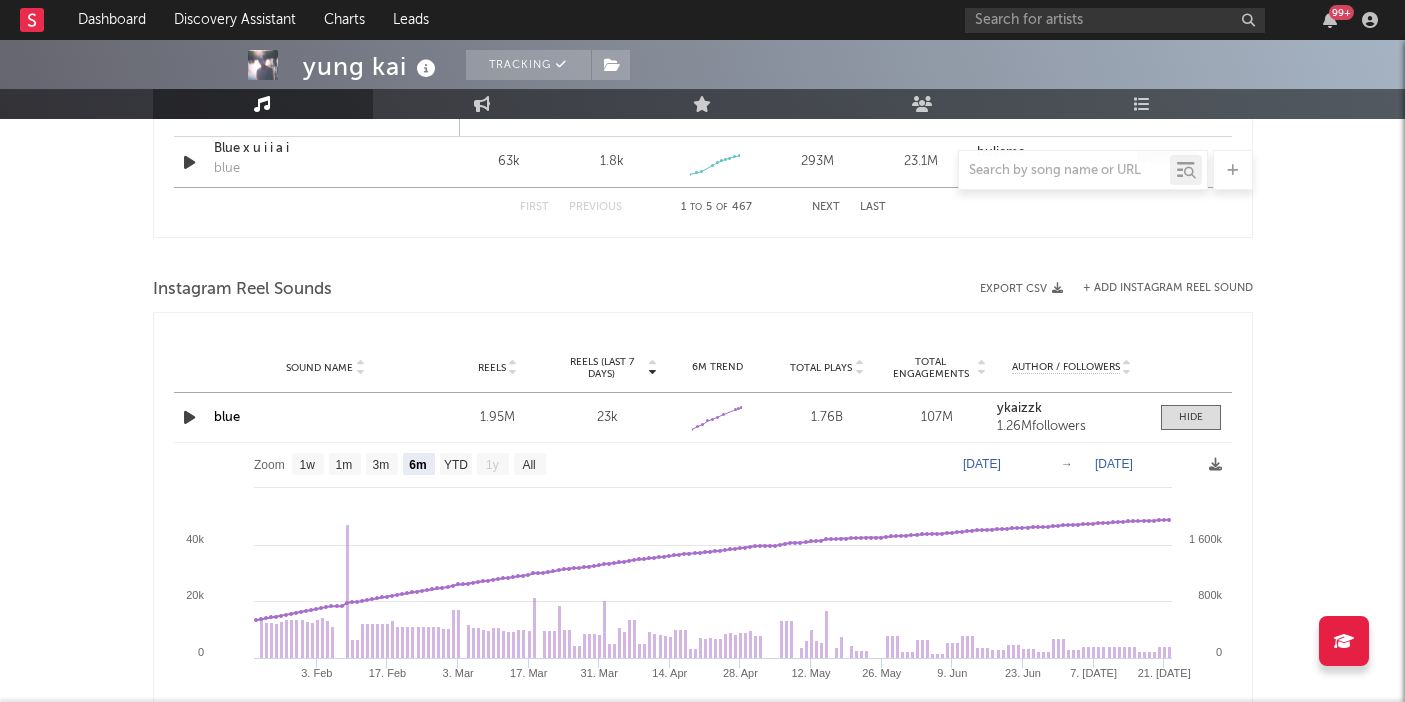 click on "ykaizzk" at bounding box center [1019, 408] 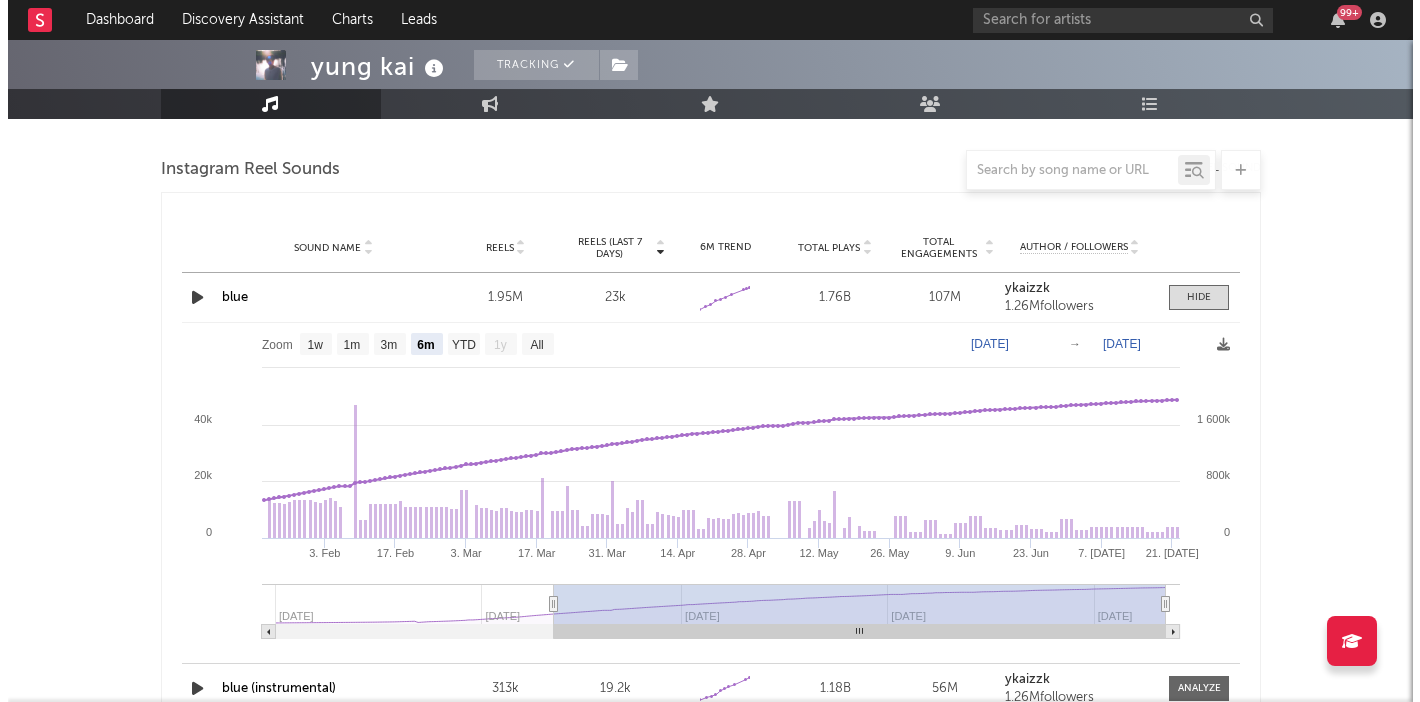 scroll, scrollTop: 3861, scrollLeft: 0, axis: vertical 